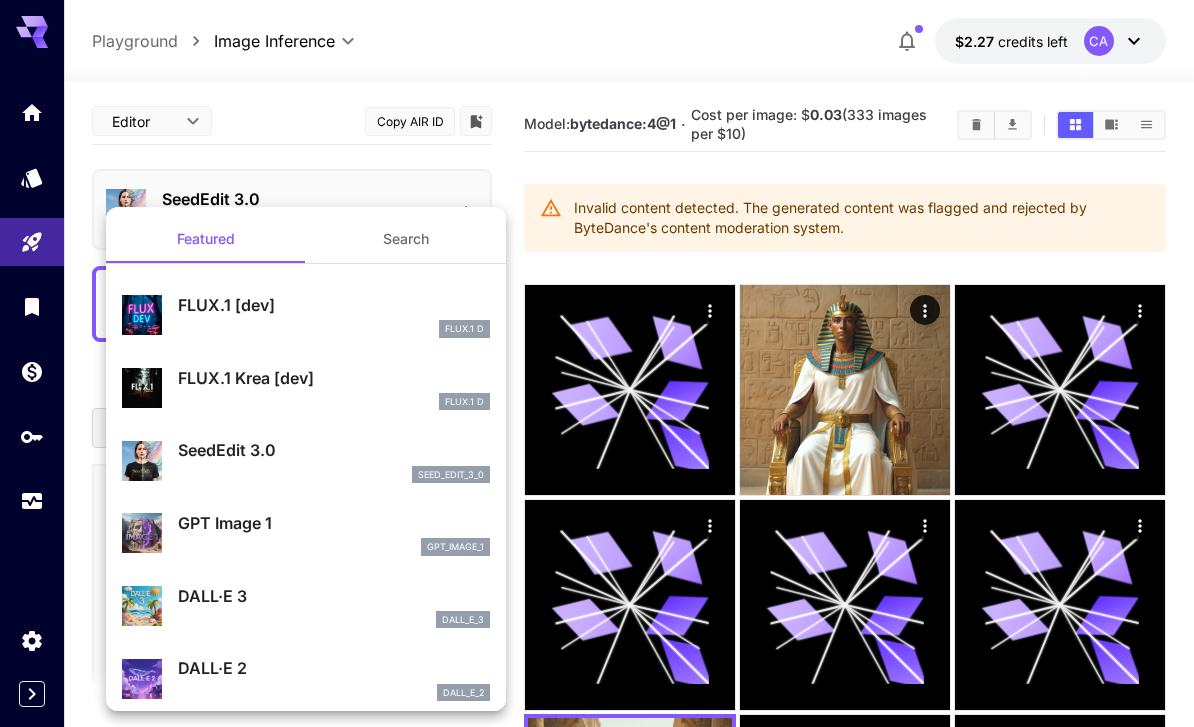 scroll, scrollTop: 0, scrollLeft: 0, axis: both 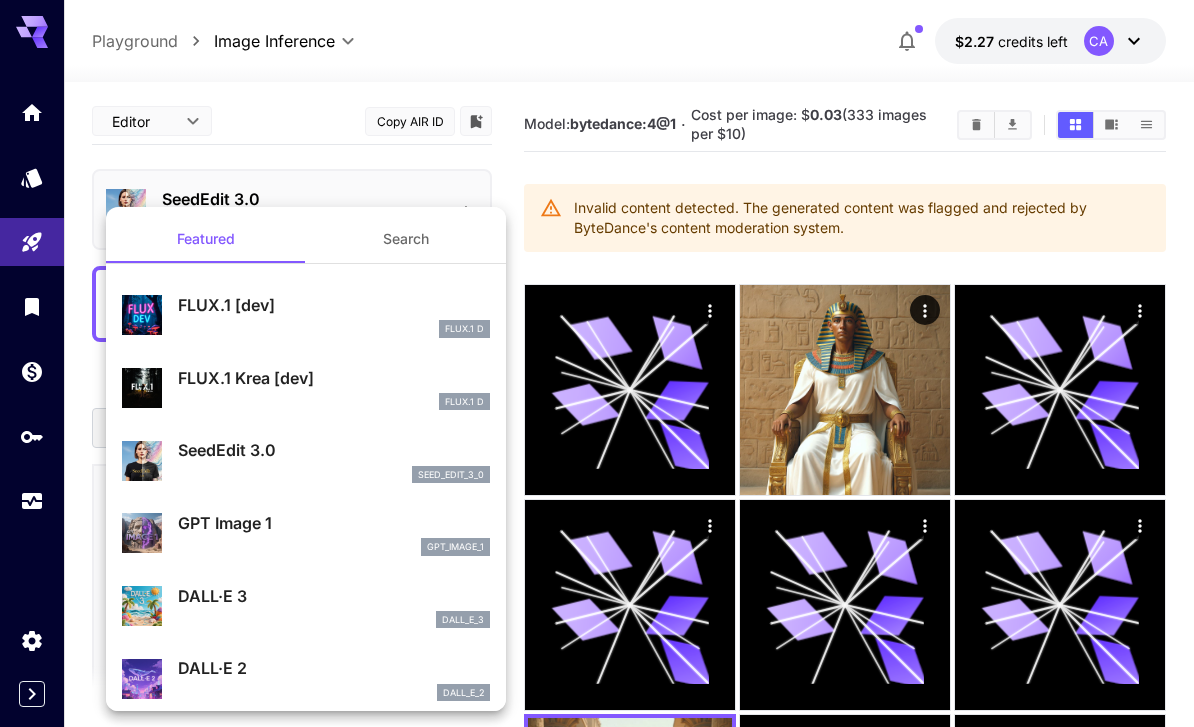 click on "FLUX.1 Krea [dev] FLUX.1 D" at bounding box center (334, 388) 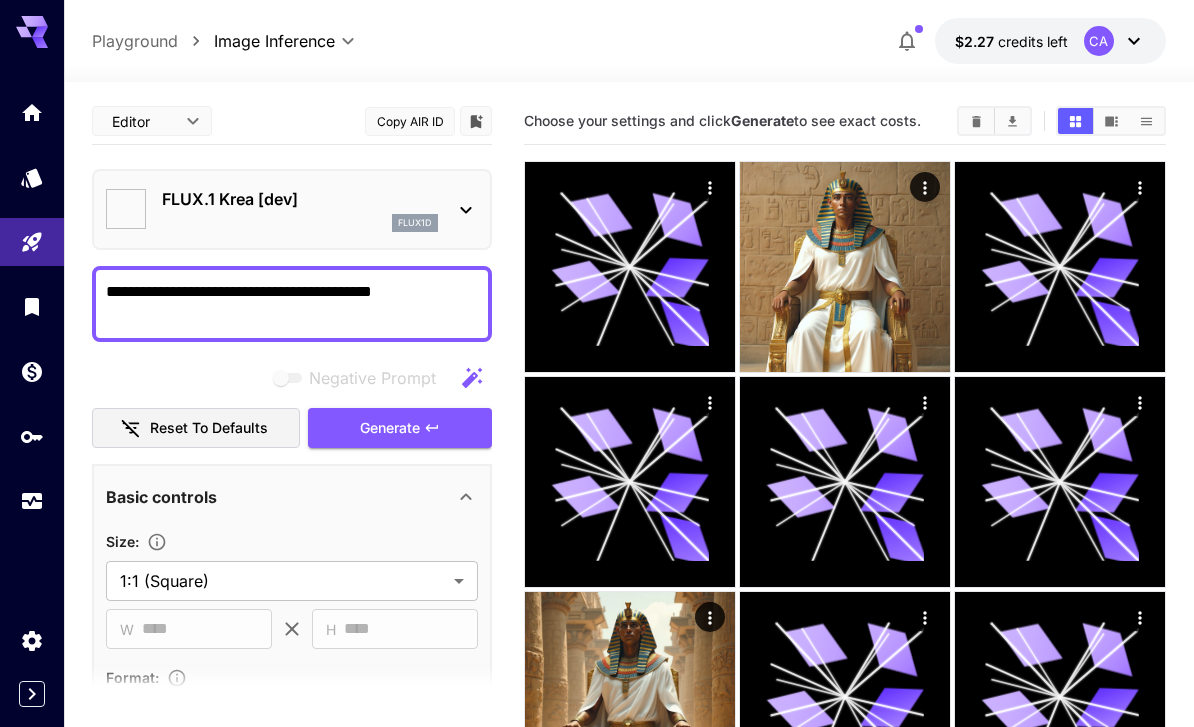type on "***" 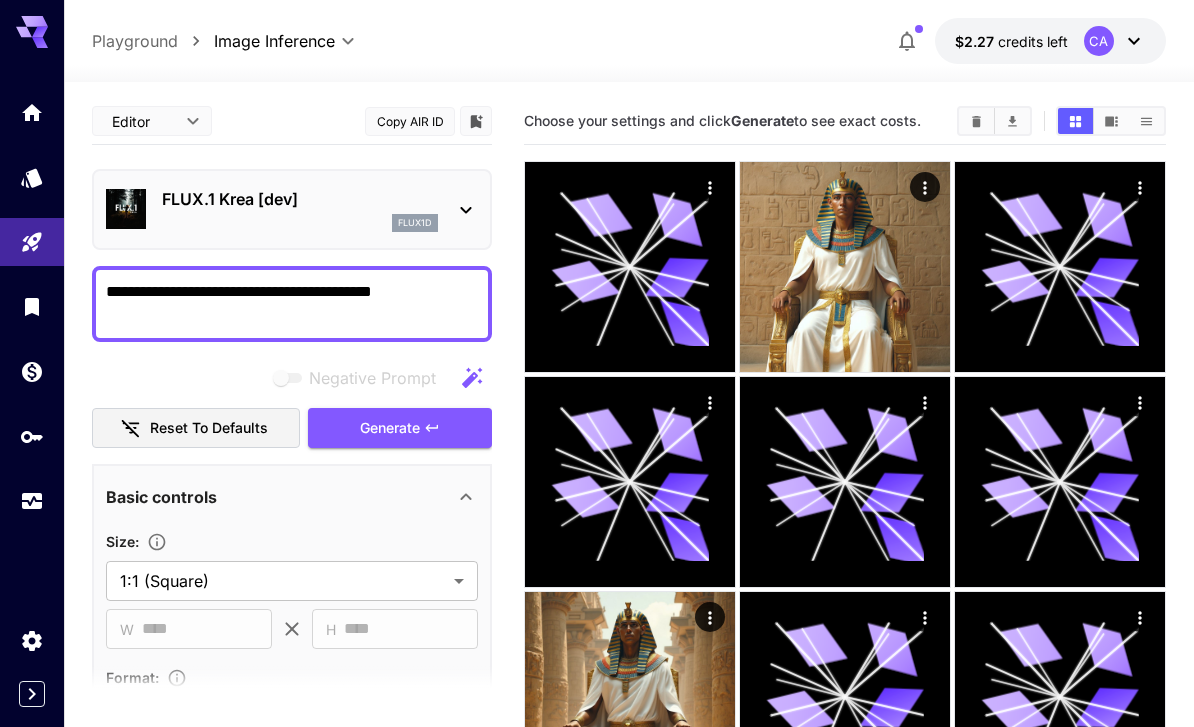 click on "**********" at bounding box center [292, 304] 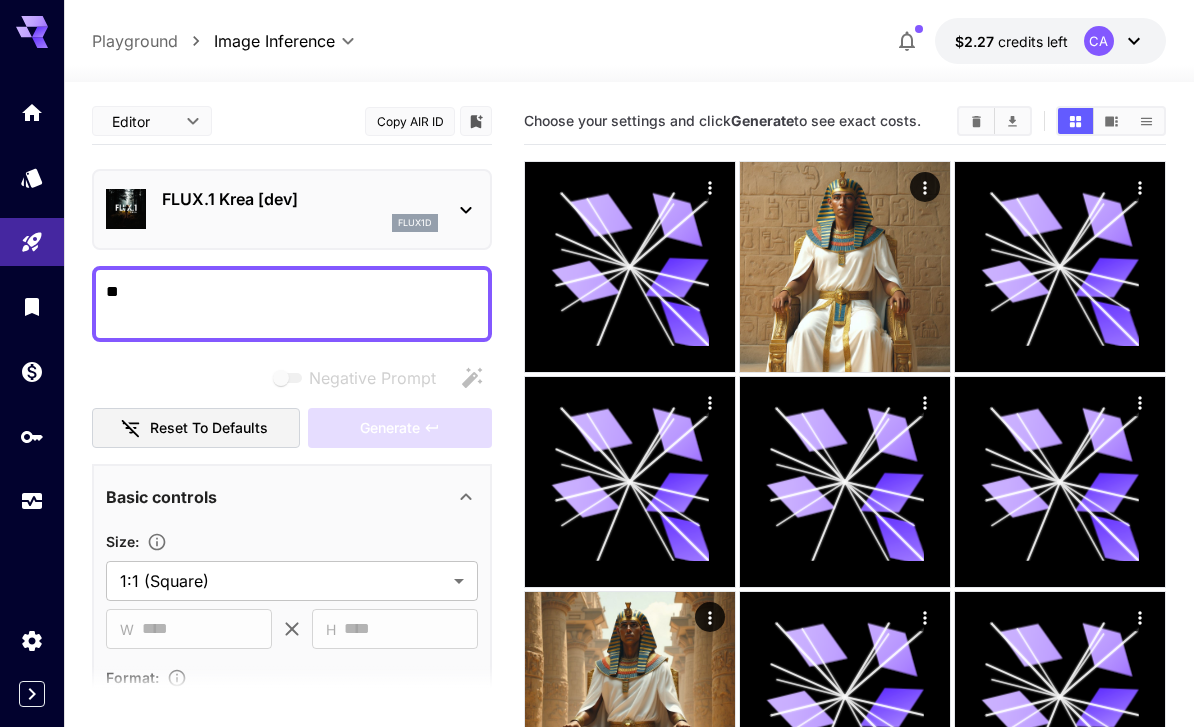 type on "*" 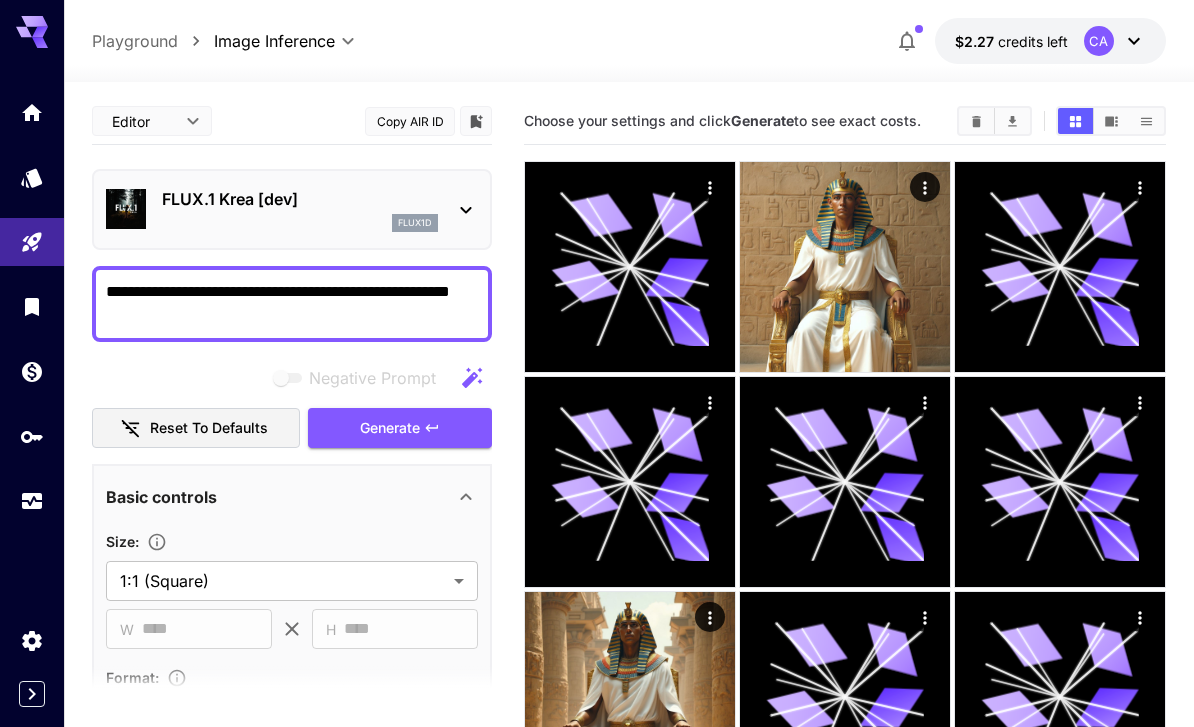 click 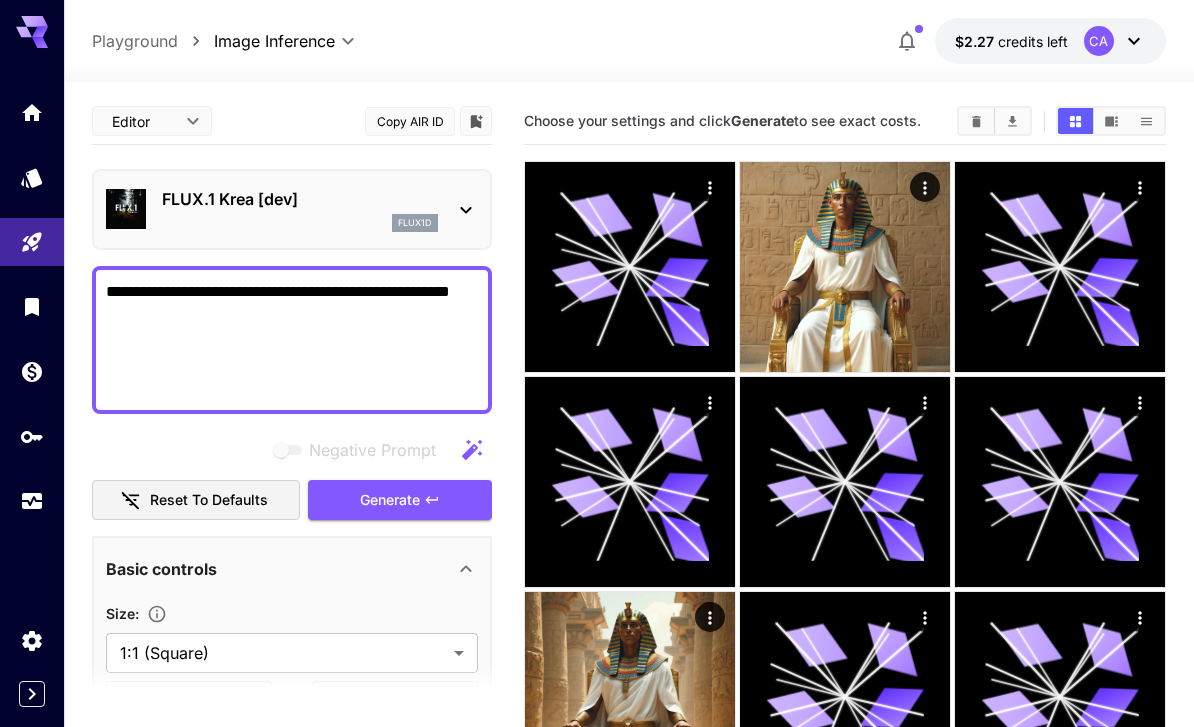 click on "**********" at bounding box center (292, 340) 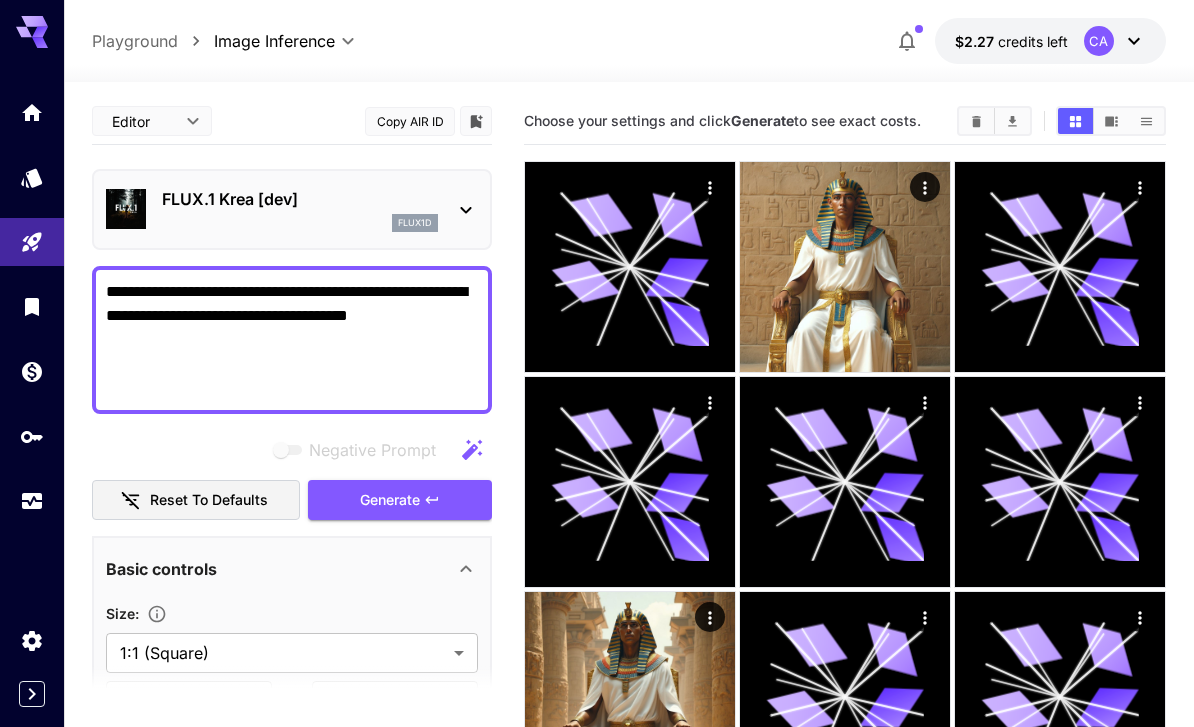 scroll, scrollTop: 0, scrollLeft: 0, axis: both 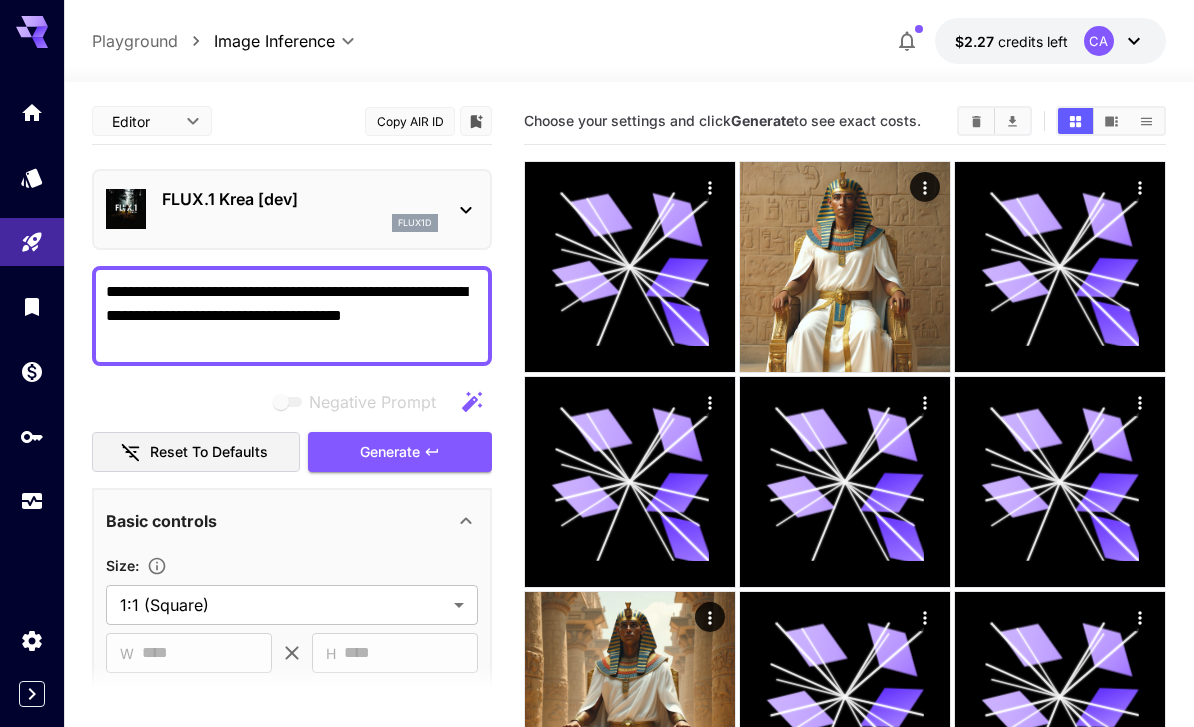 type on "**********" 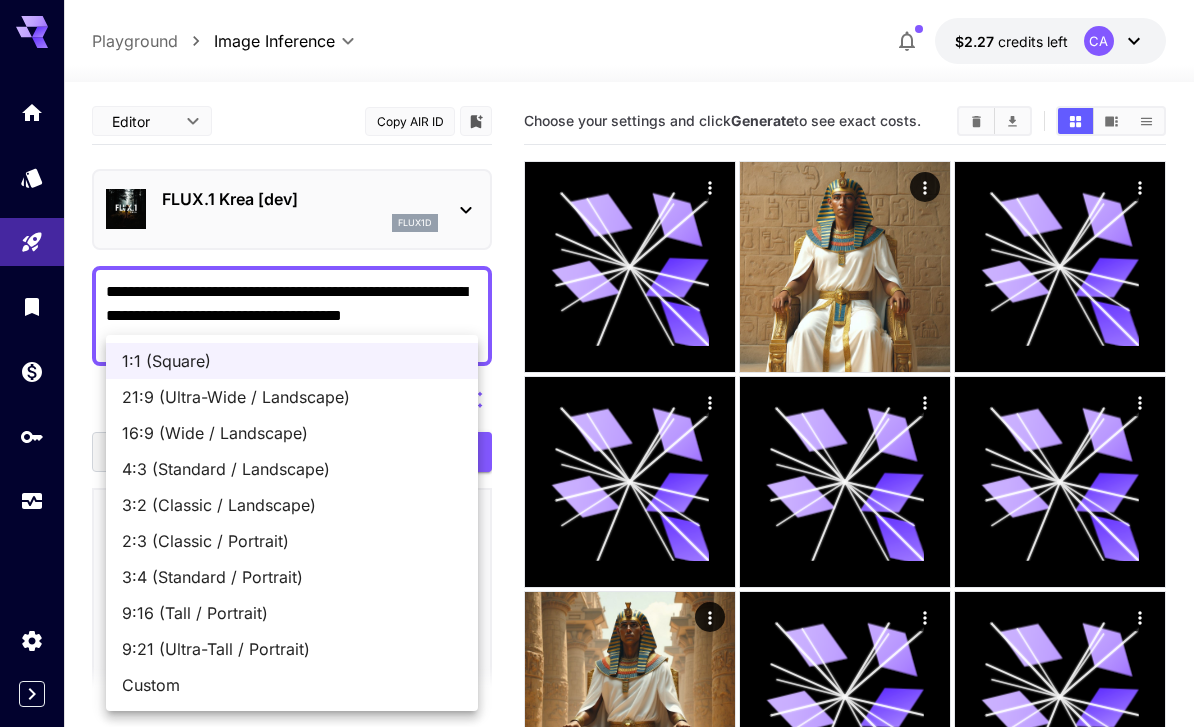 click on "16:9 (Wide / Landscape)" at bounding box center [292, 433] 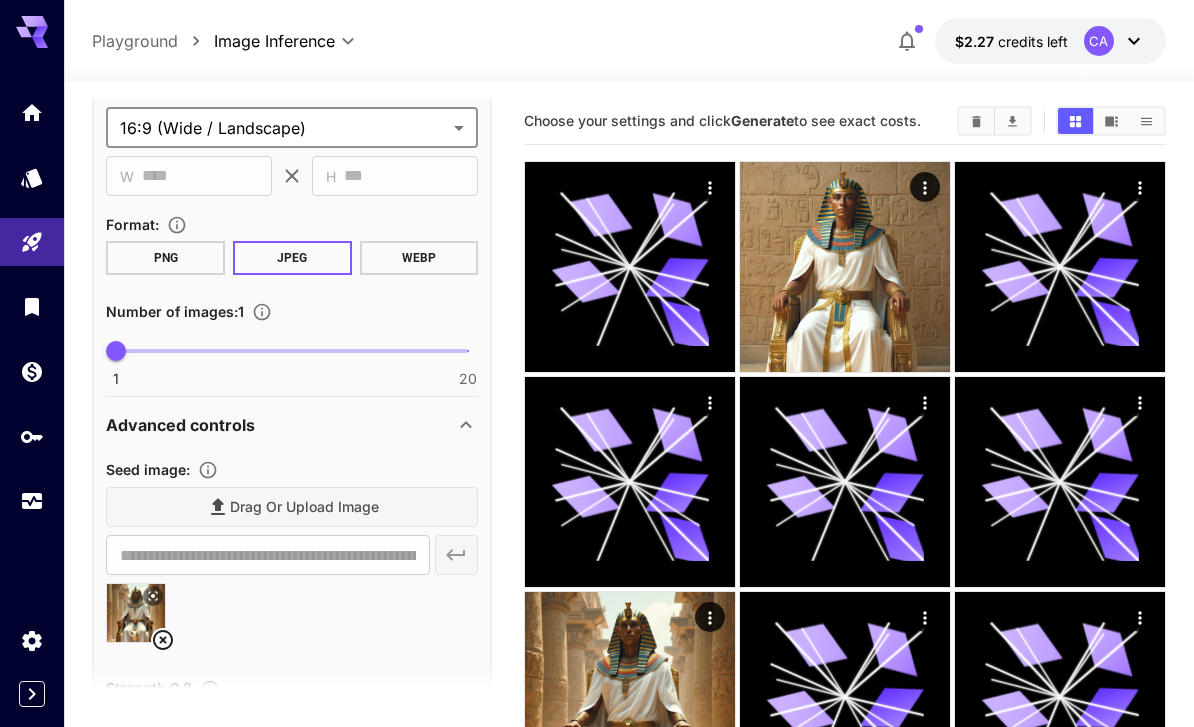 scroll, scrollTop: 481, scrollLeft: 0, axis: vertical 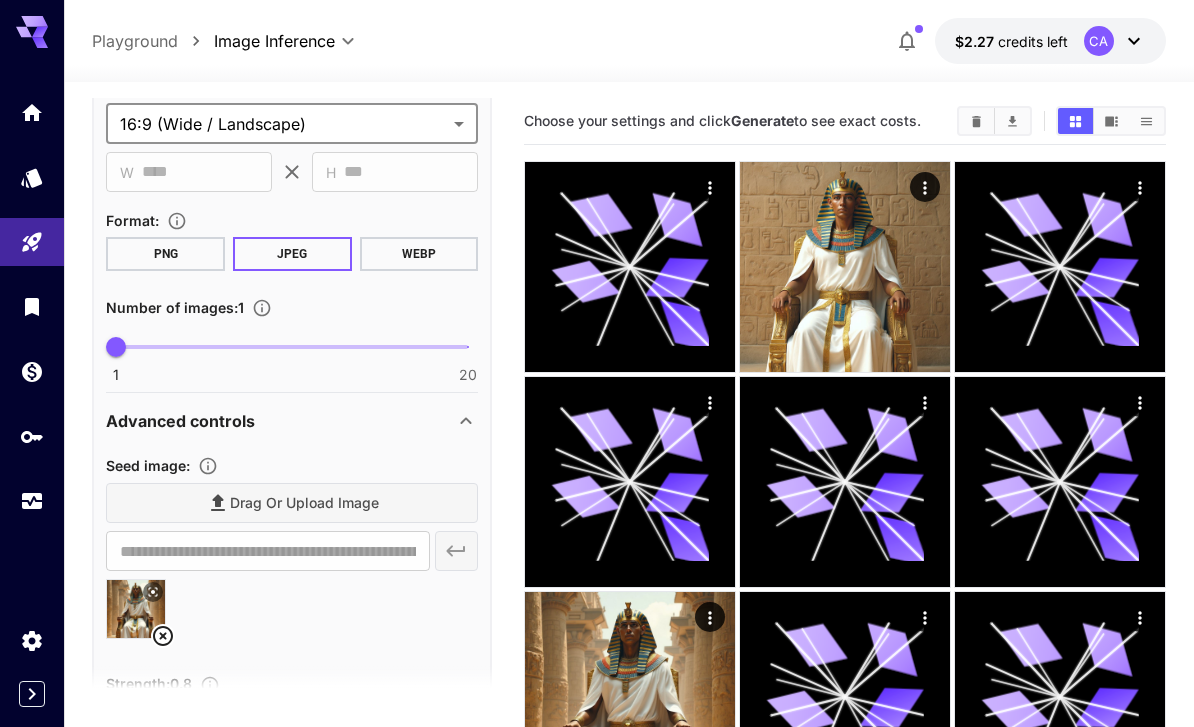 click 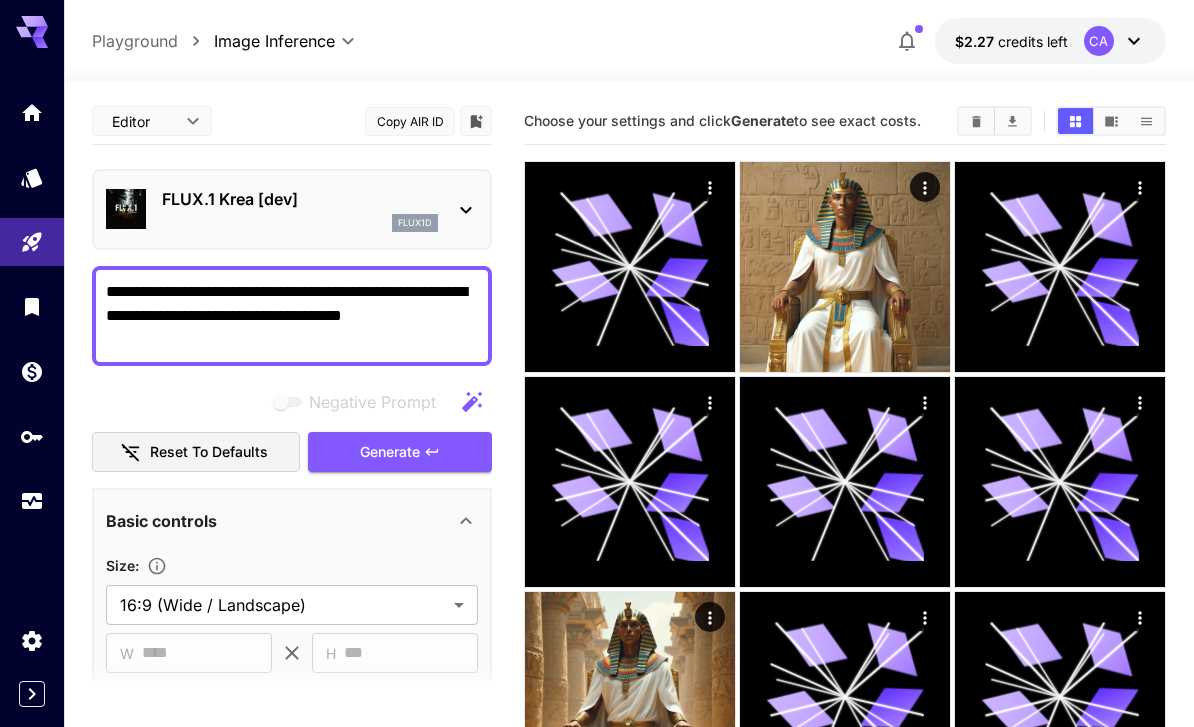scroll, scrollTop: 0, scrollLeft: 0, axis: both 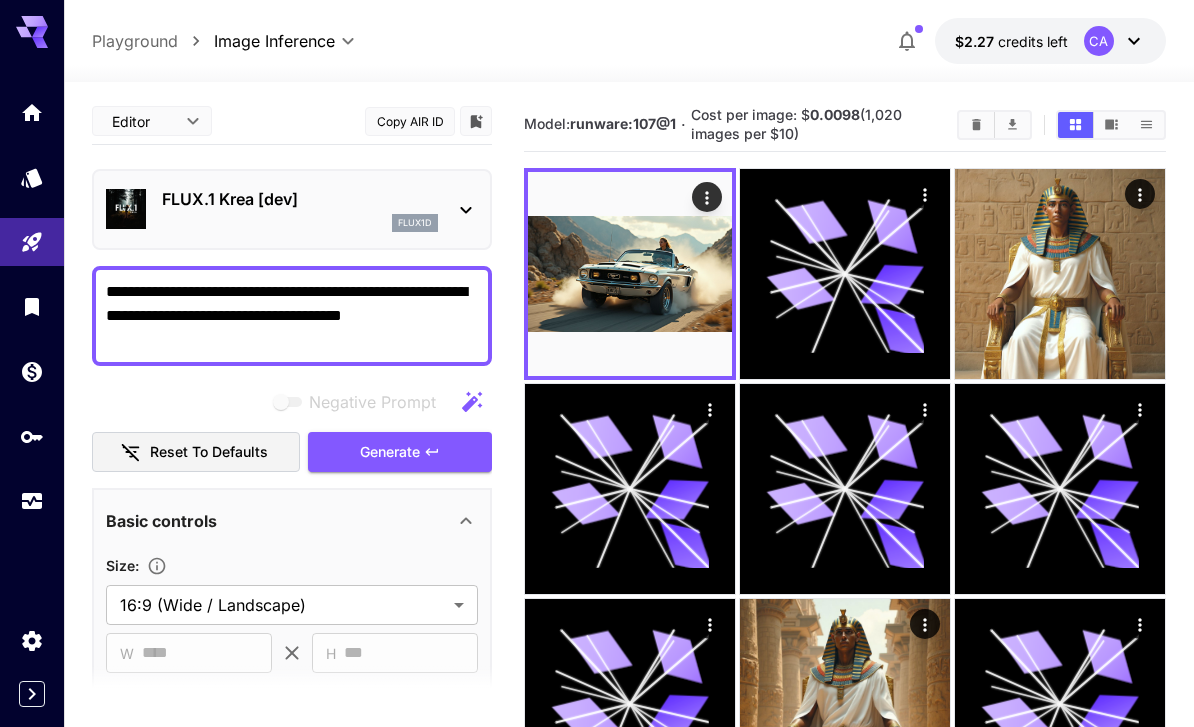 click 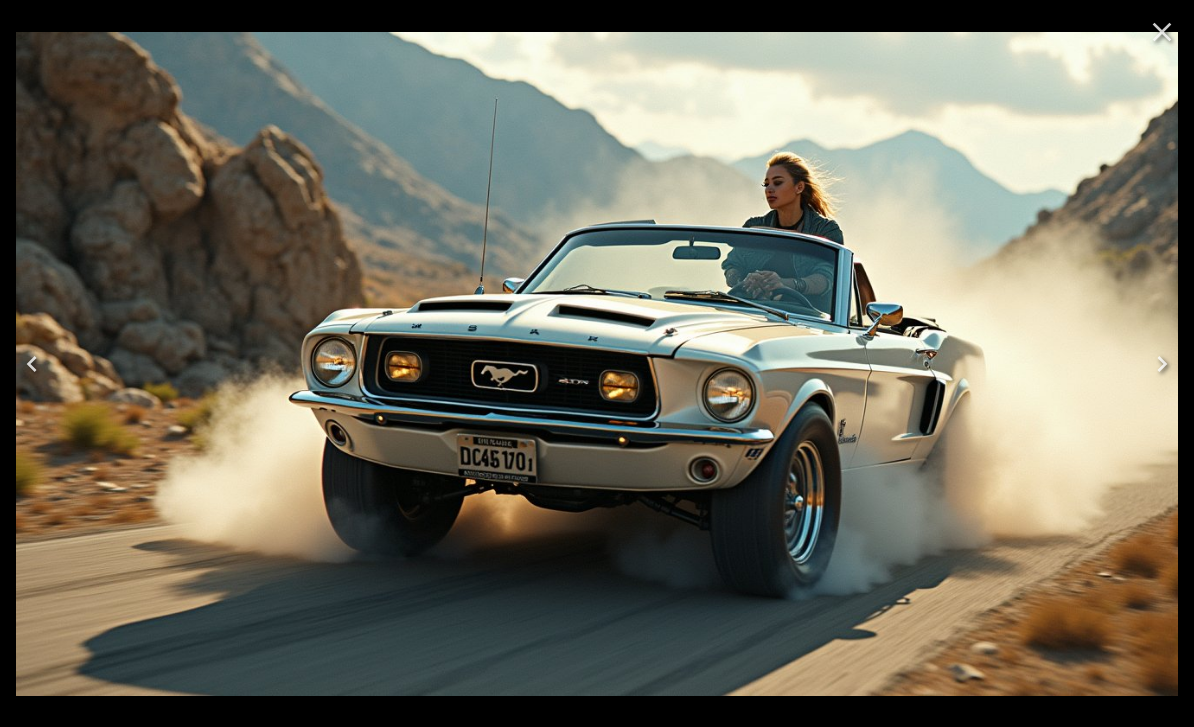 click at bounding box center [597, 364] 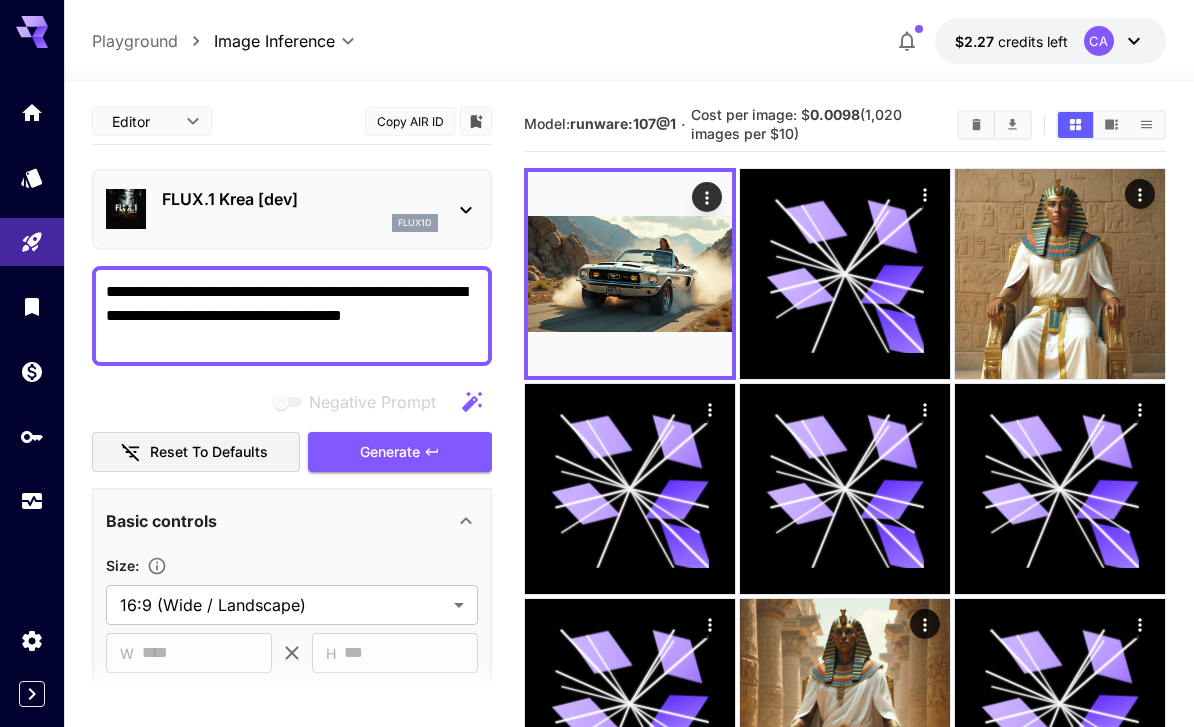 click on "**********" at bounding box center (292, 316) 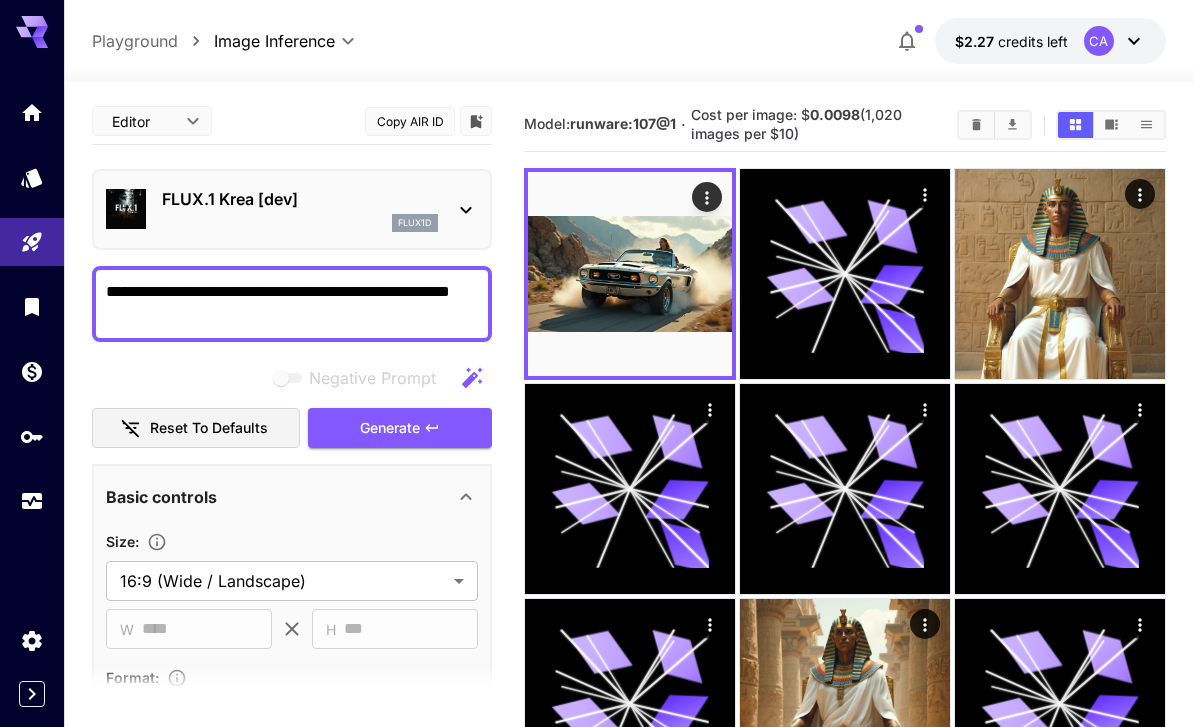 click on "Generate" at bounding box center [400, 428] 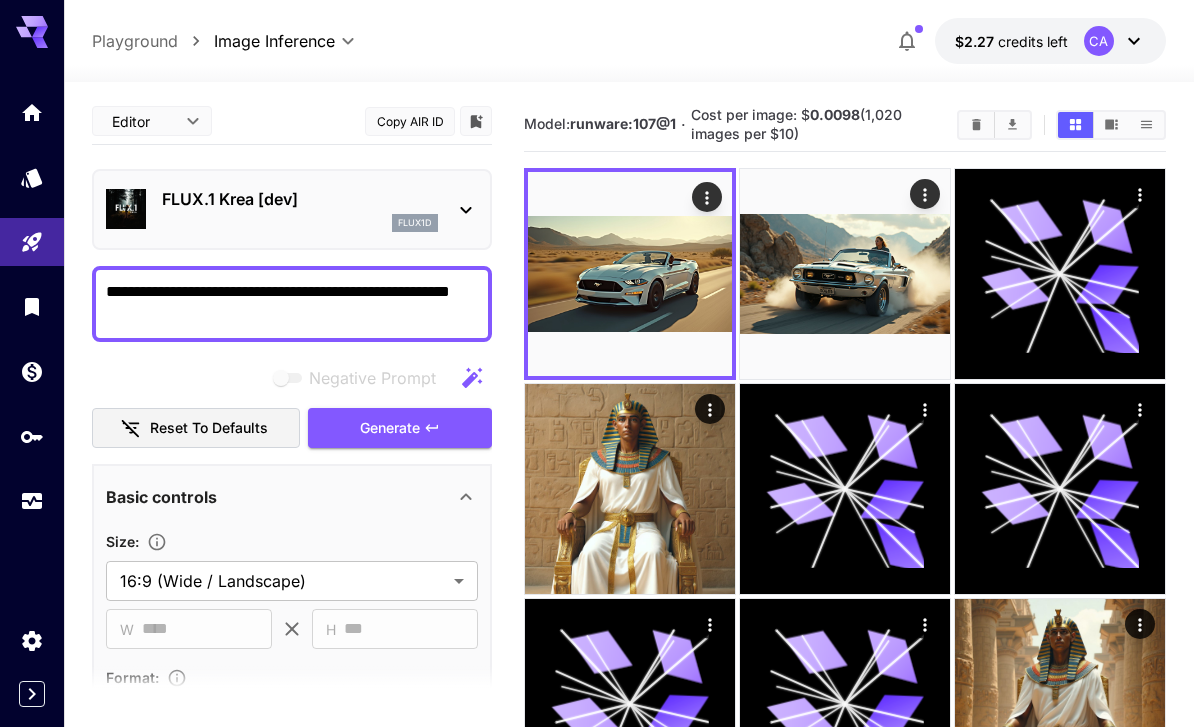 click 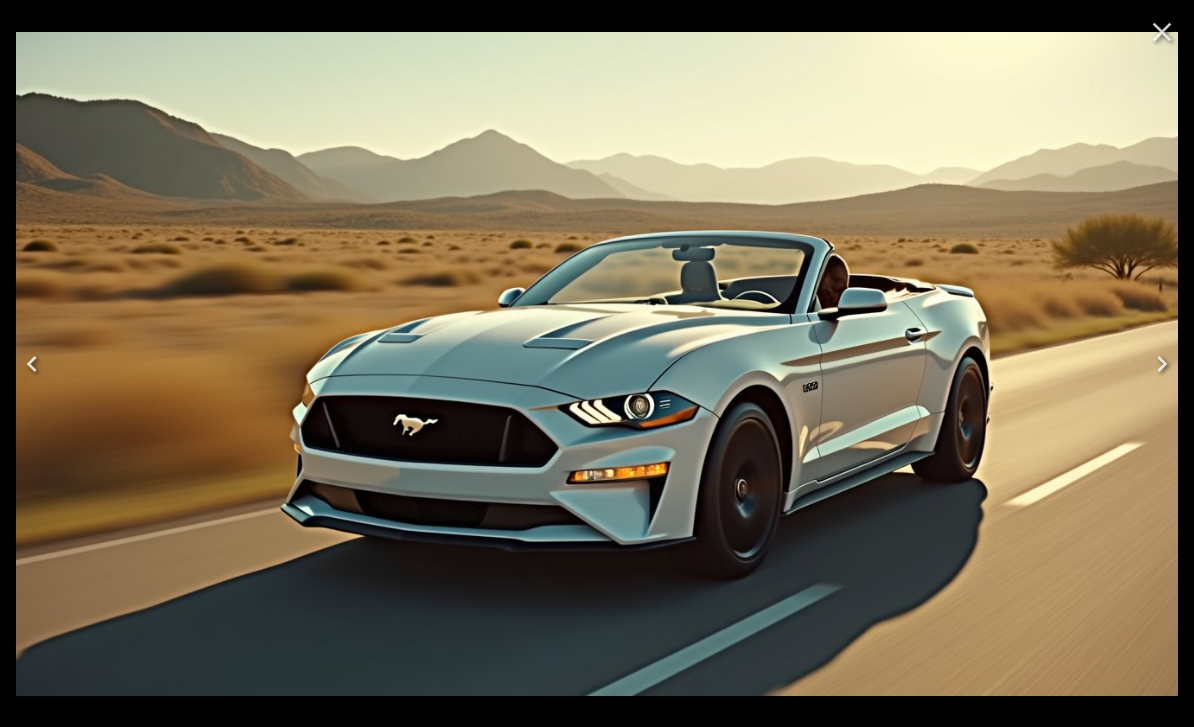 click at bounding box center (1162, 32) 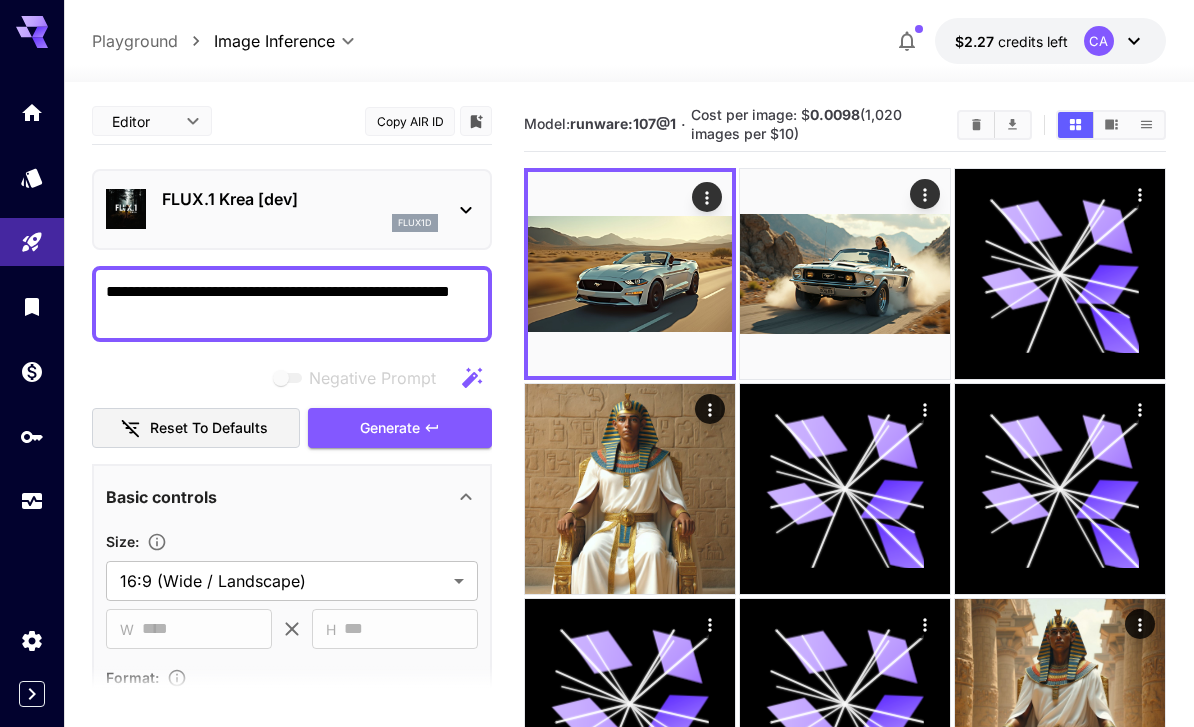 click on "**********" at bounding box center (292, 304) 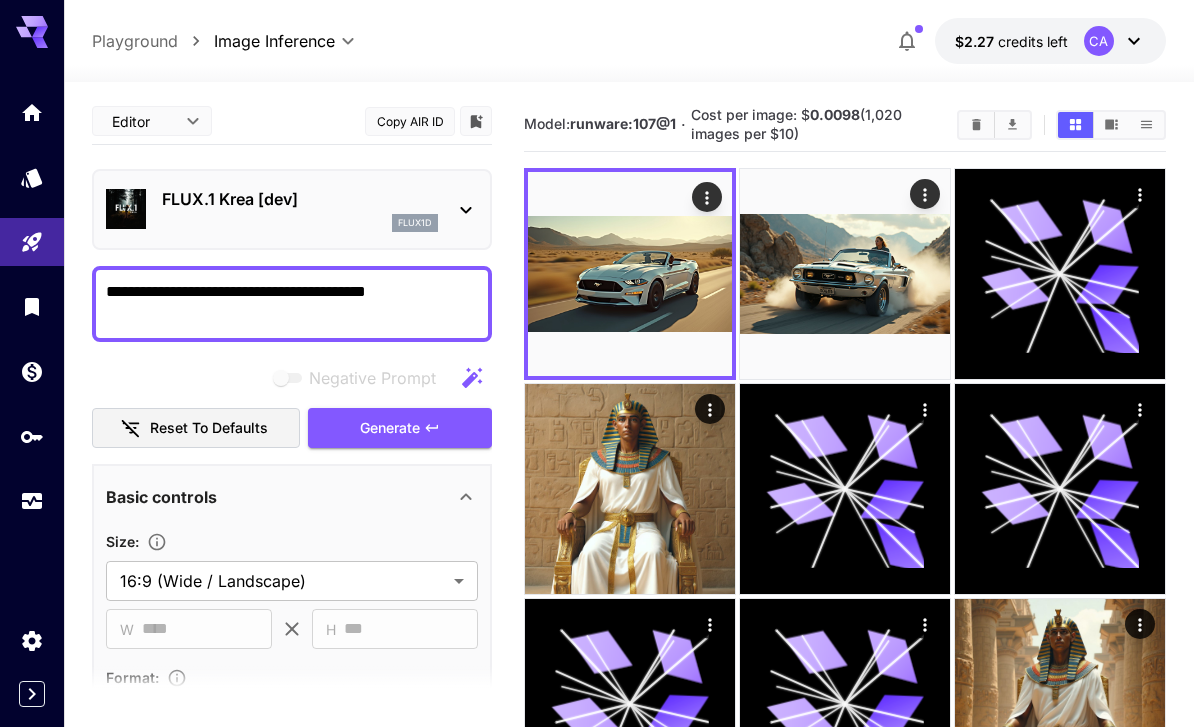 click on "**********" at bounding box center (292, 304) 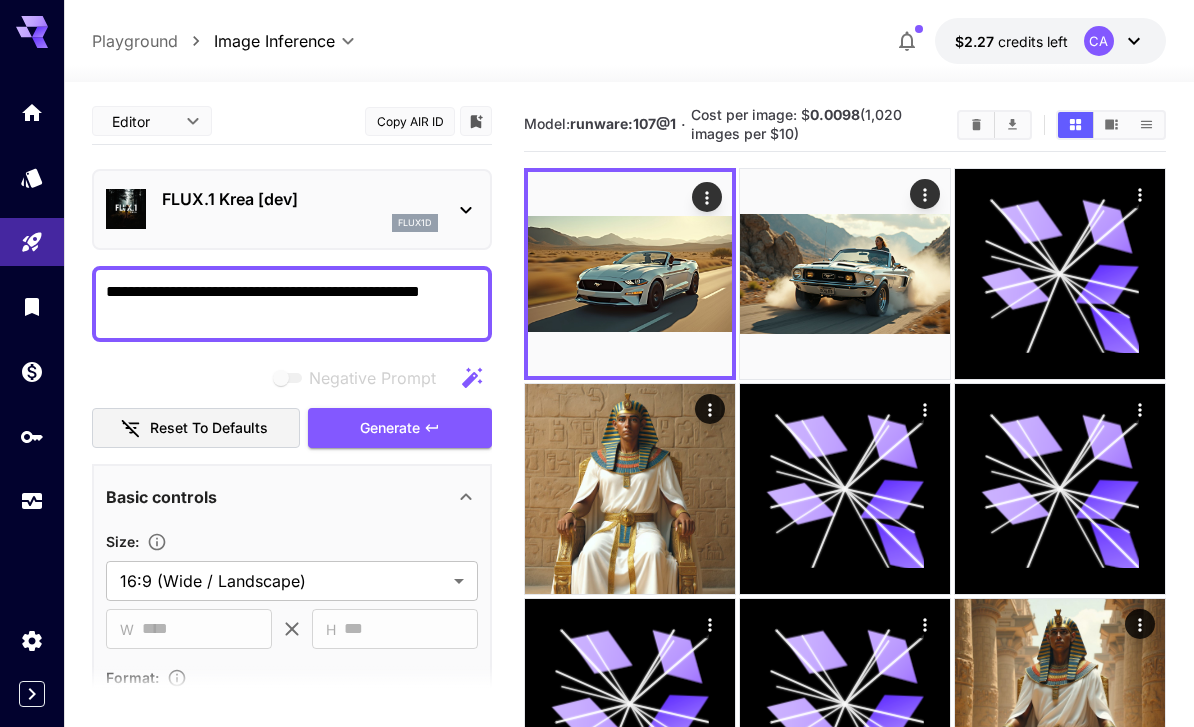 click 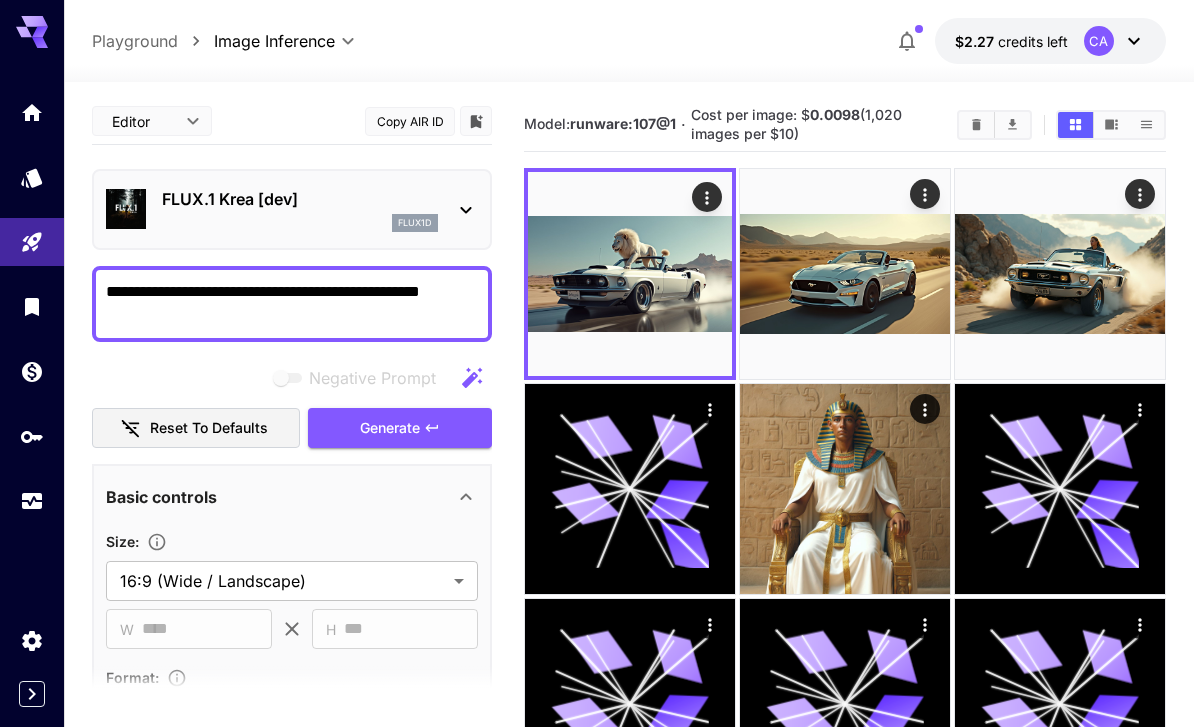 click 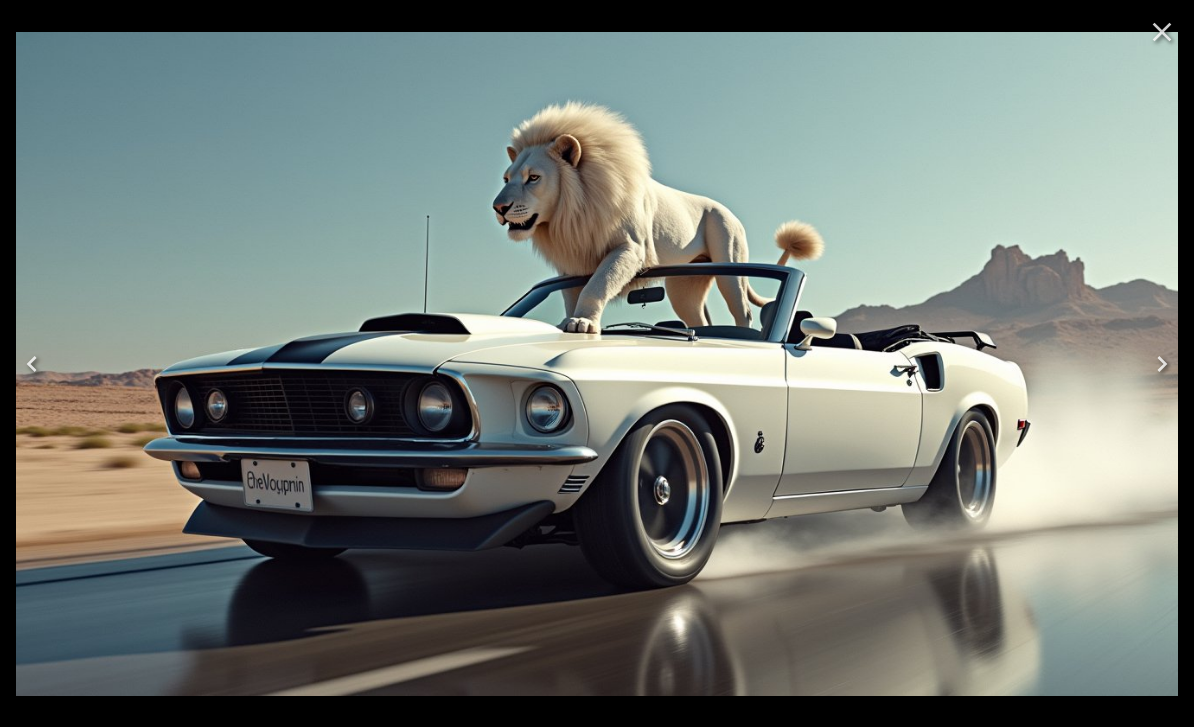 click at bounding box center (597, 364) 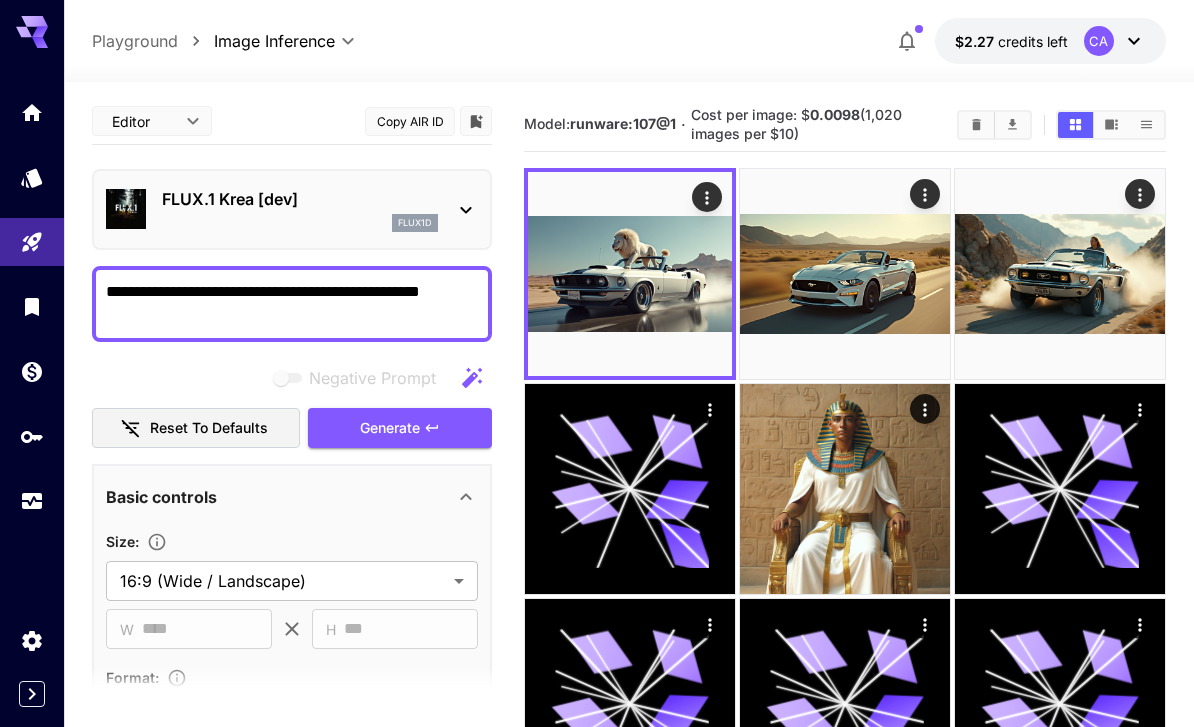 click on "**********" at bounding box center (292, 304) 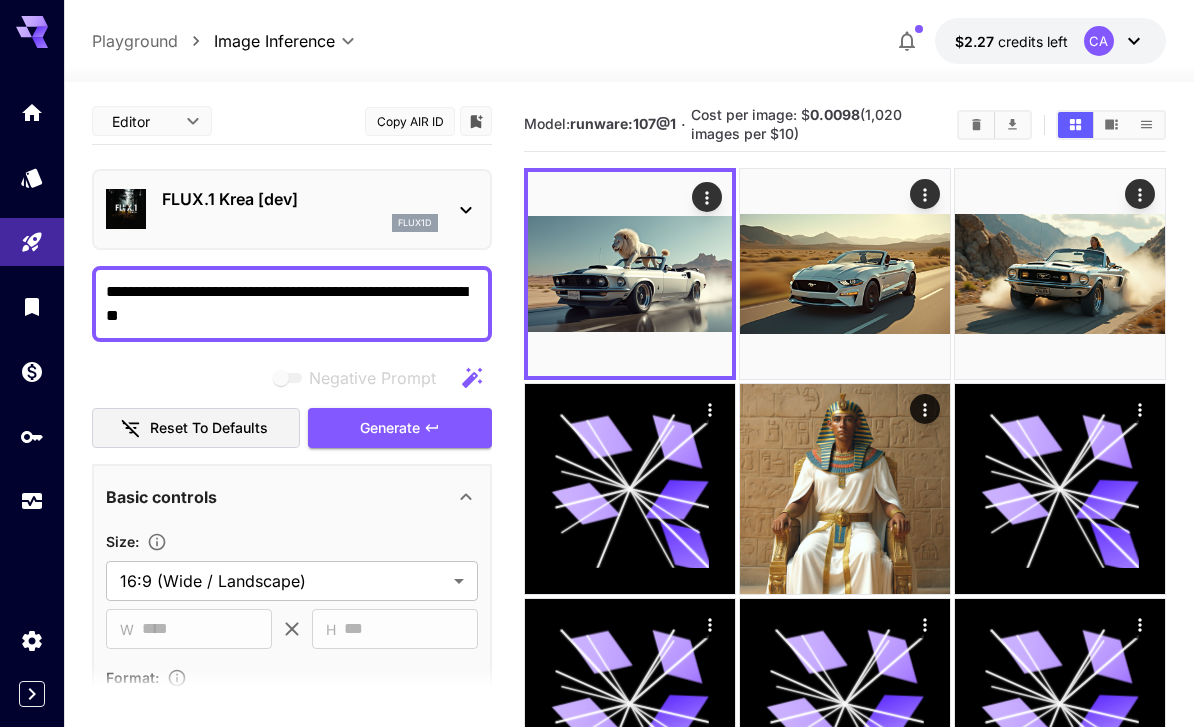 click on "**********" at bounding box center (292, 304) 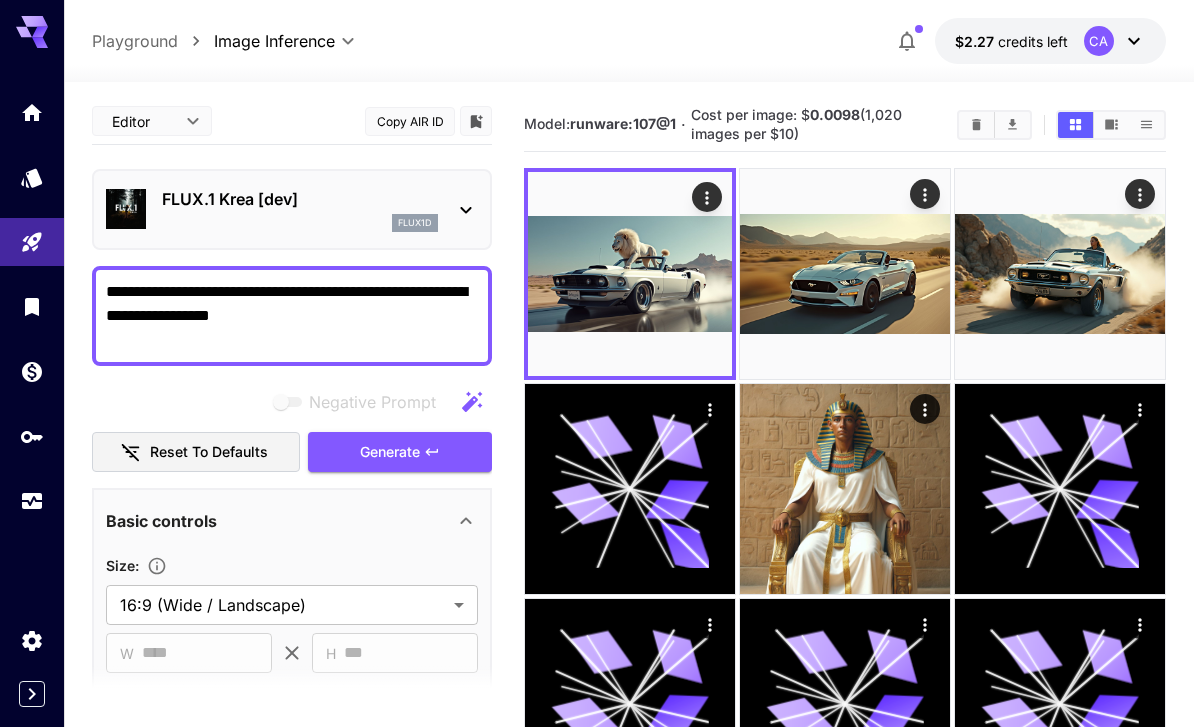 click on "Generate" at bounding box center [400, 452] 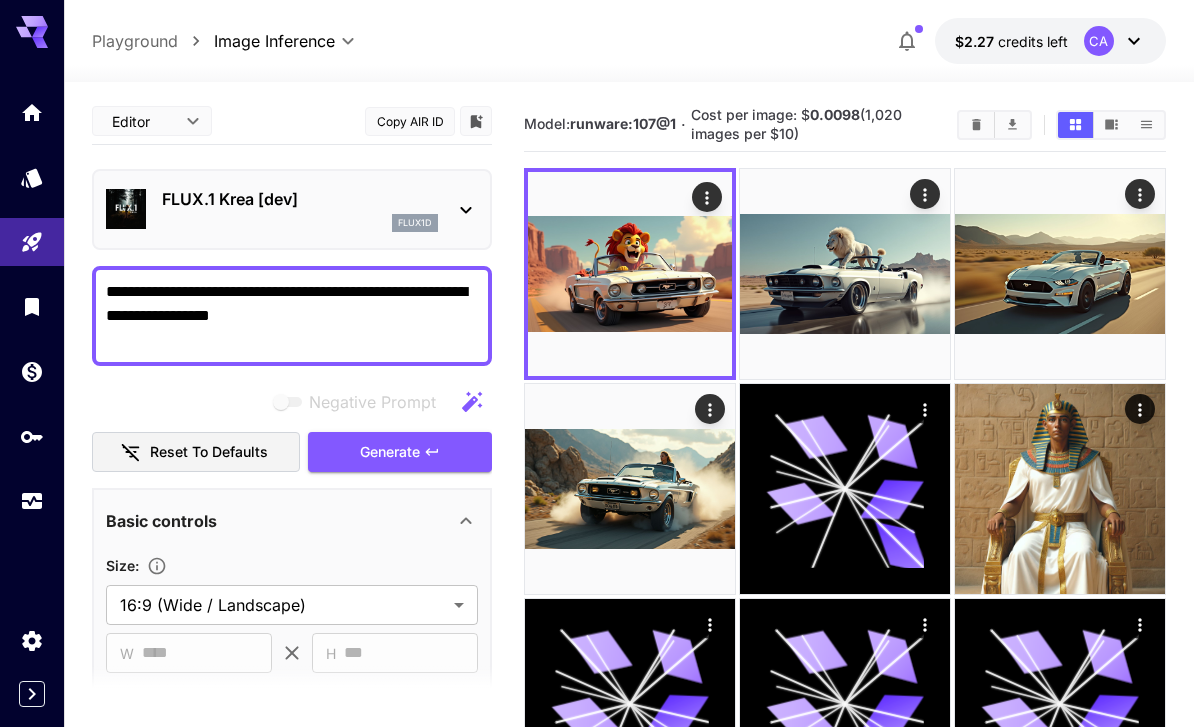 click 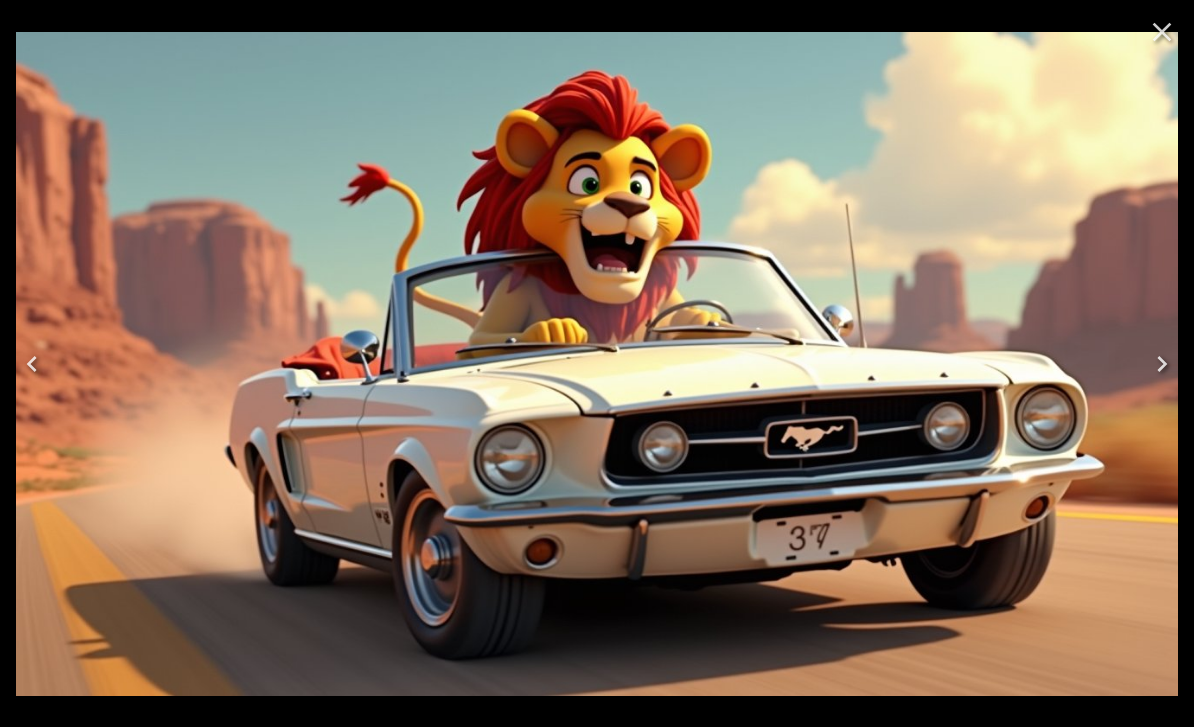 click at bounding box center (1162, 364) 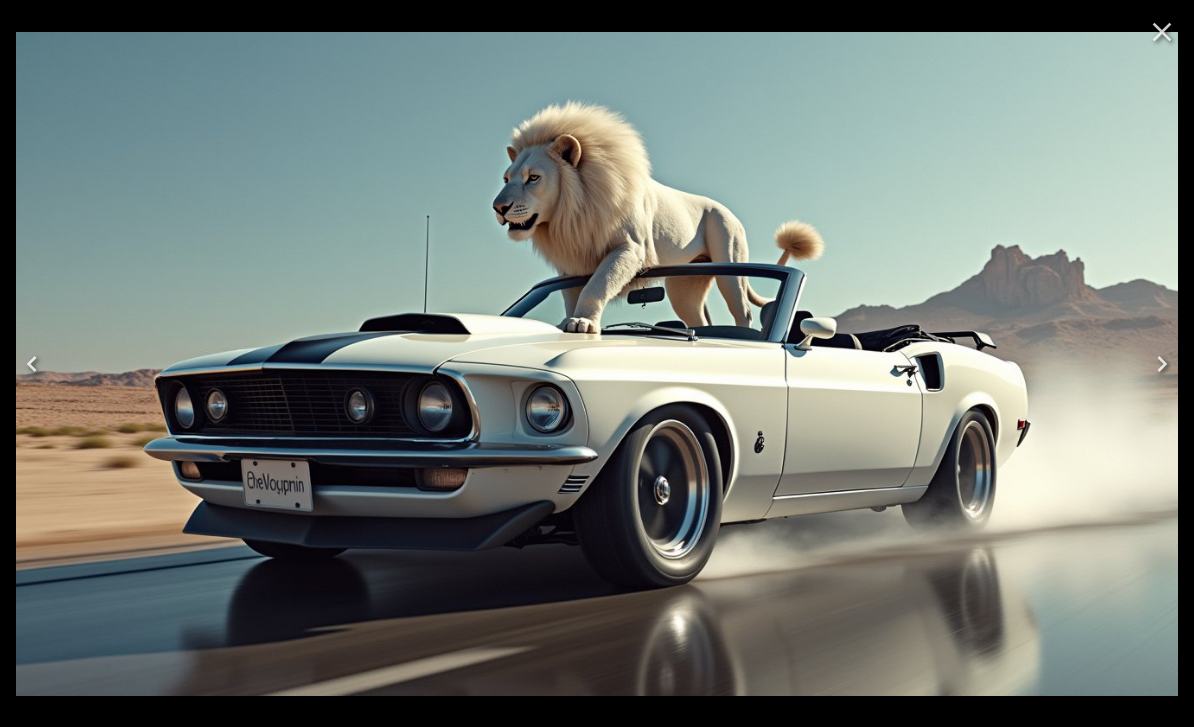 click 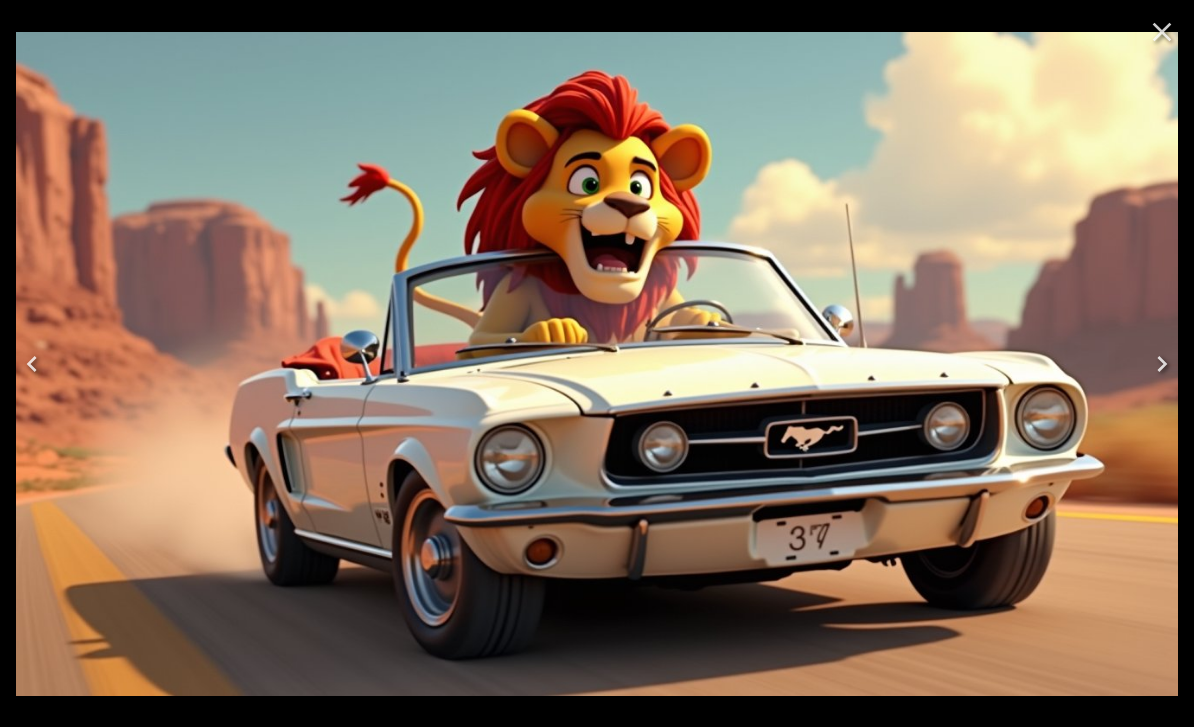 click at bounding box center (597, 364) 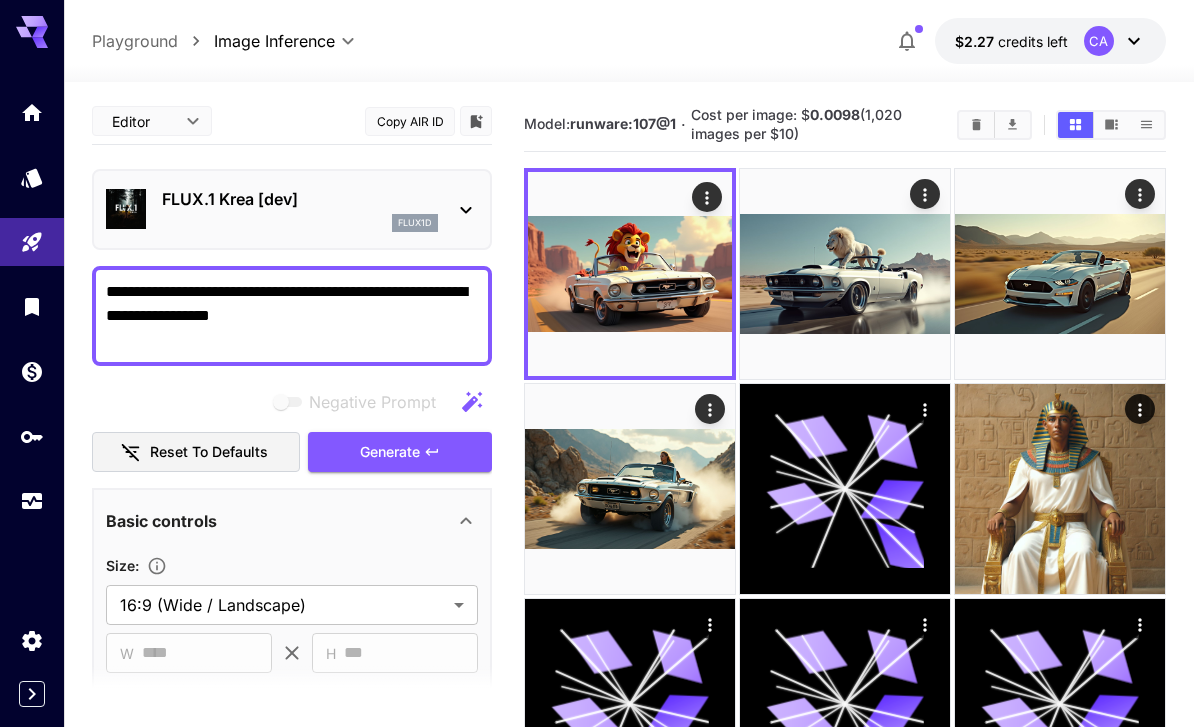 click on "**********" at bounding box center (292, 316) 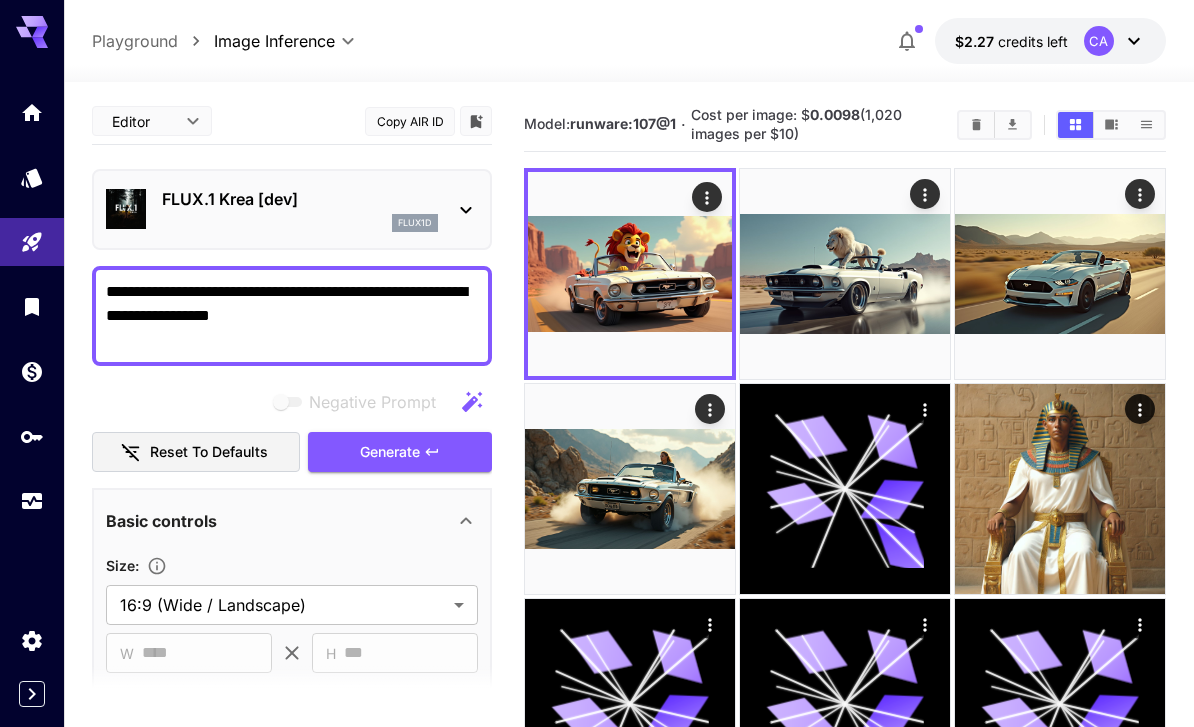 click on "**********" at bounding box center [292, 316] 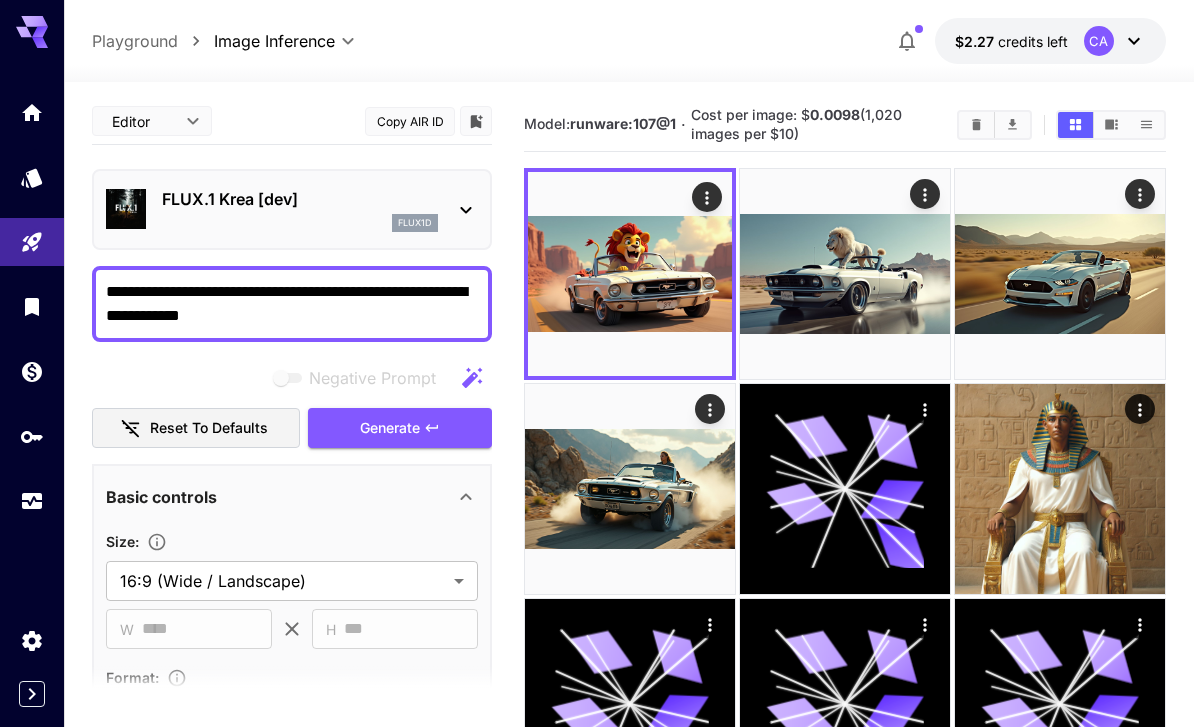 type on "**********" 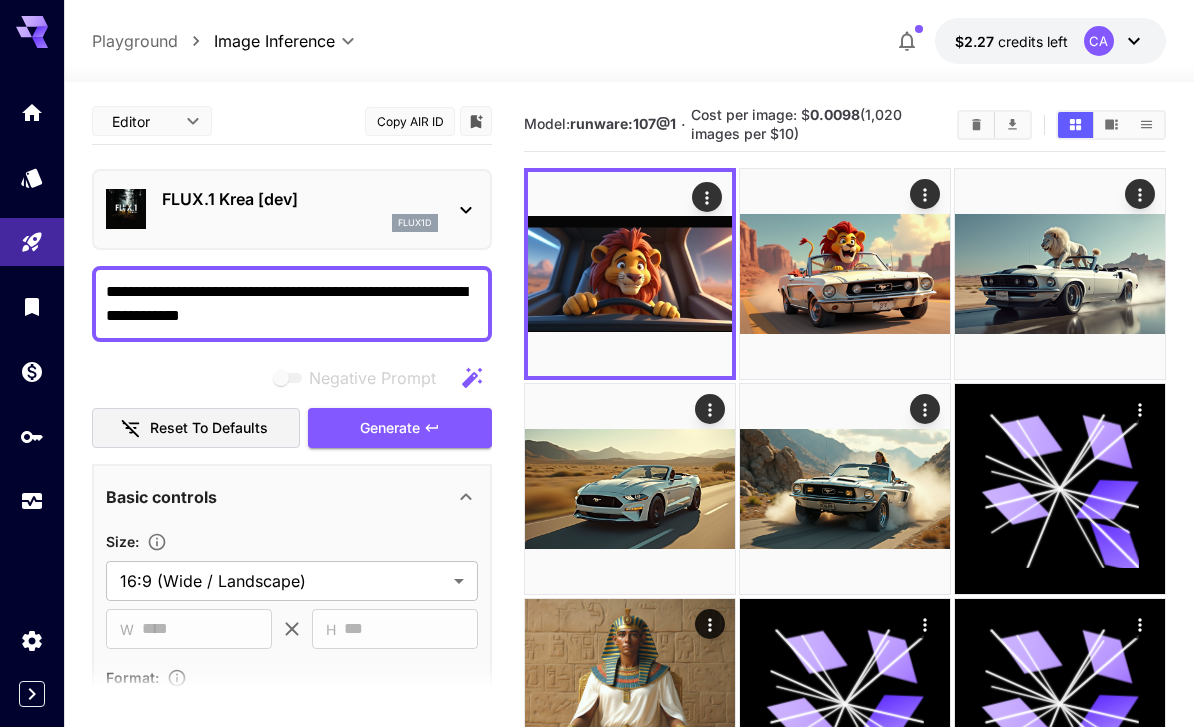 click 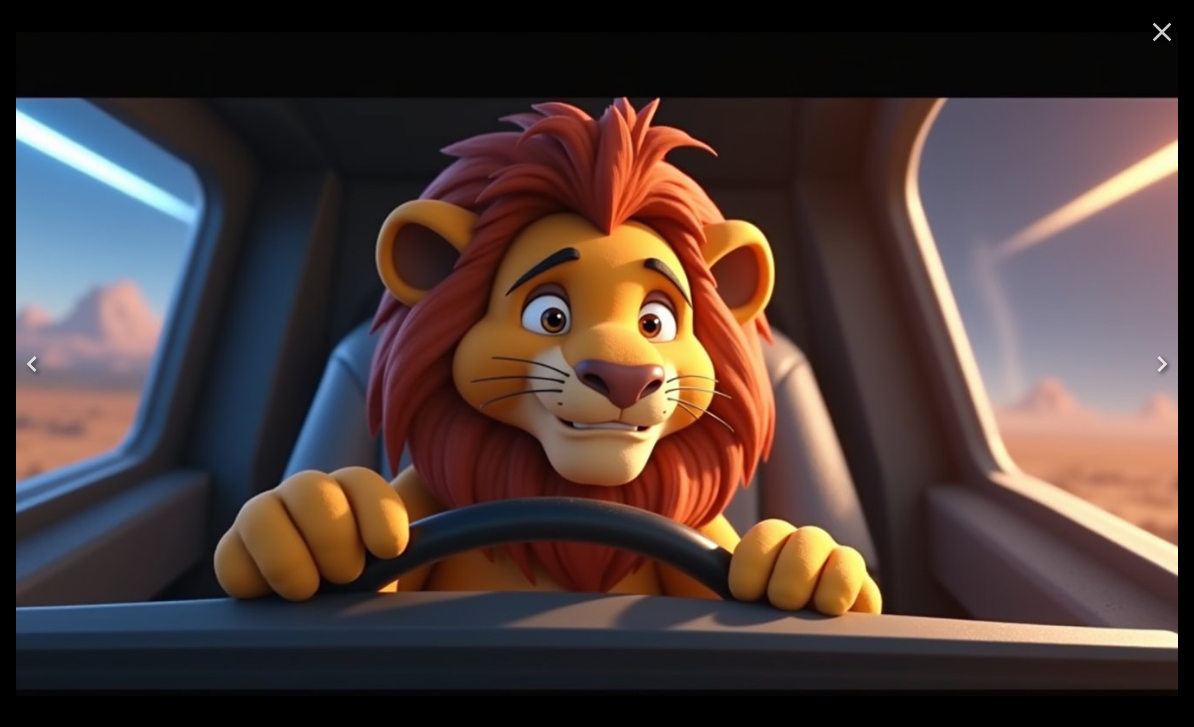 click at bounding box center [597, 364] 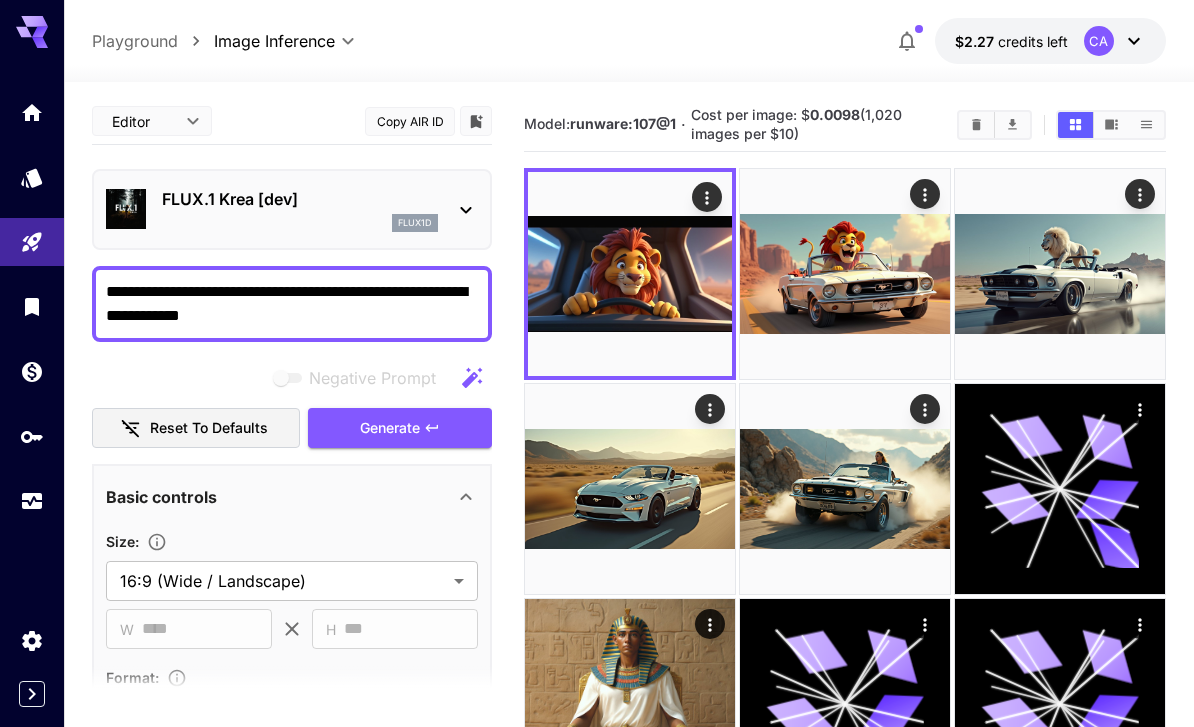 scroll, scrollTop: 0, scrollLeft: 0, axis: both 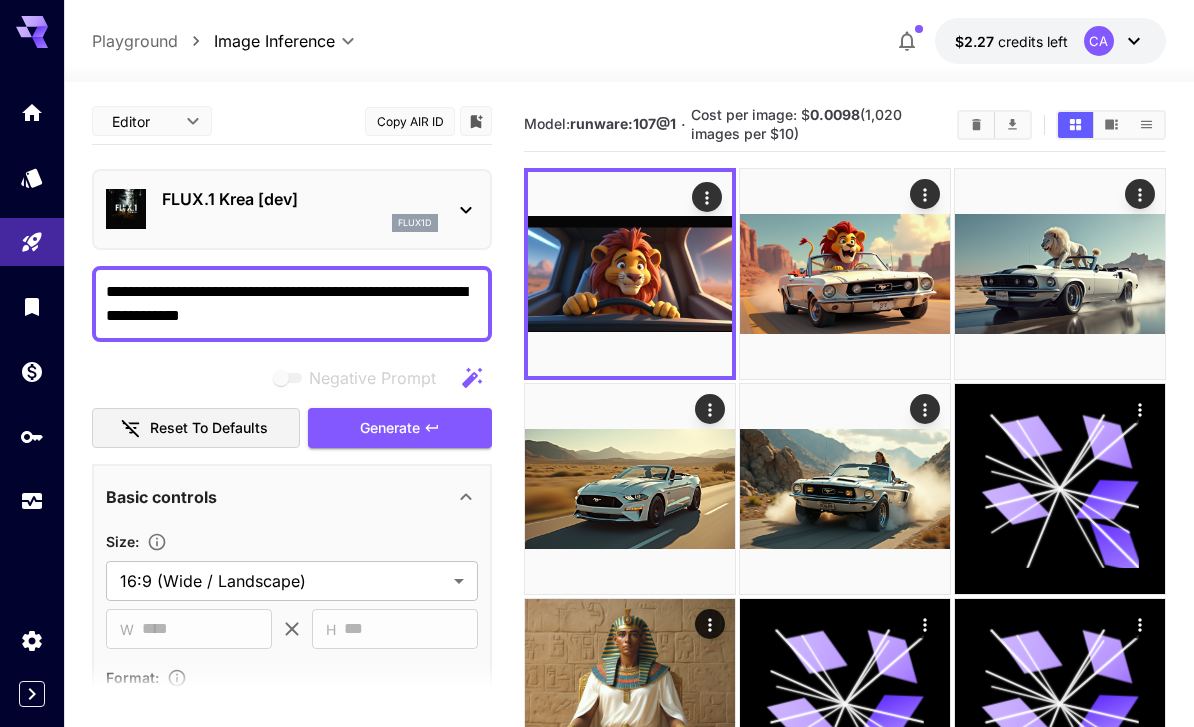 click on "**********" at bounding box center [292, 304] 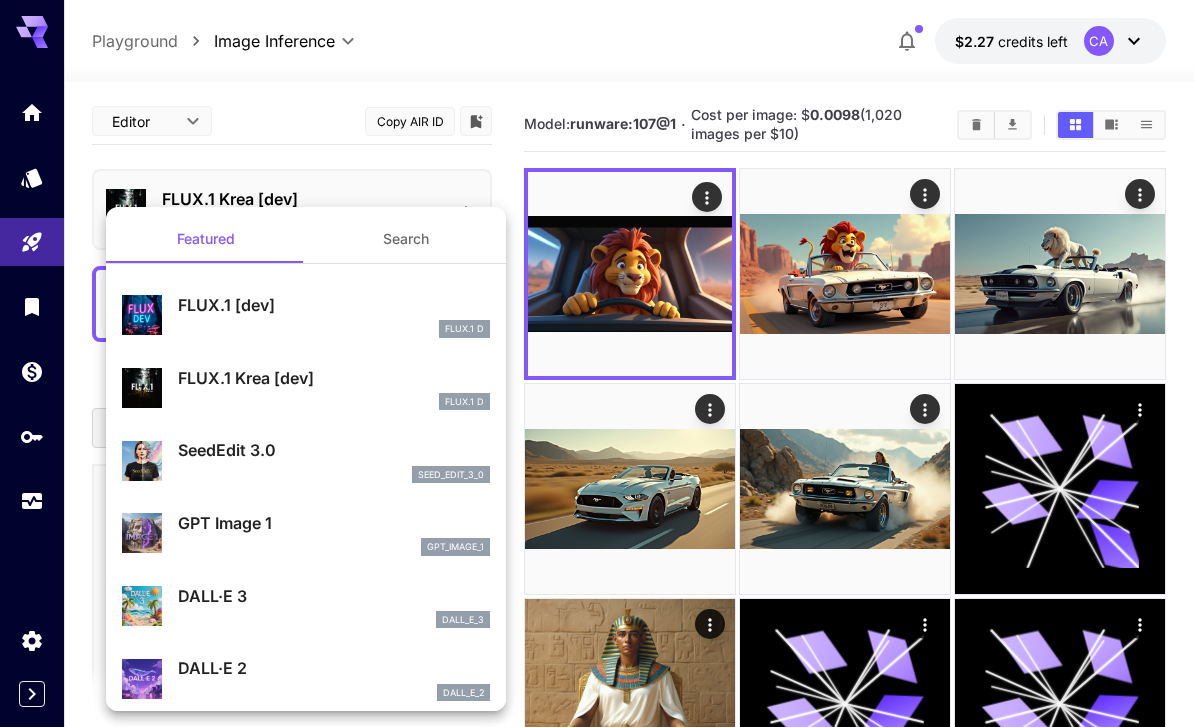 click at bounding box center (597, 363) 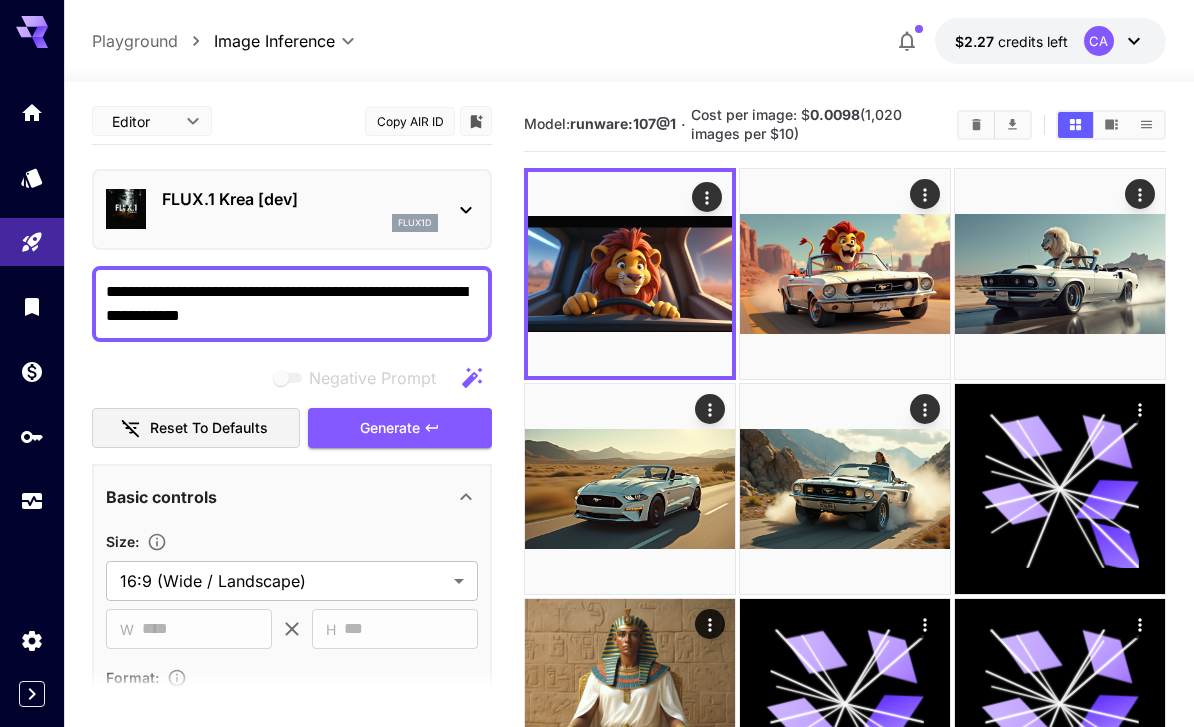 click 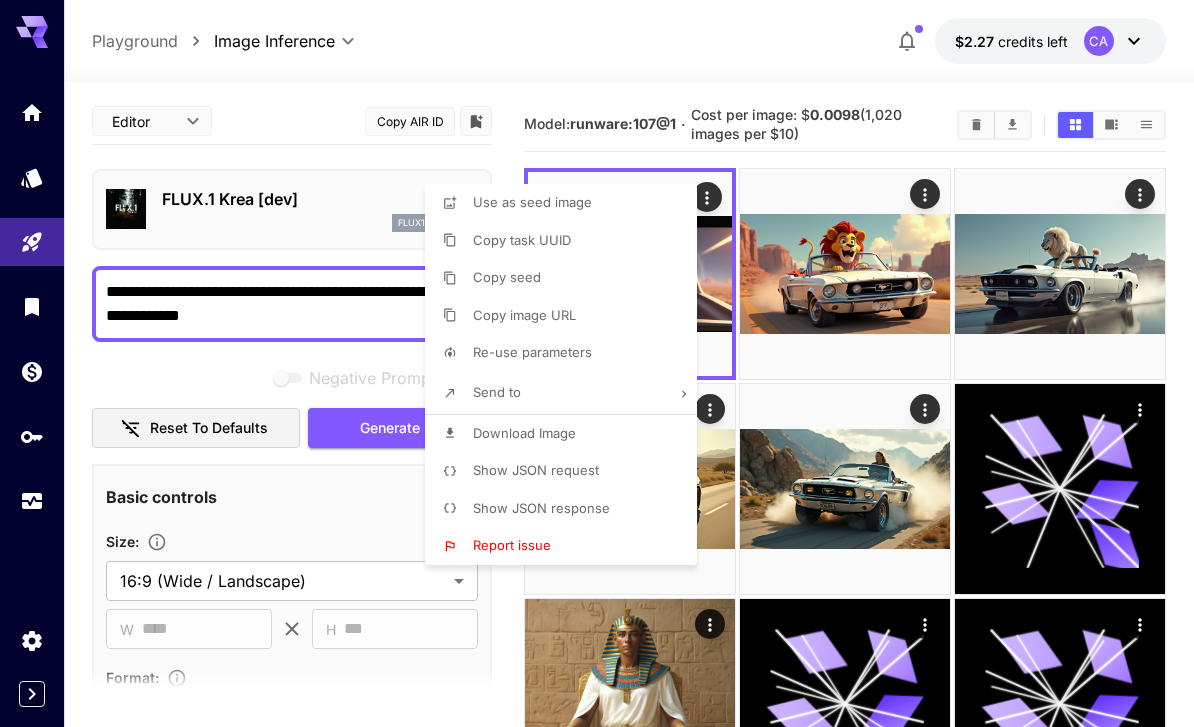 click on "Use as seed image" at bounding box center (567, 203) 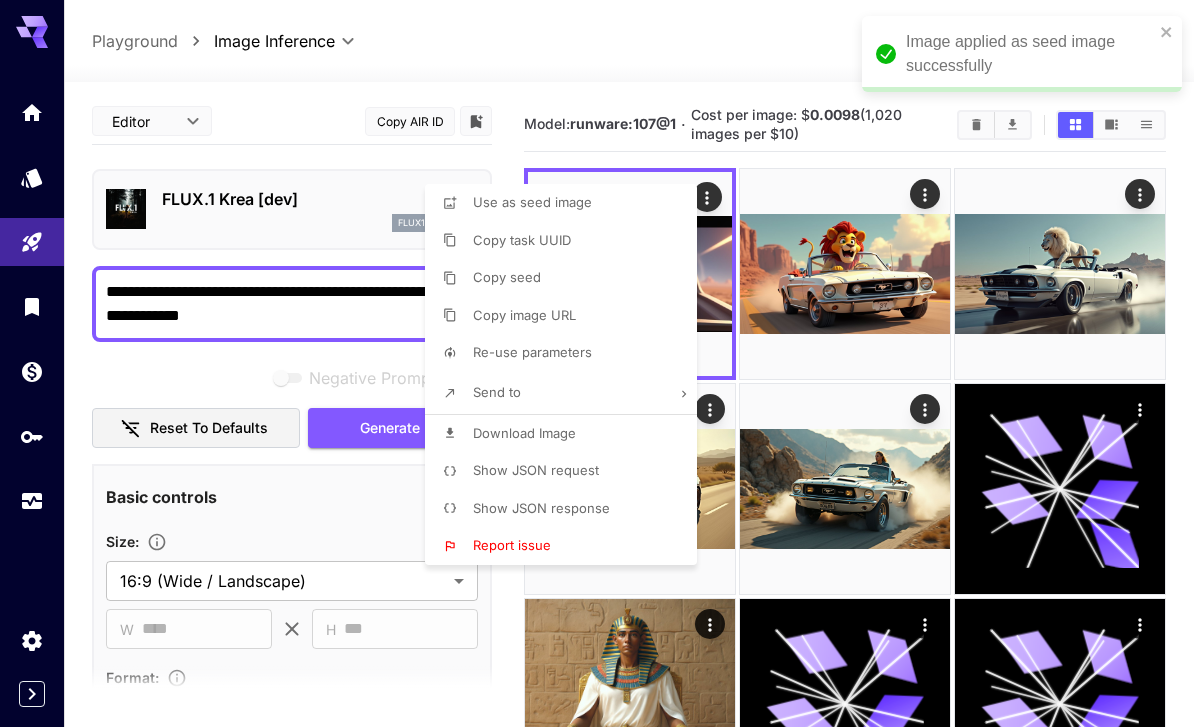 scroll, scrollTop: 31, scrollLeft: 0, axis: vertical 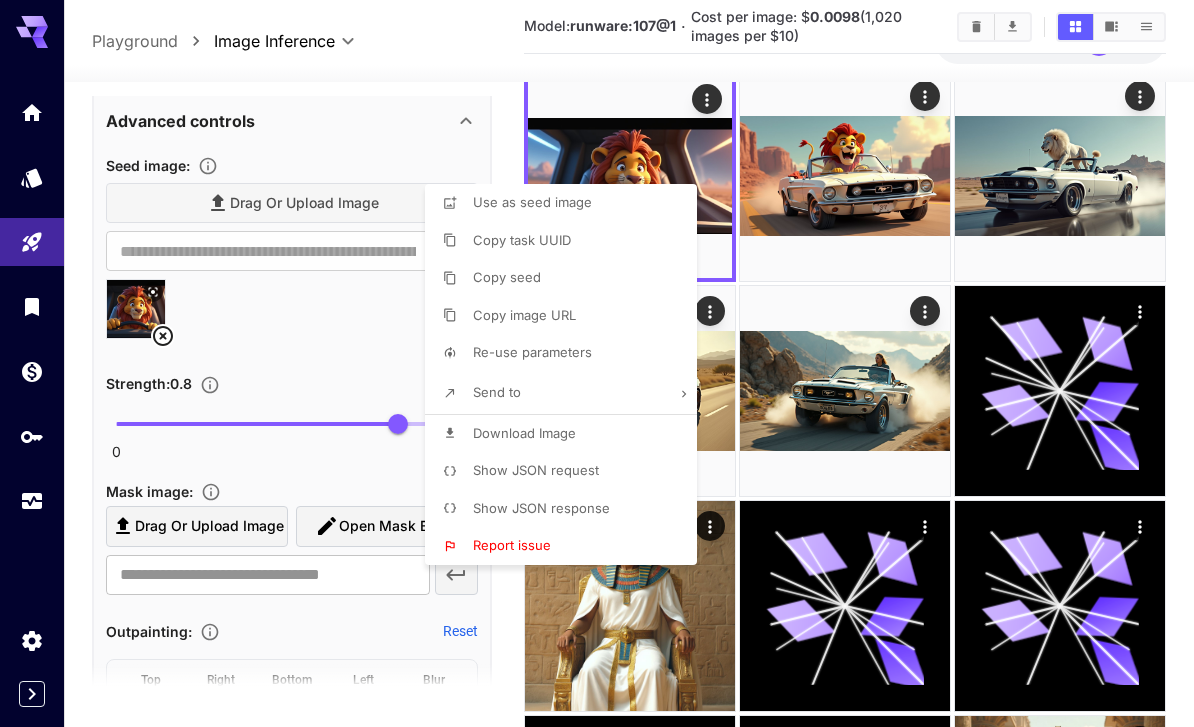 click at bounding box center (597, 363) 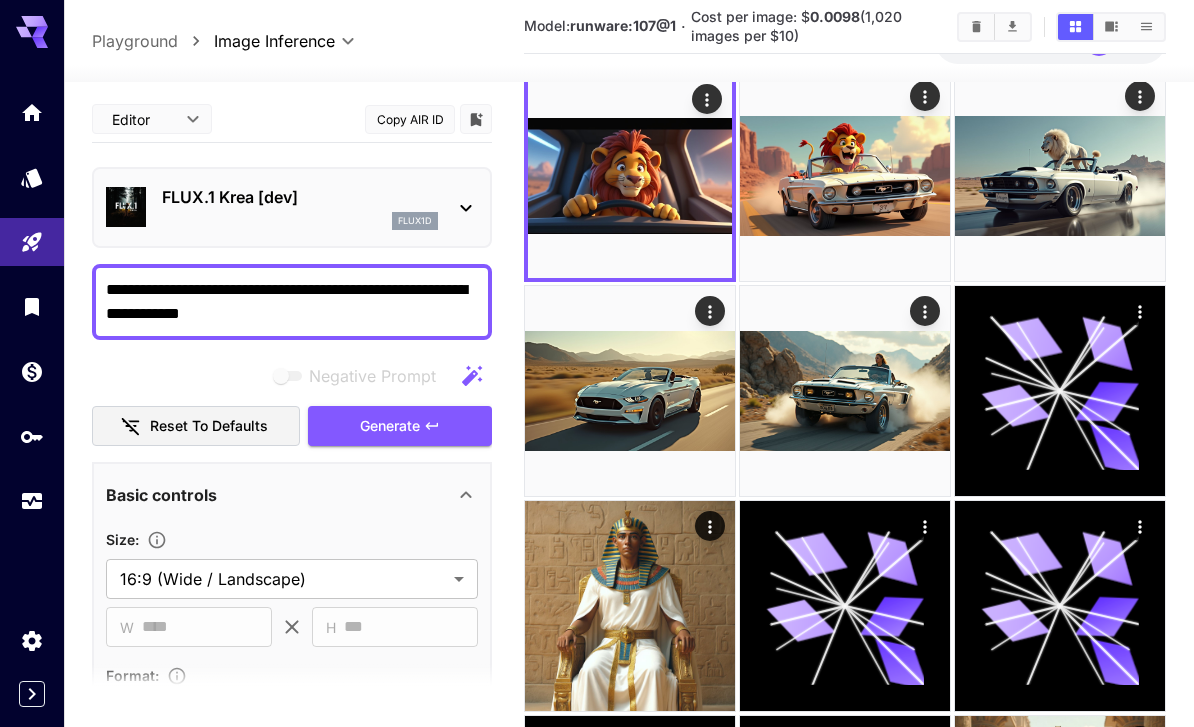 scroll, scrollTop: 0, scrollLeft: 0, axis: both 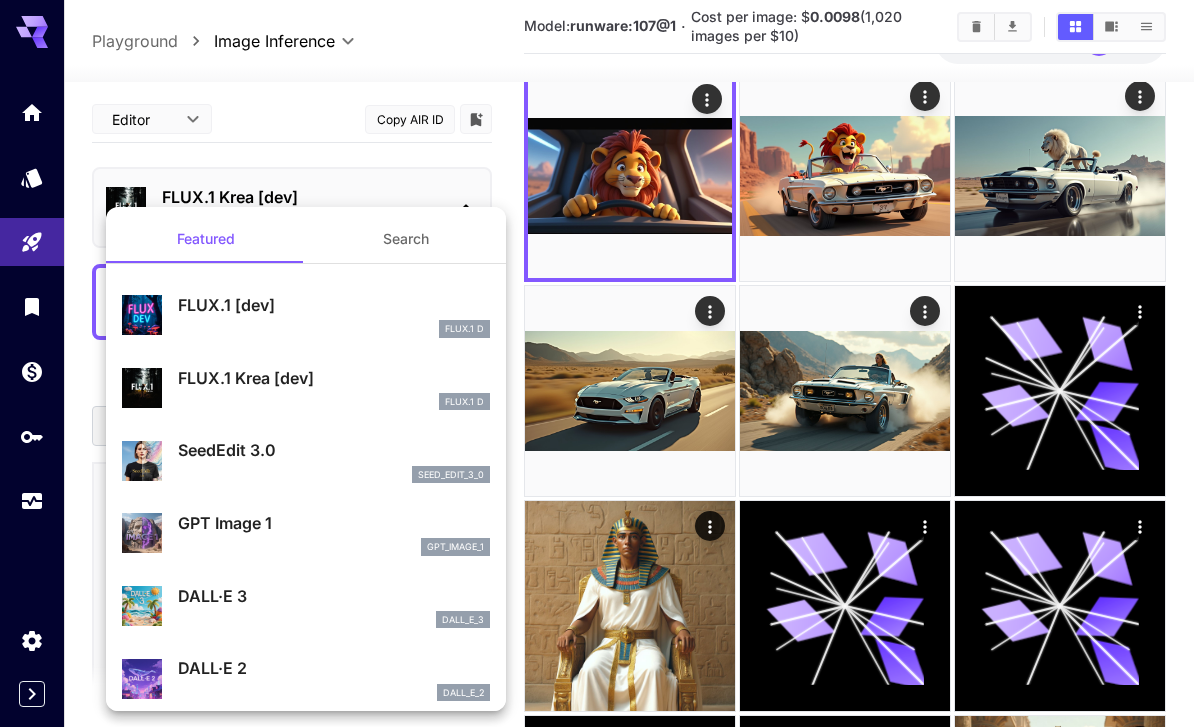 click on "SeedEdit 3.0" at bounding box center (334, 450) 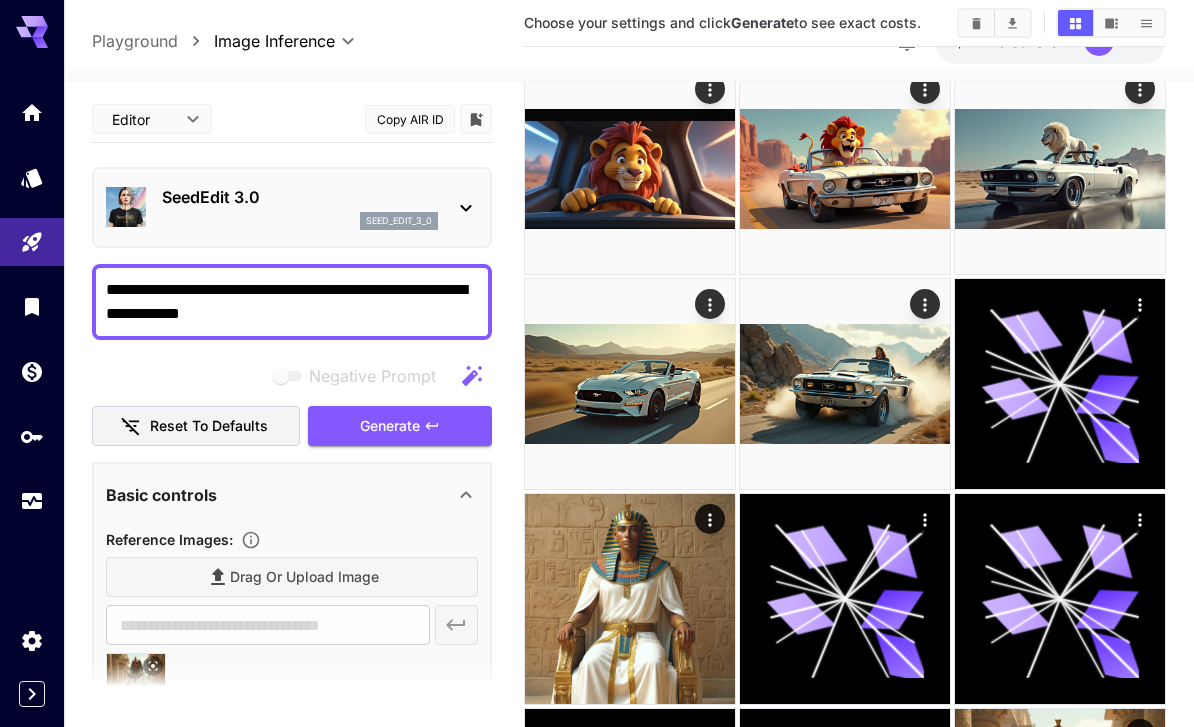 click on "**********" at bounding box center (292, 302) 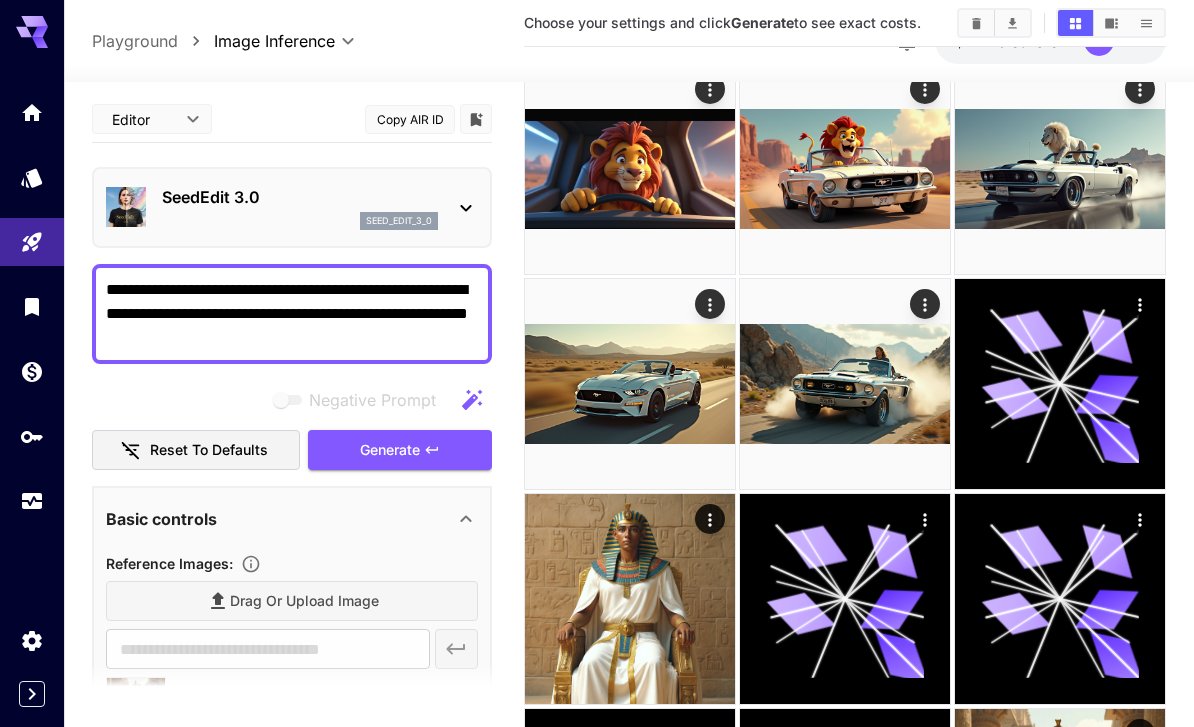 click on "**********" at bounding box center (292, 314) 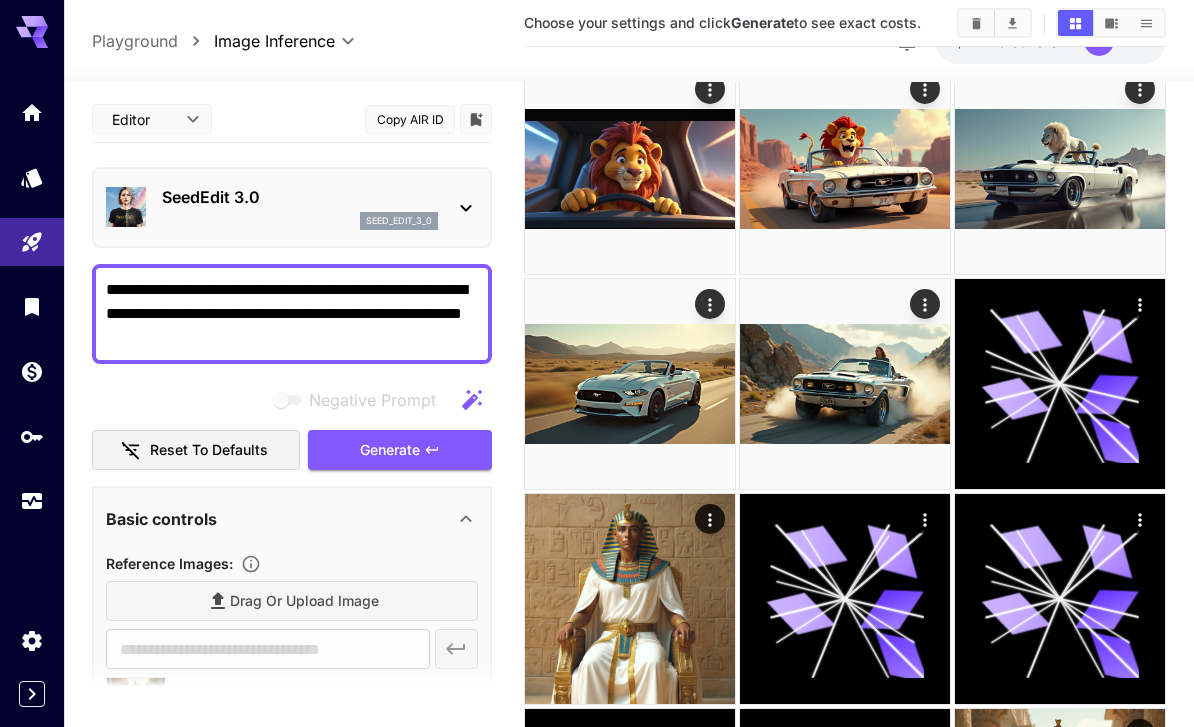 click on "**********" at bounding box center [292, 314] 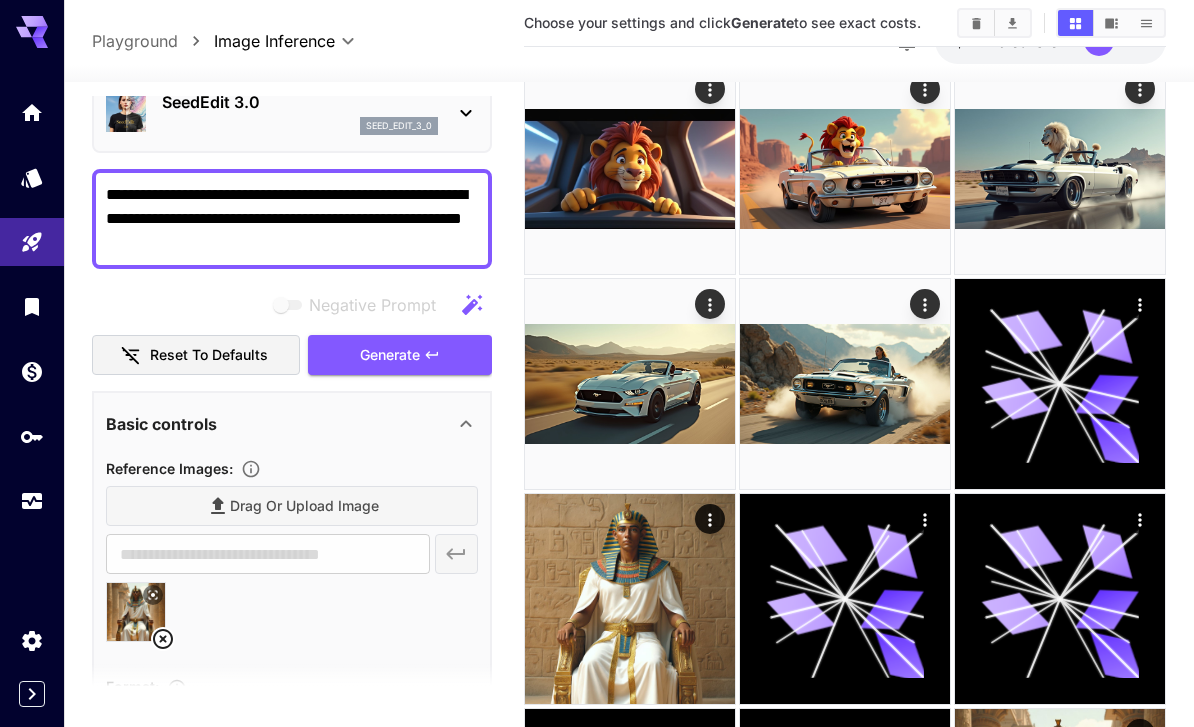 scroll, scrollTop: 99, scrollLeft: 0, axis: vertical 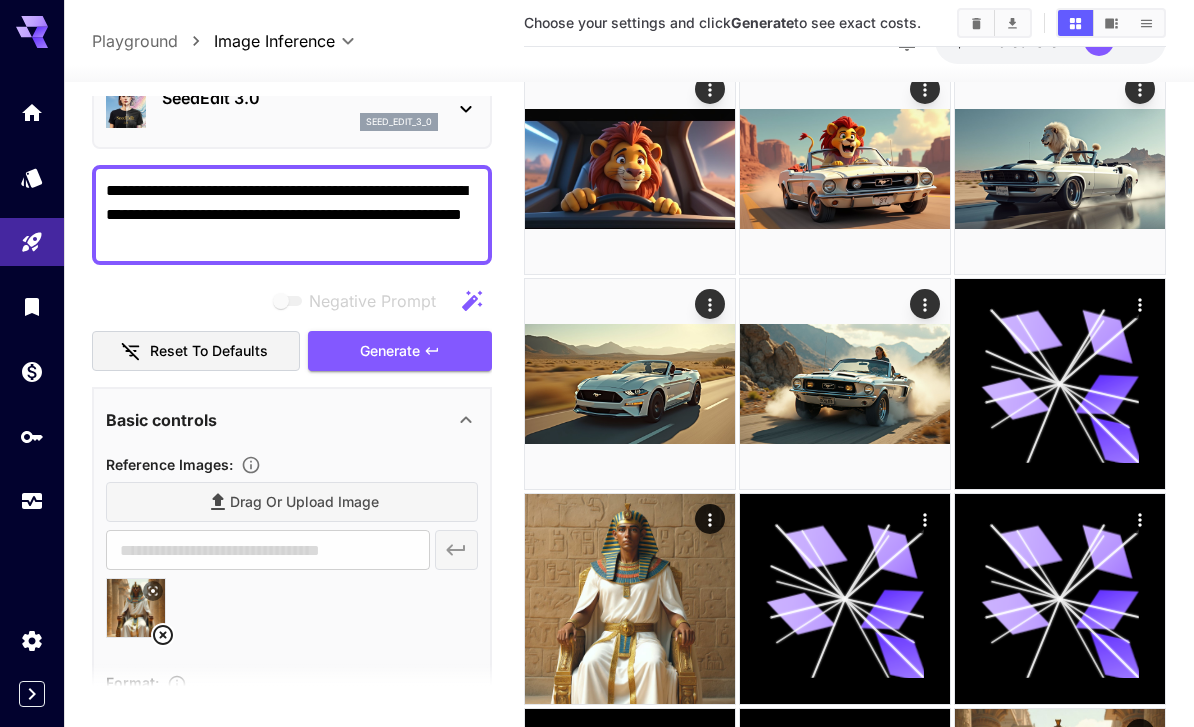 click 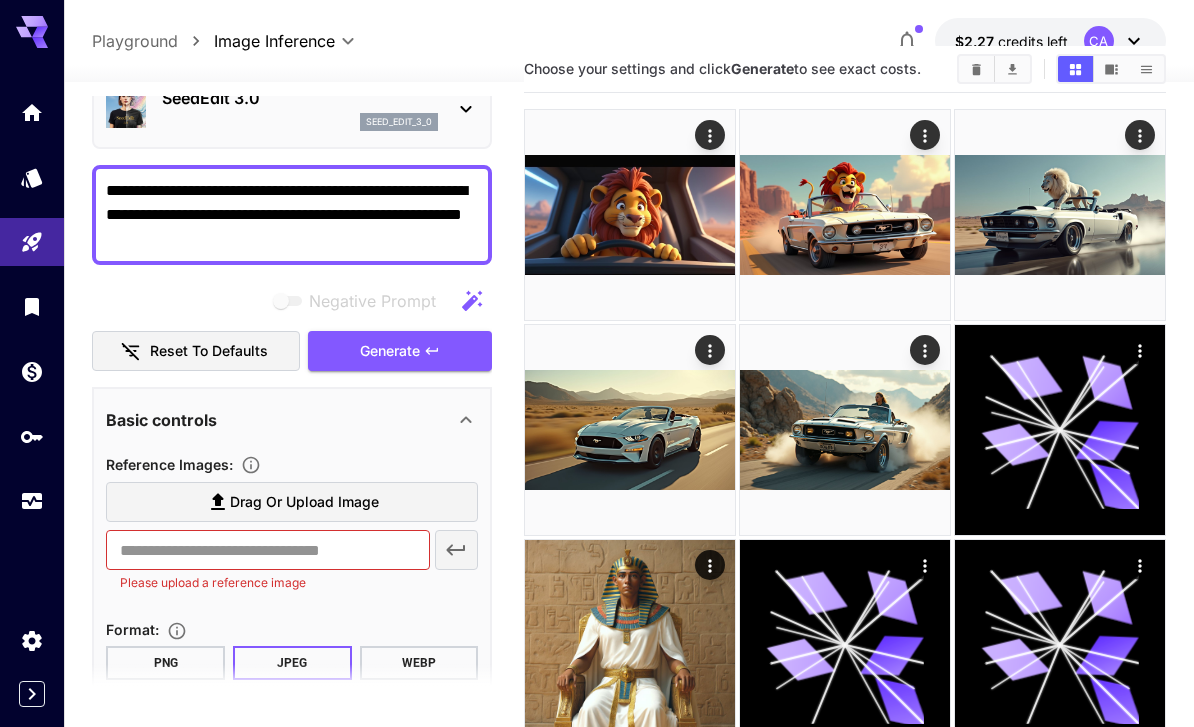 scroll, scrollTop: 49, scrollLeft: 0, axis: vertical 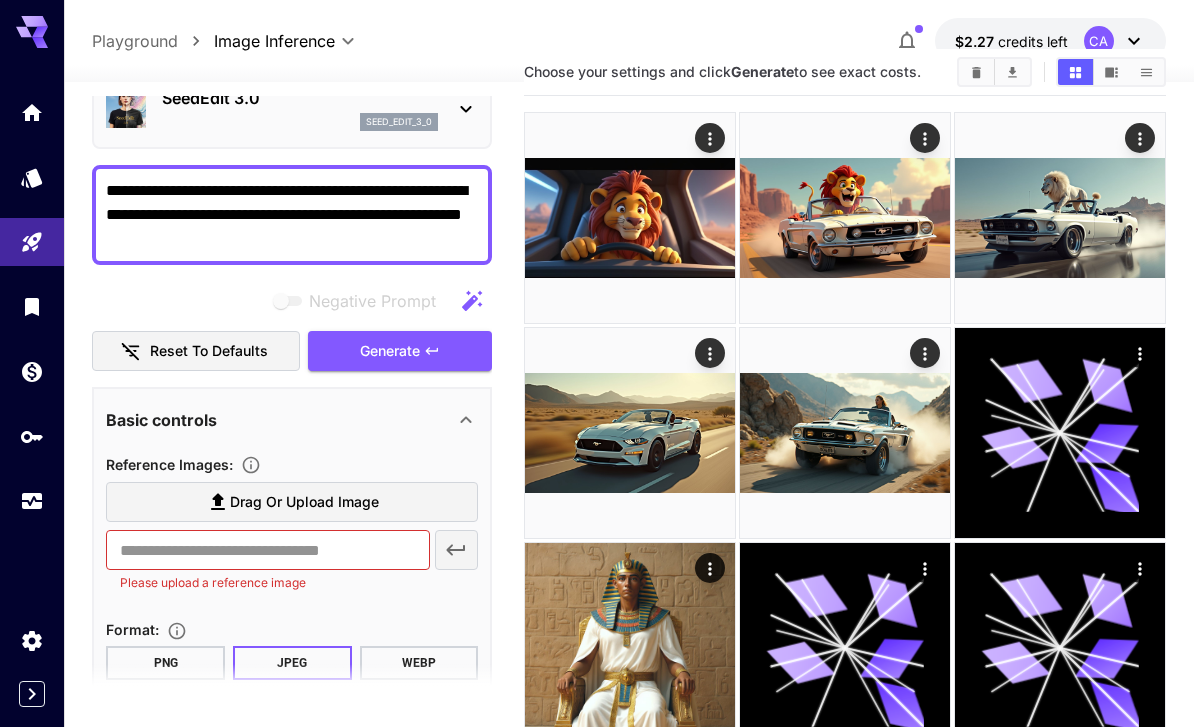 click 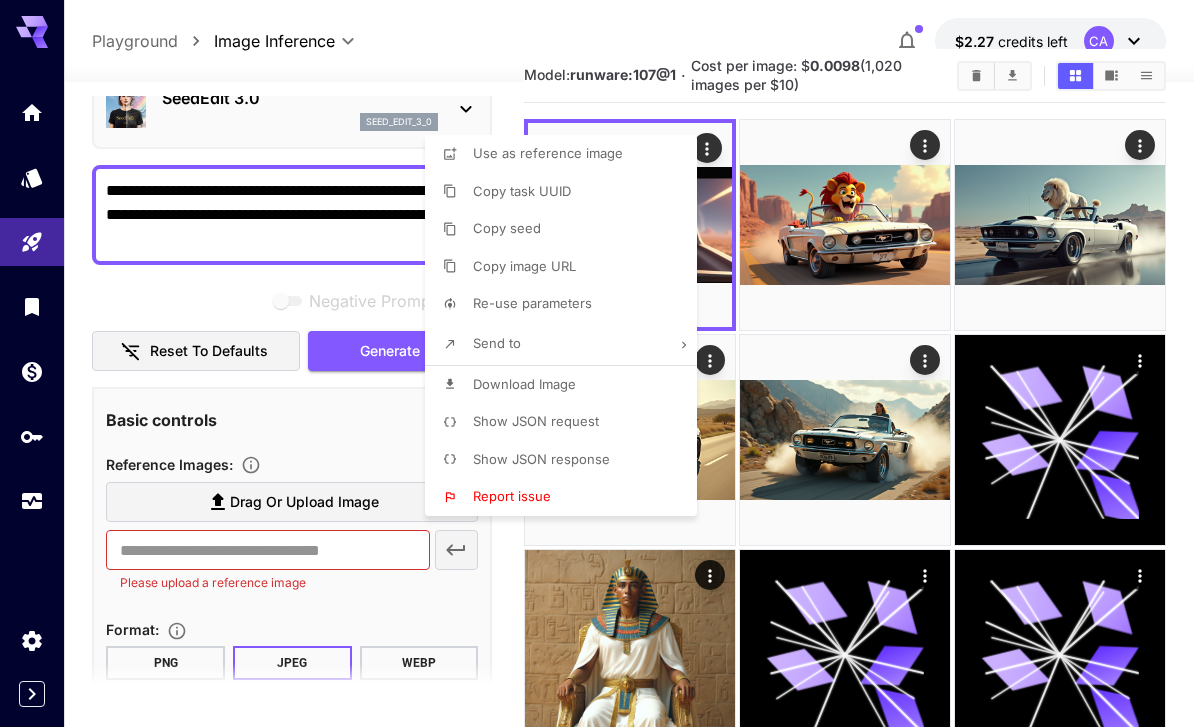 click on "Use as reference image" at bounding box center (567, 154) 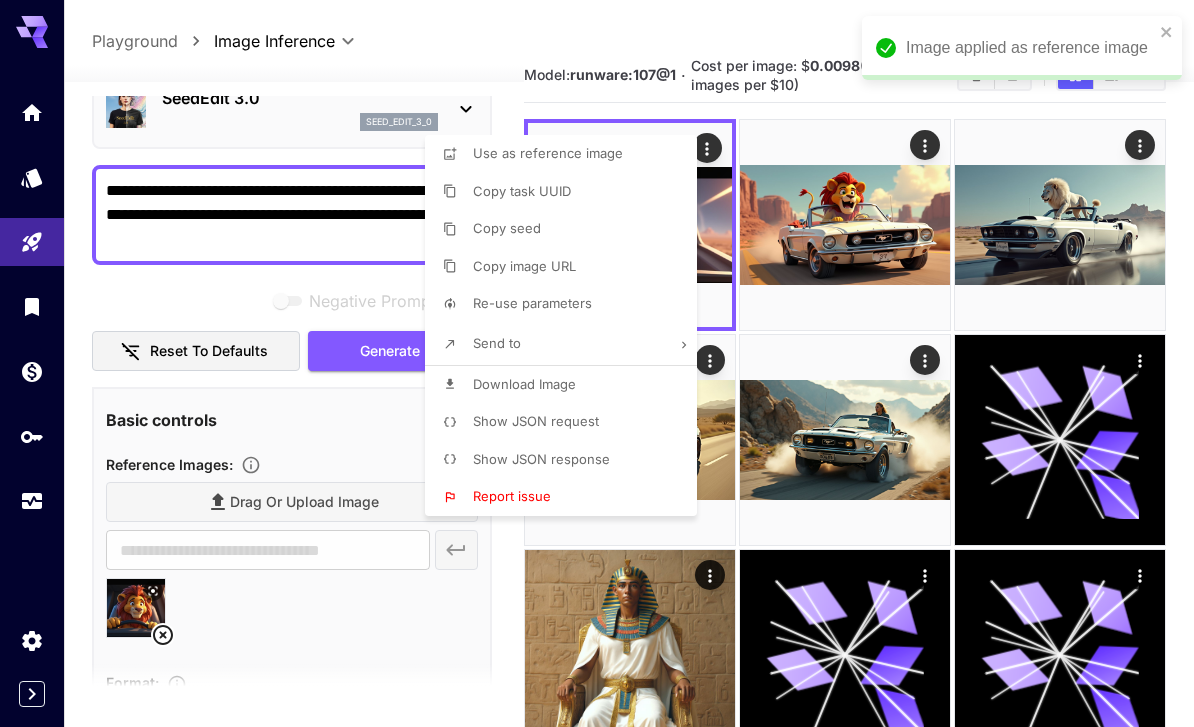 click at bounding box center [597, 363] 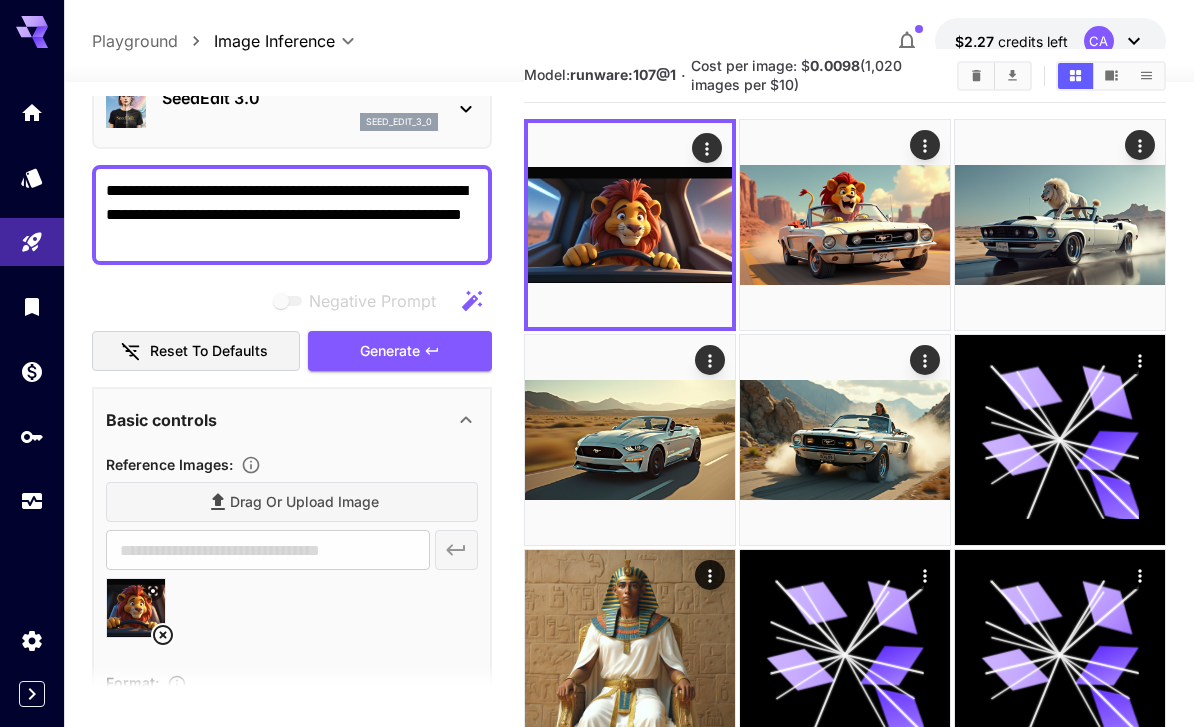 click on "**********" at bounding box center [292, 215] 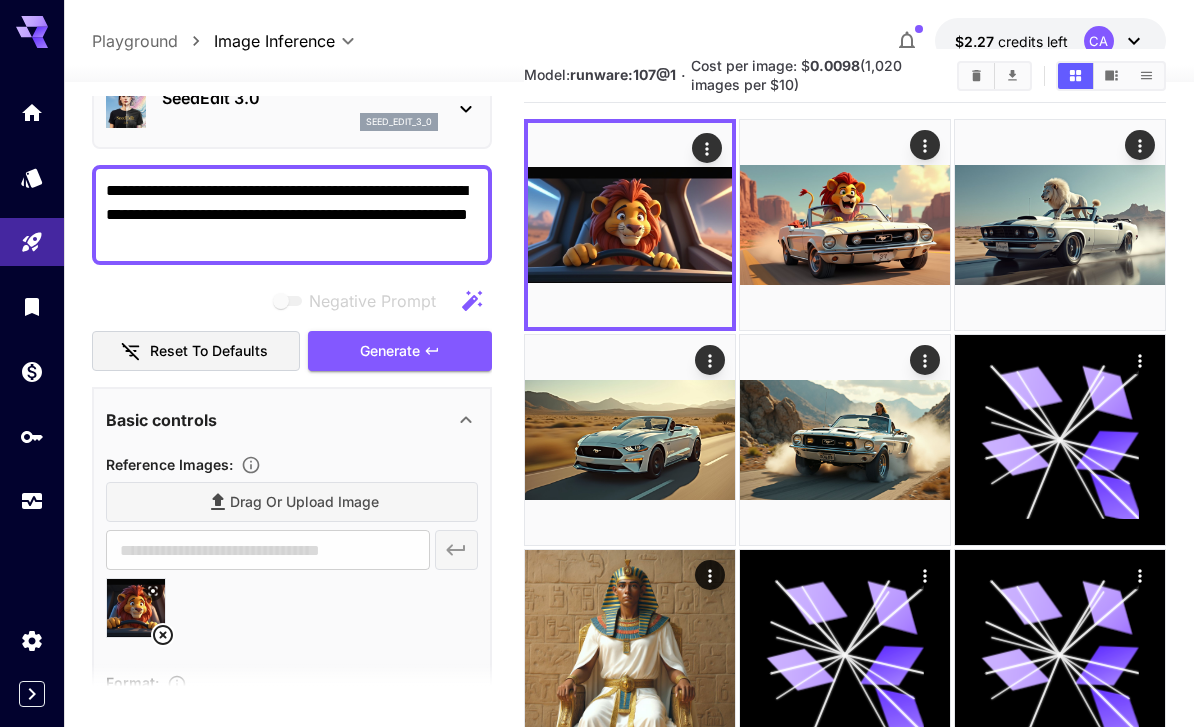 scroll, scrollTop: 0, scrollLeft: 0, axis: both 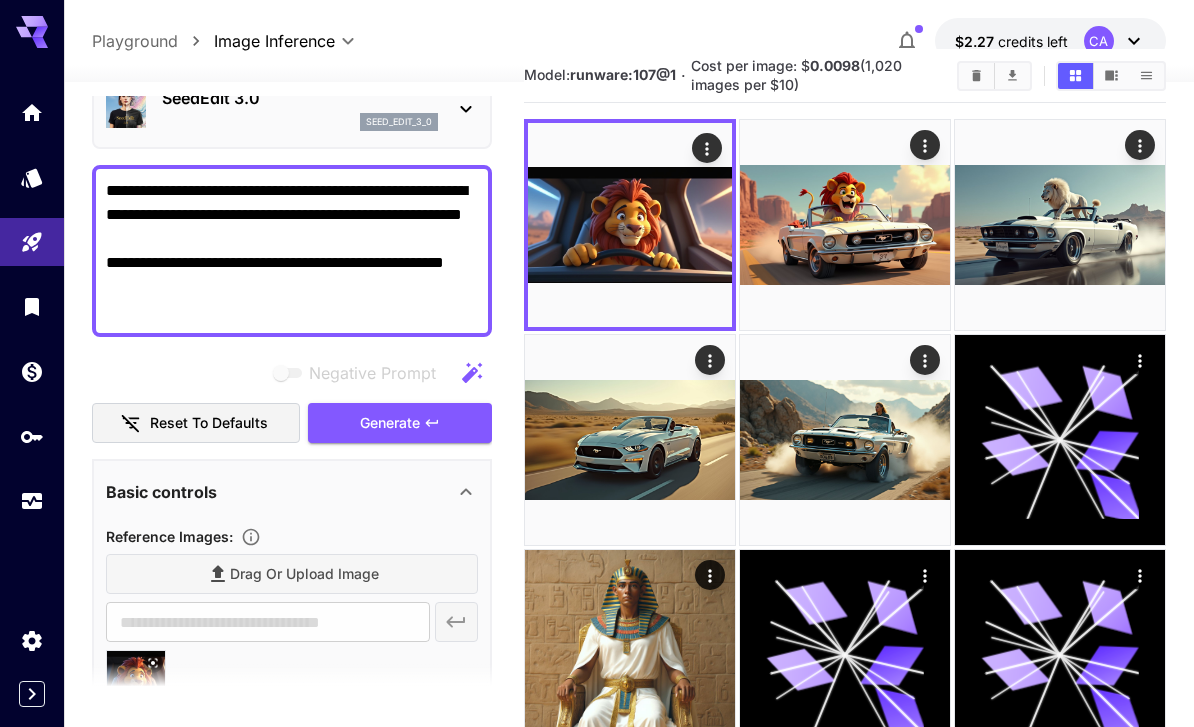 click on "Generate" at bounding box center [400, 423] 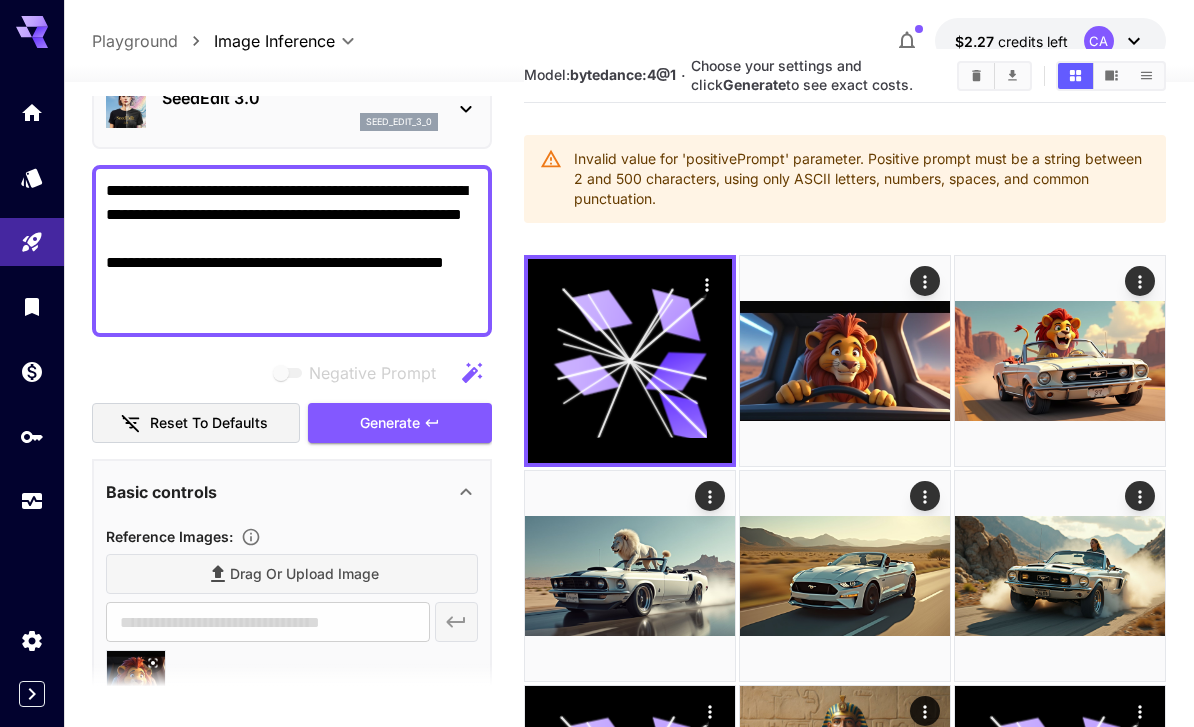 click on "**********" at bounding box center [292, 251] 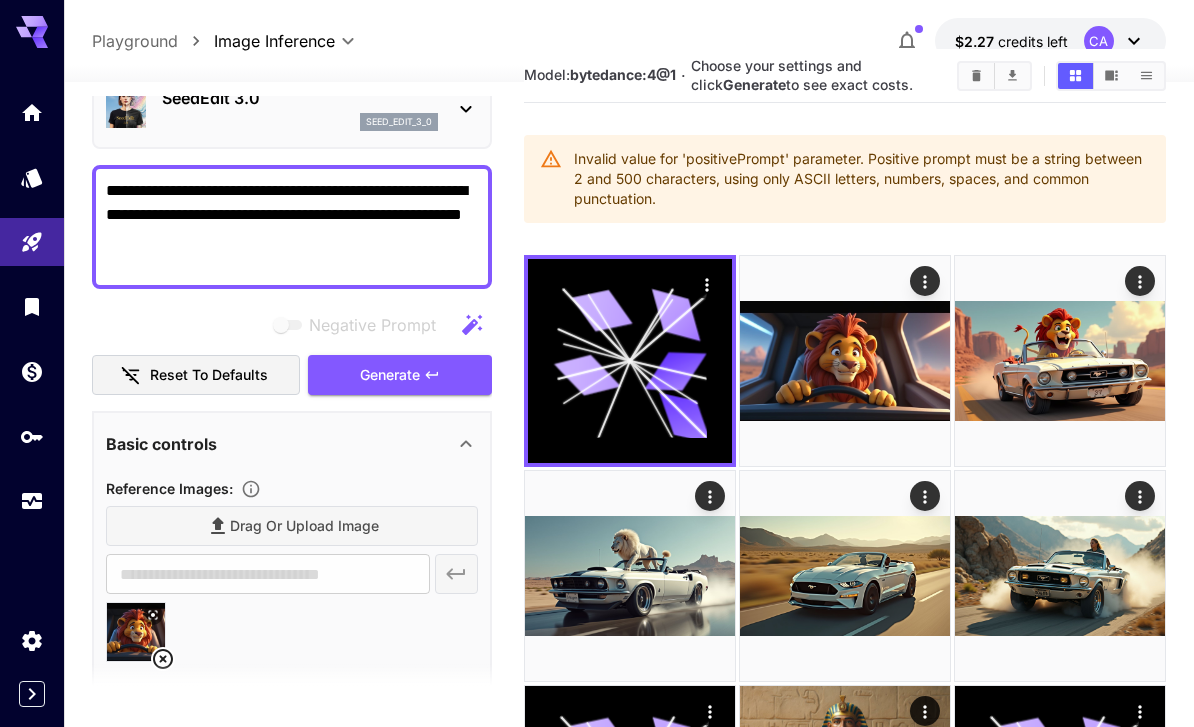scroll, scrollTop: 0, scrollLeft: 0, axis: both 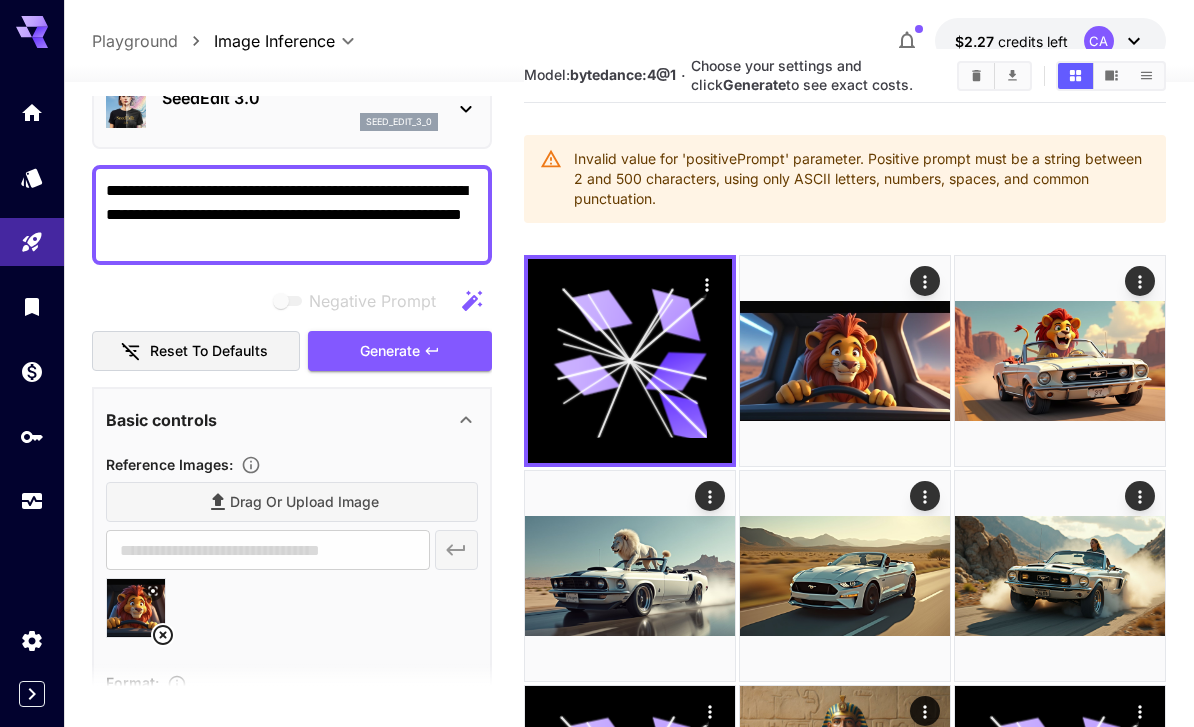 type on "**********" 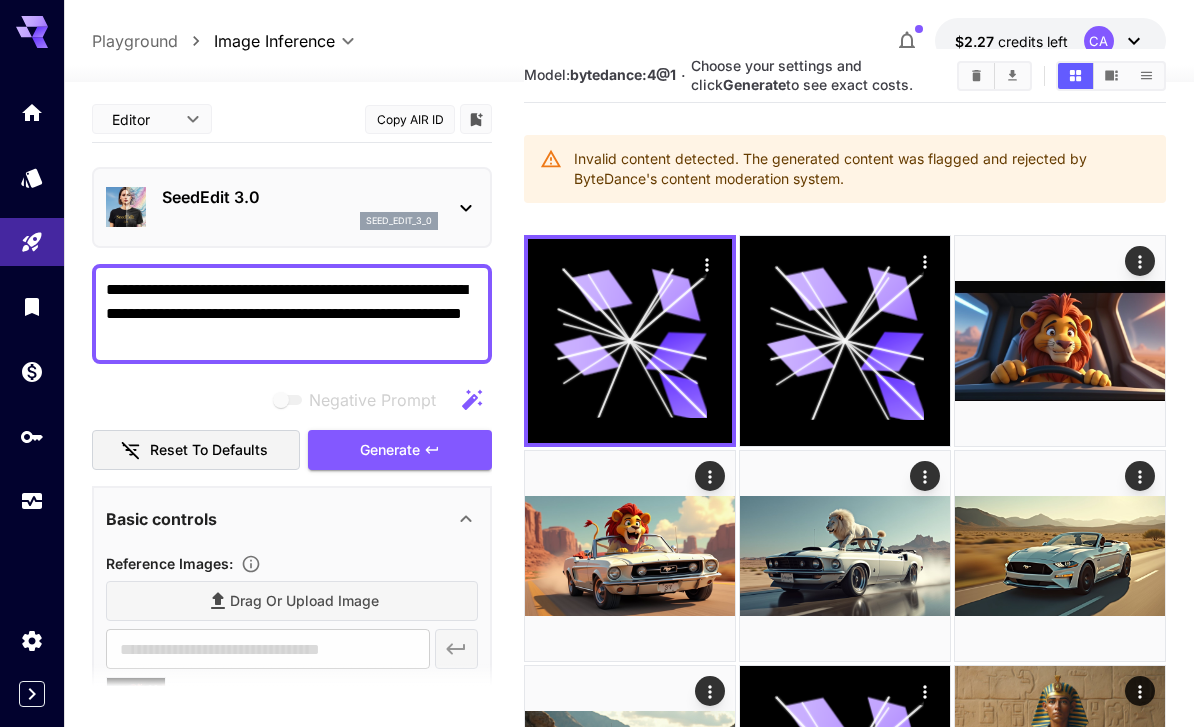 scroll, scrollTop: 0, scrollLeft: 0, axis: both 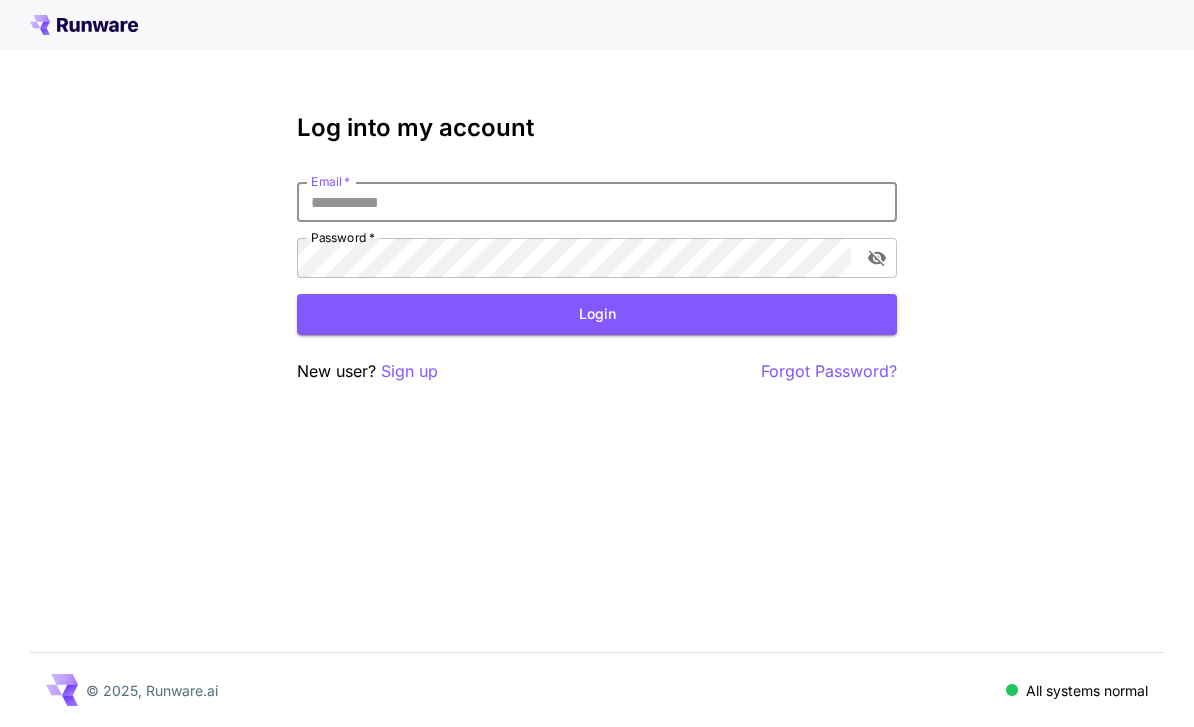 type on "**********" 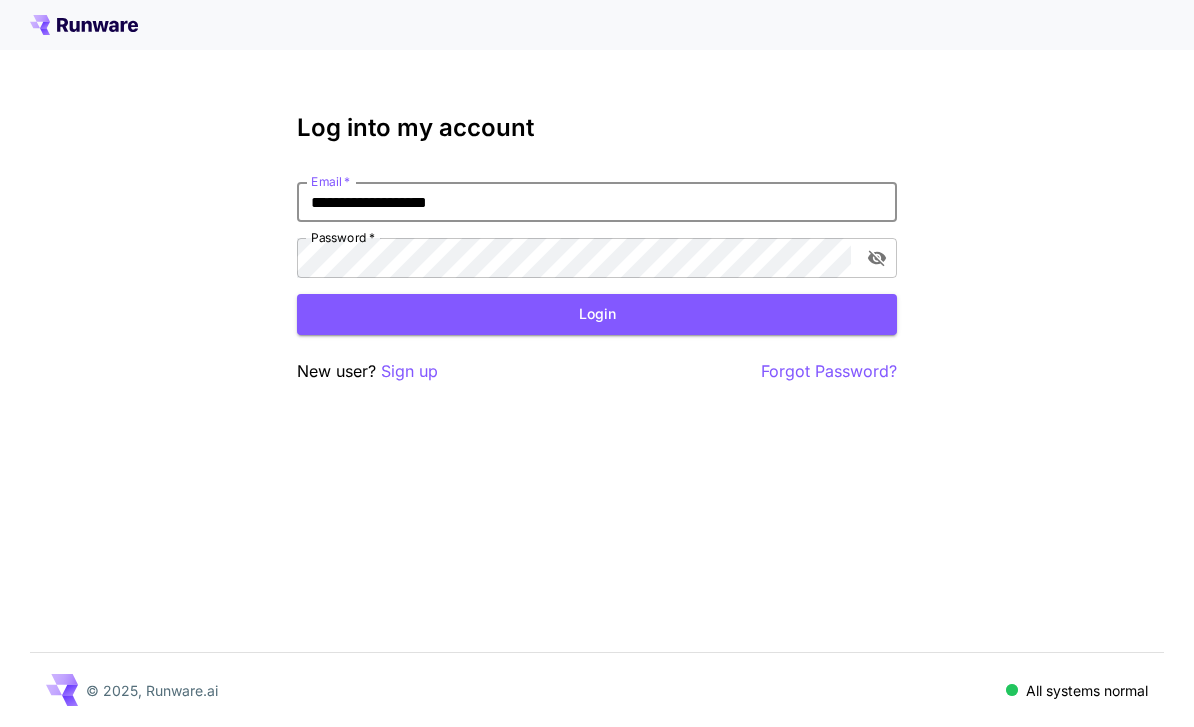 click on "Login" at bounding box center (597, 314) 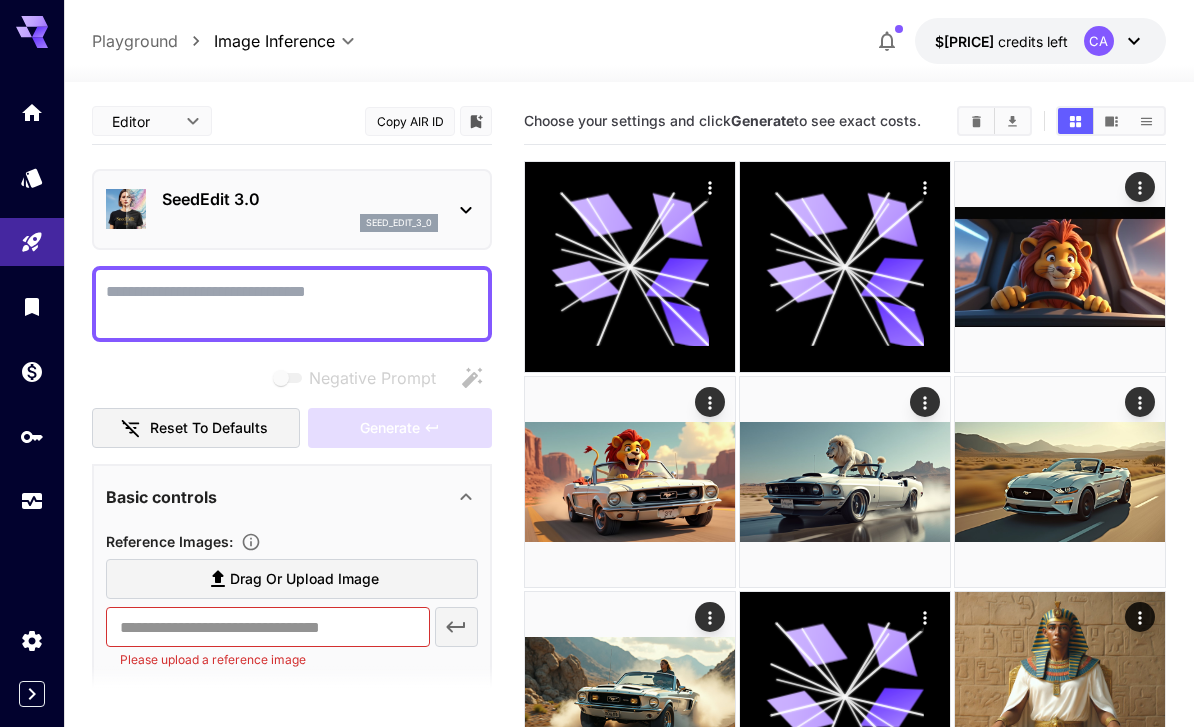 click 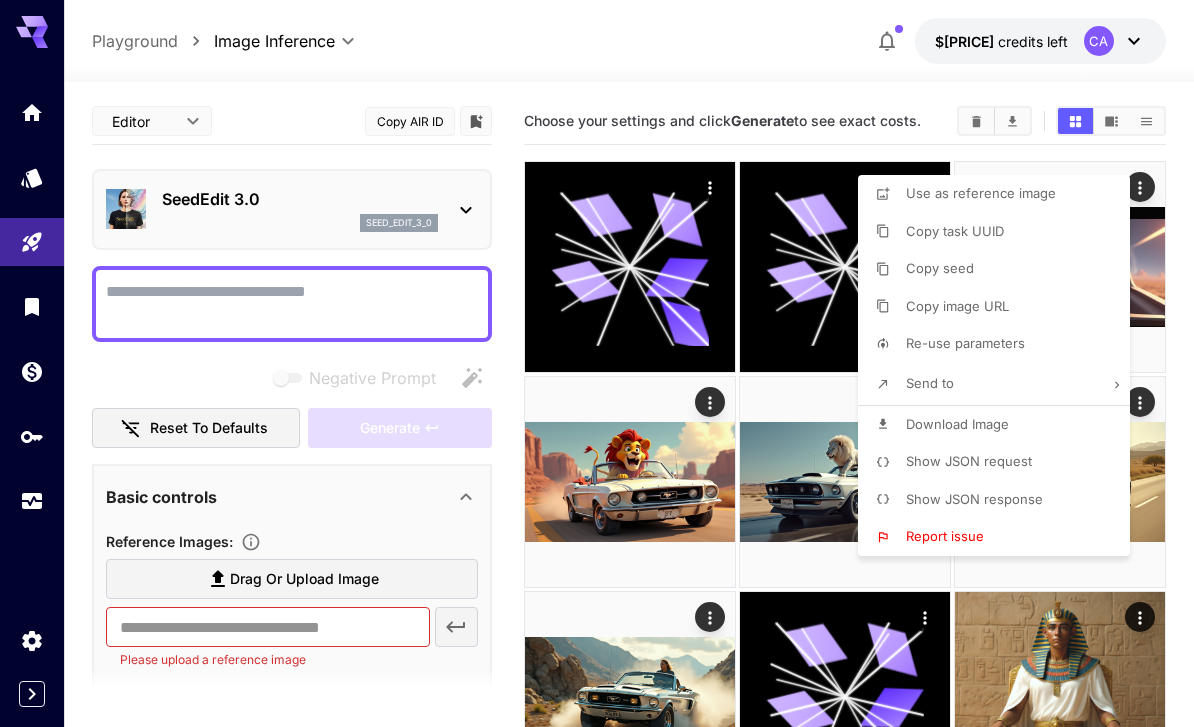 click on "Use as reference image" at bounding box center (1000, 194) 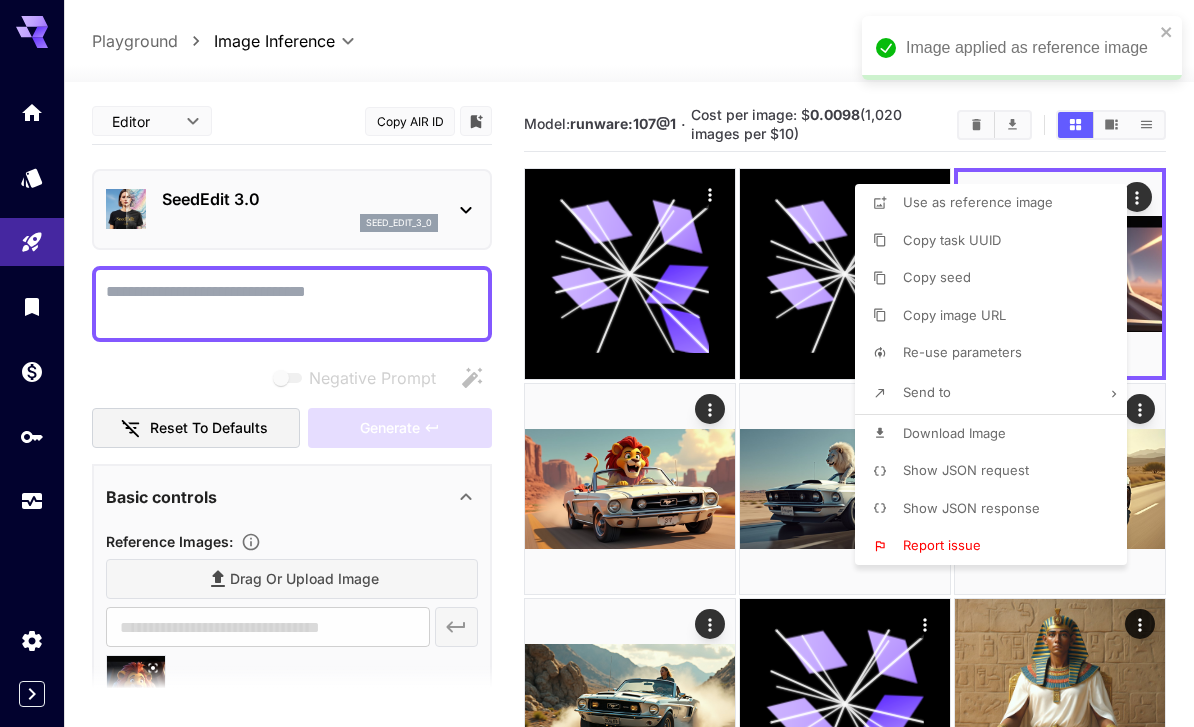 click at bounding box center [597, 363] 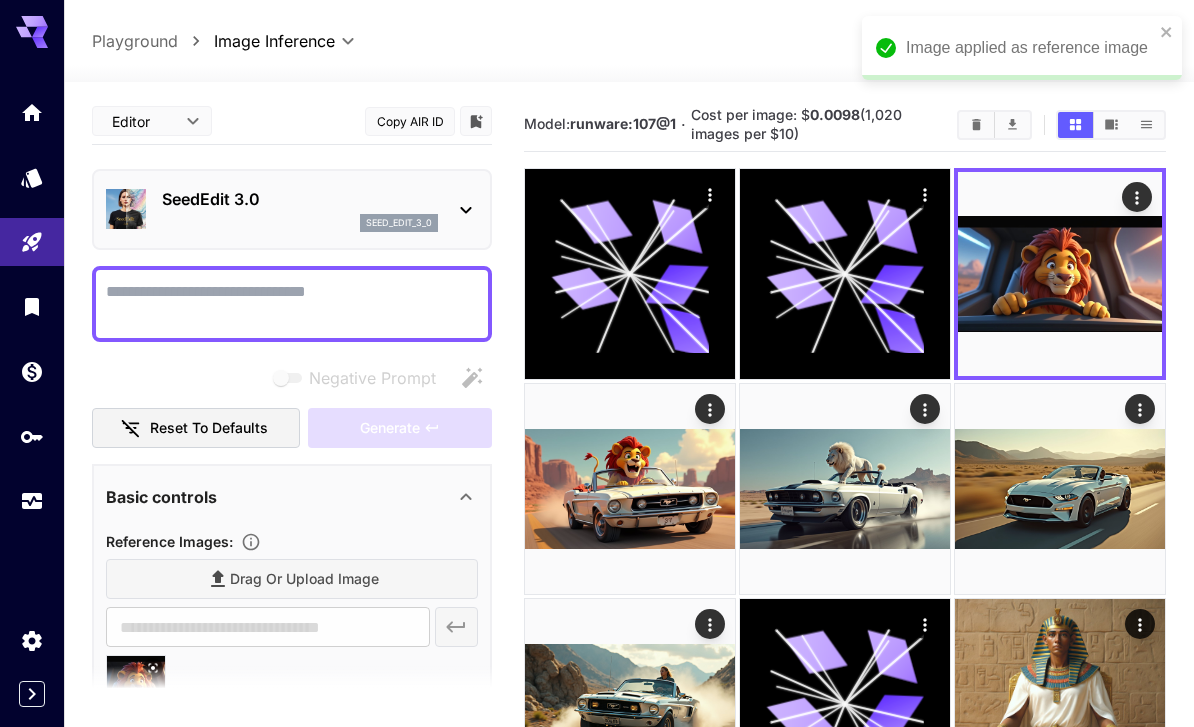 click on "Negative Prompt" at bounding box center (292, 304) 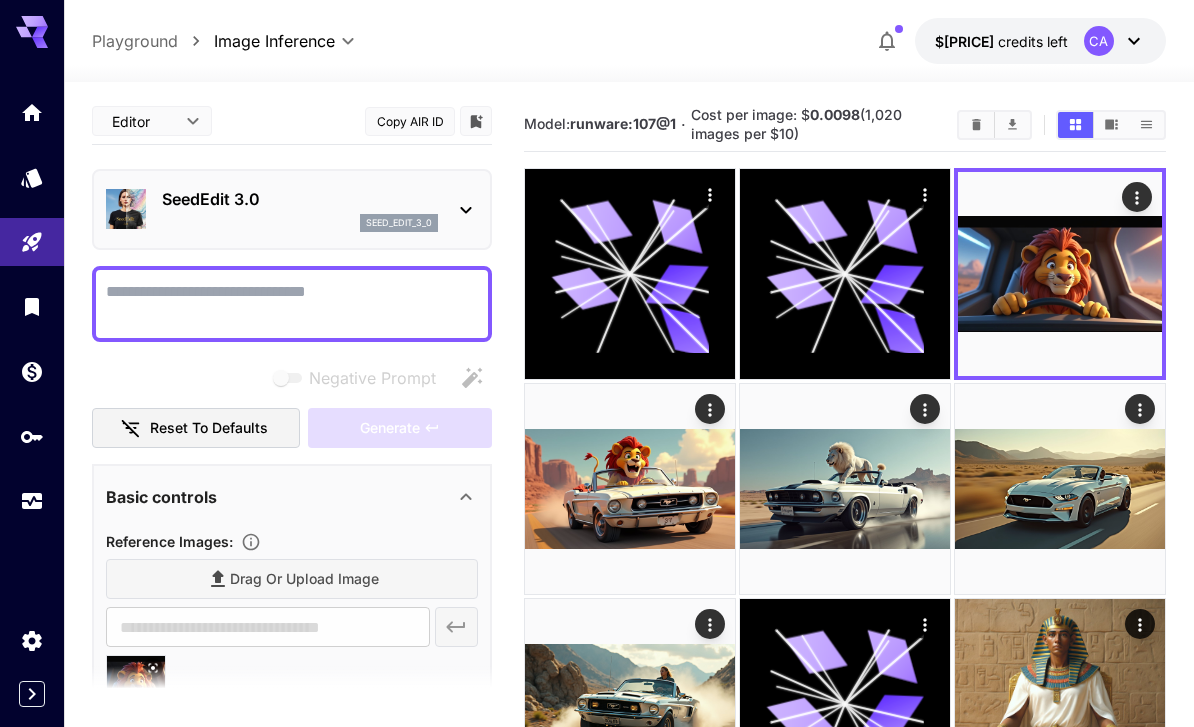 click on "Negative Prompt" at bounding box center (292, 304) 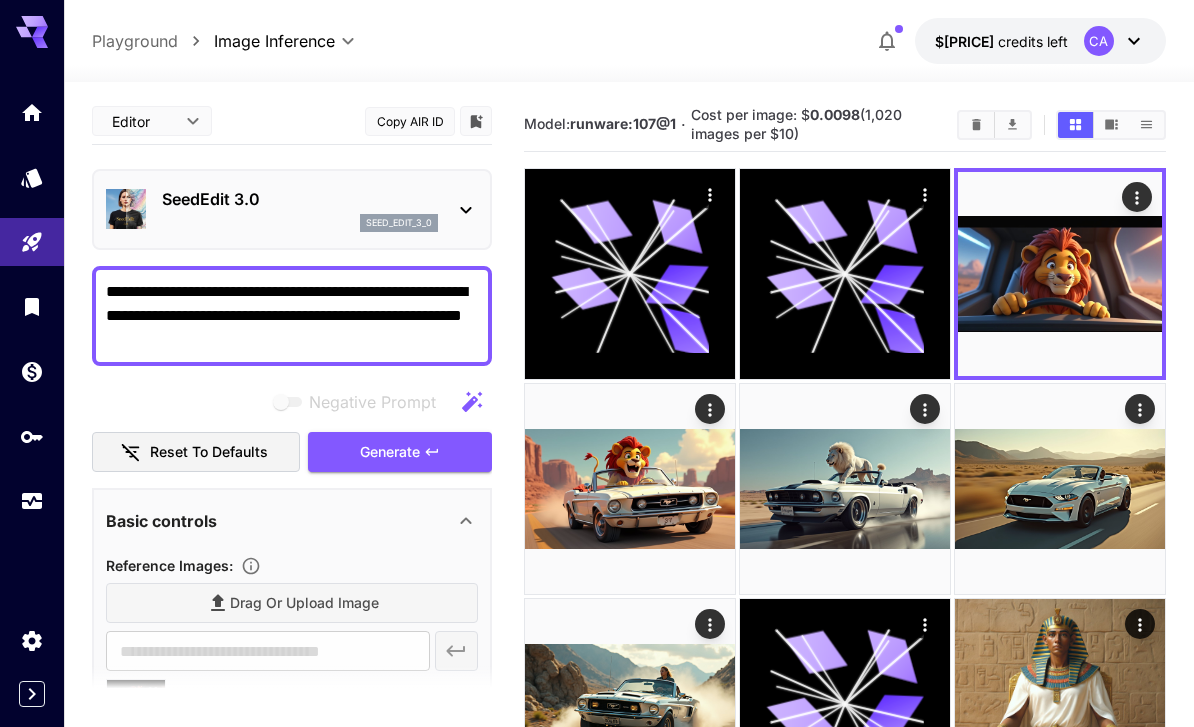 type on "**********" 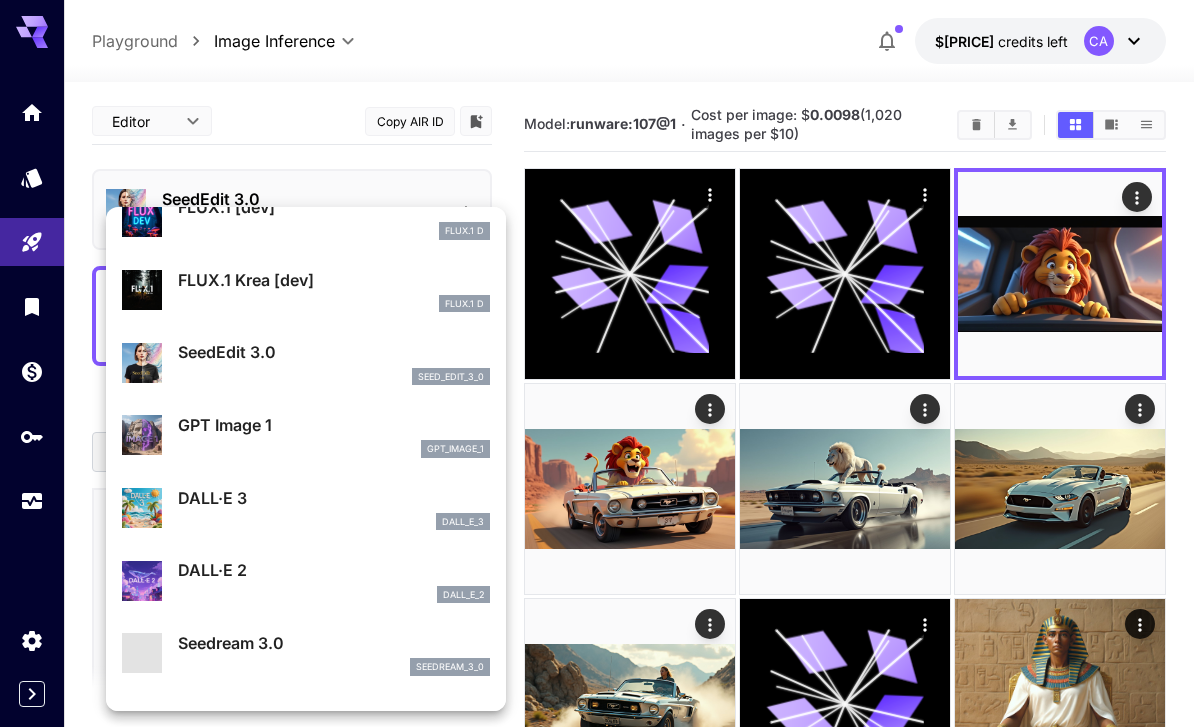 scroll, scrollTop: 106, scrollLeft: 0, axis: vertical 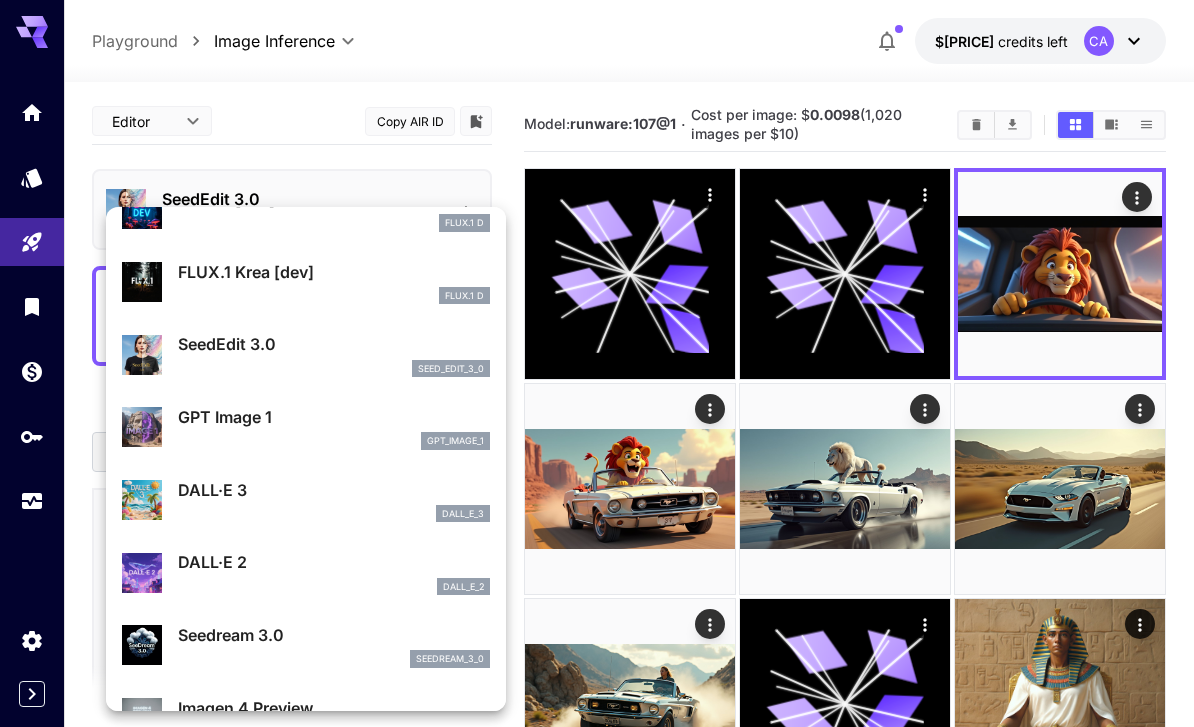 click on "gpt_image_1" at bounding box center (334, 441) 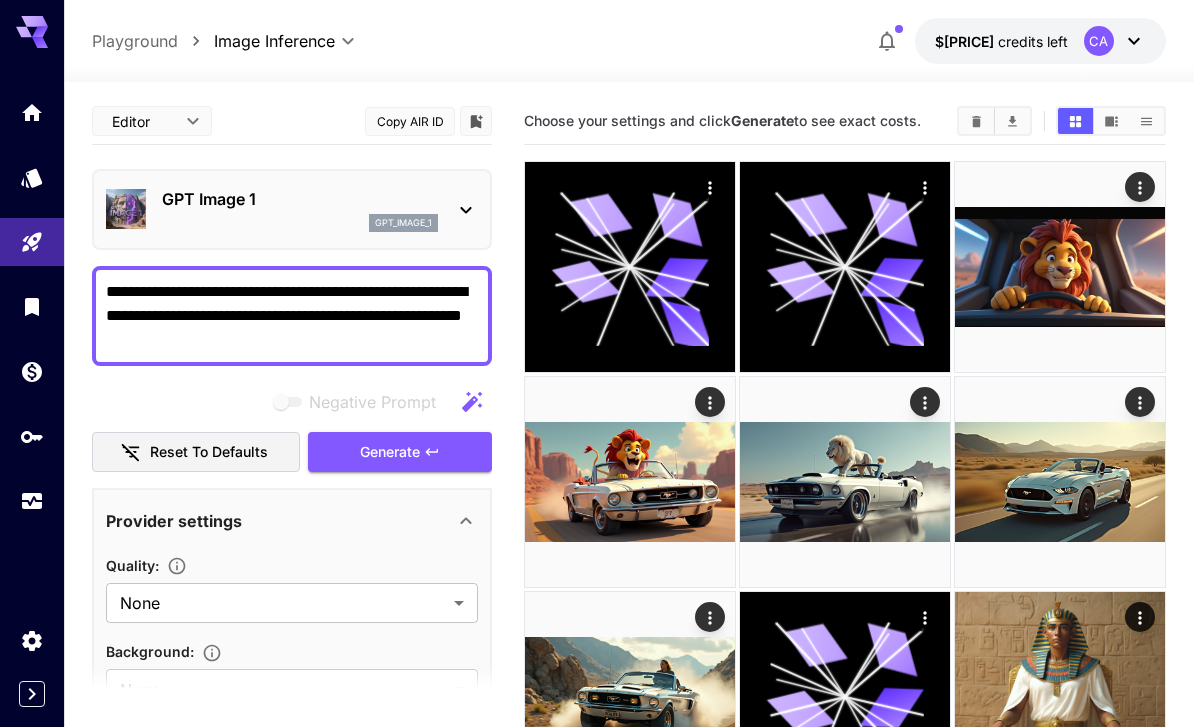 scroll, scrollTop: 0, scrollLeft: 0, axis: both 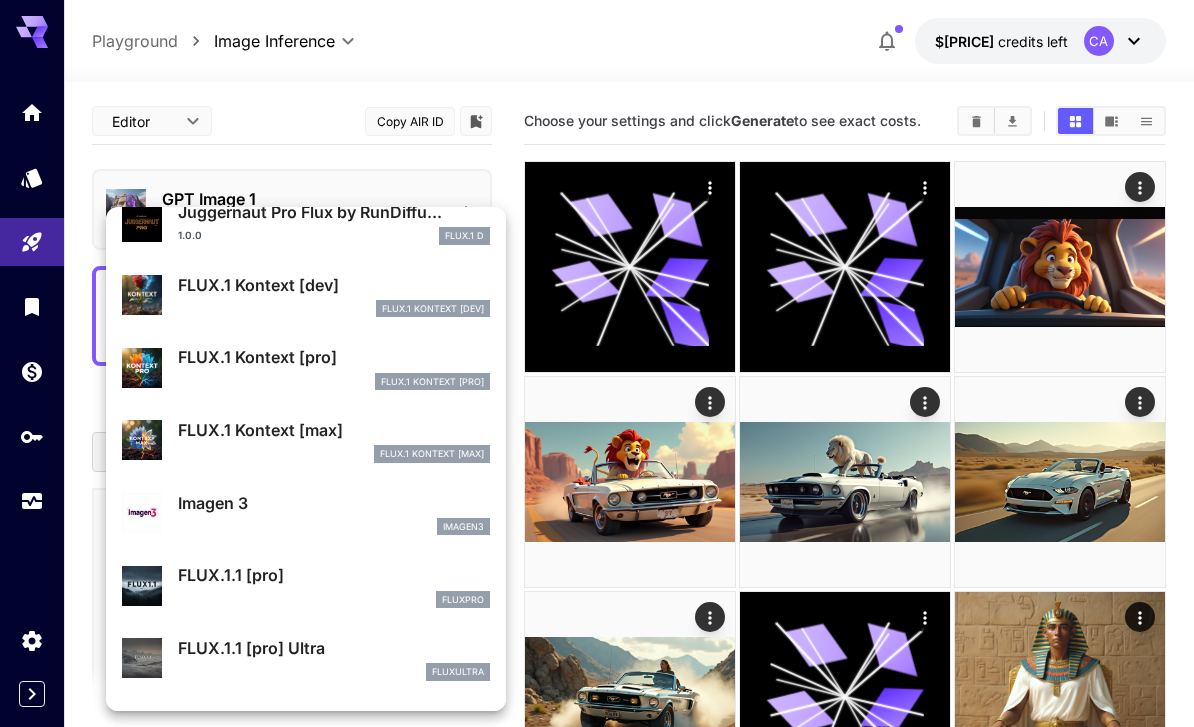 click on "FlUX.1 Kontext [pro]" at bounding box center (432, 382) 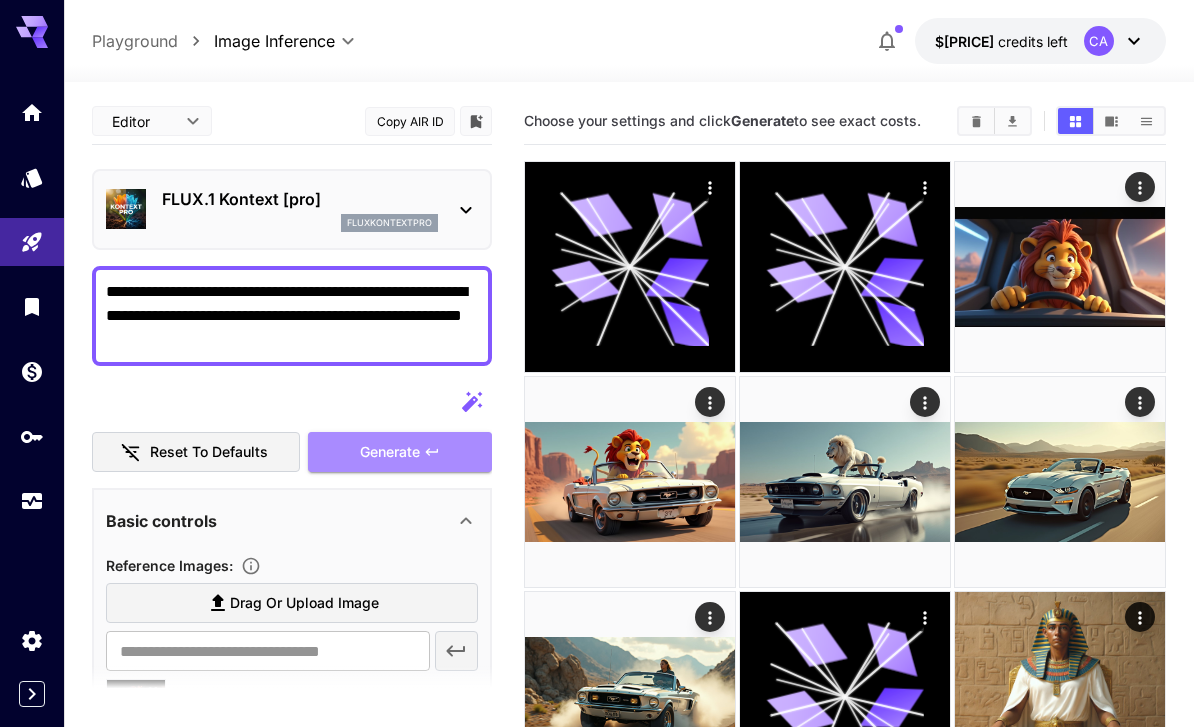 click on "Generate" at bounding box center [400, 452] 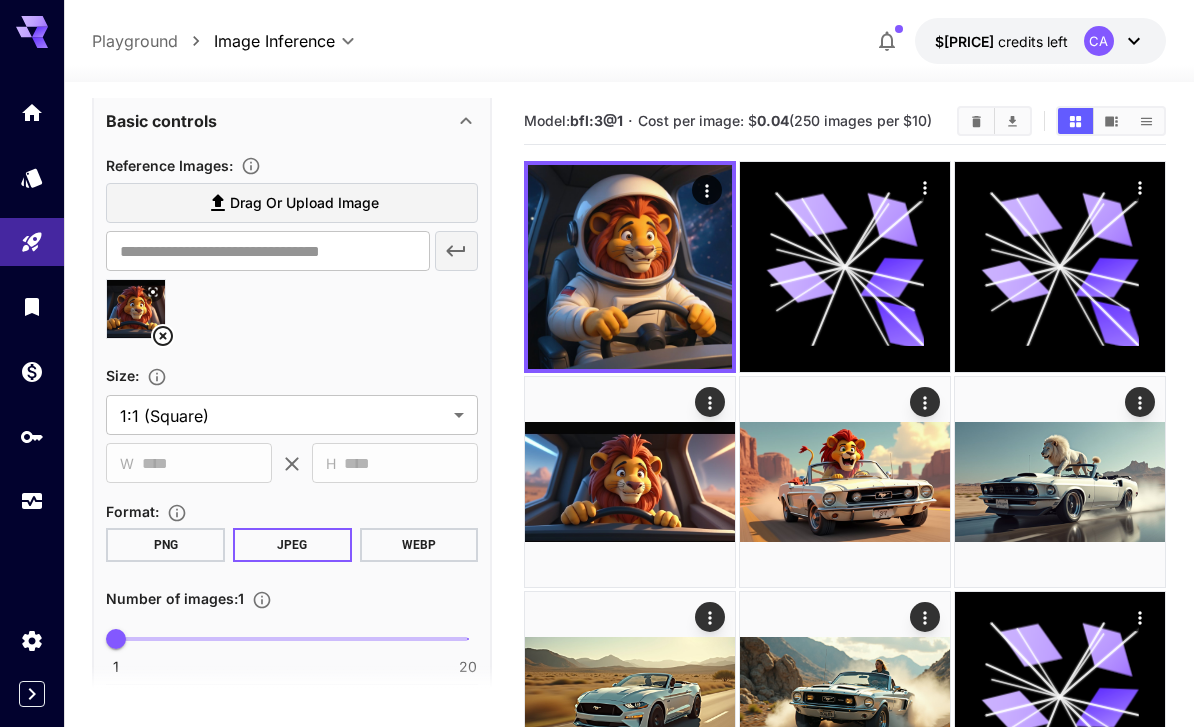 scroll, scrollTop: 416, scrollLeft: 0, axis: vertical 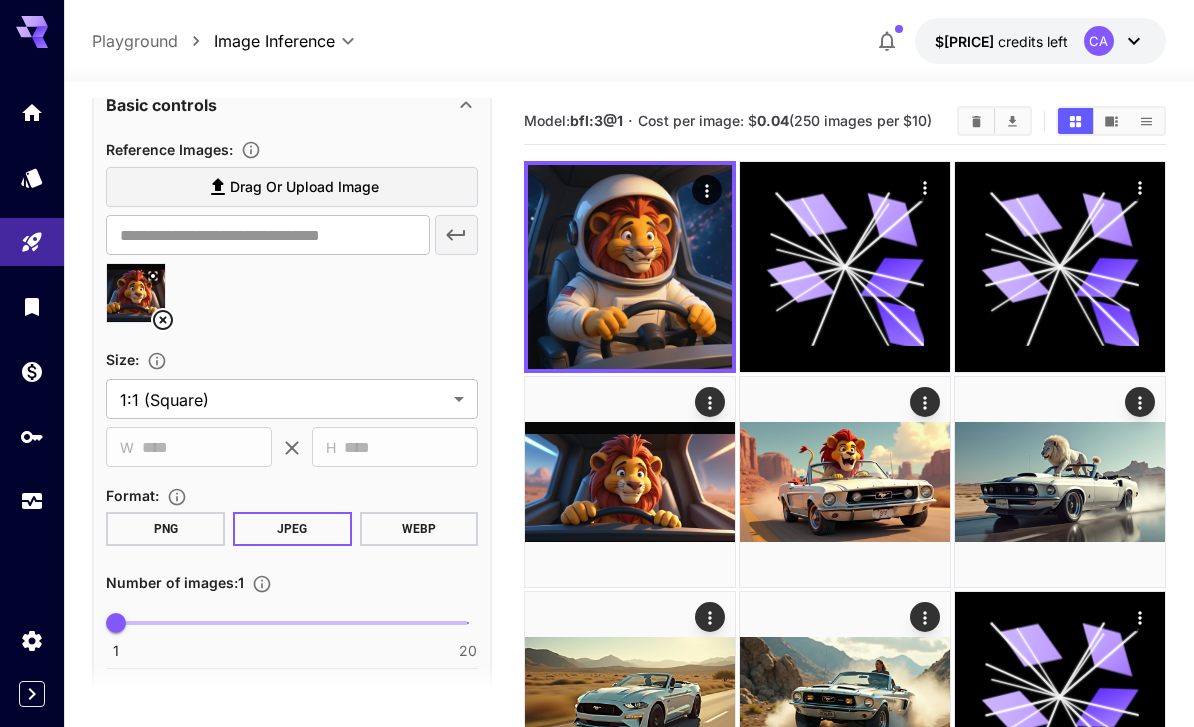 click on "**********" at bounding box center [597, 753] 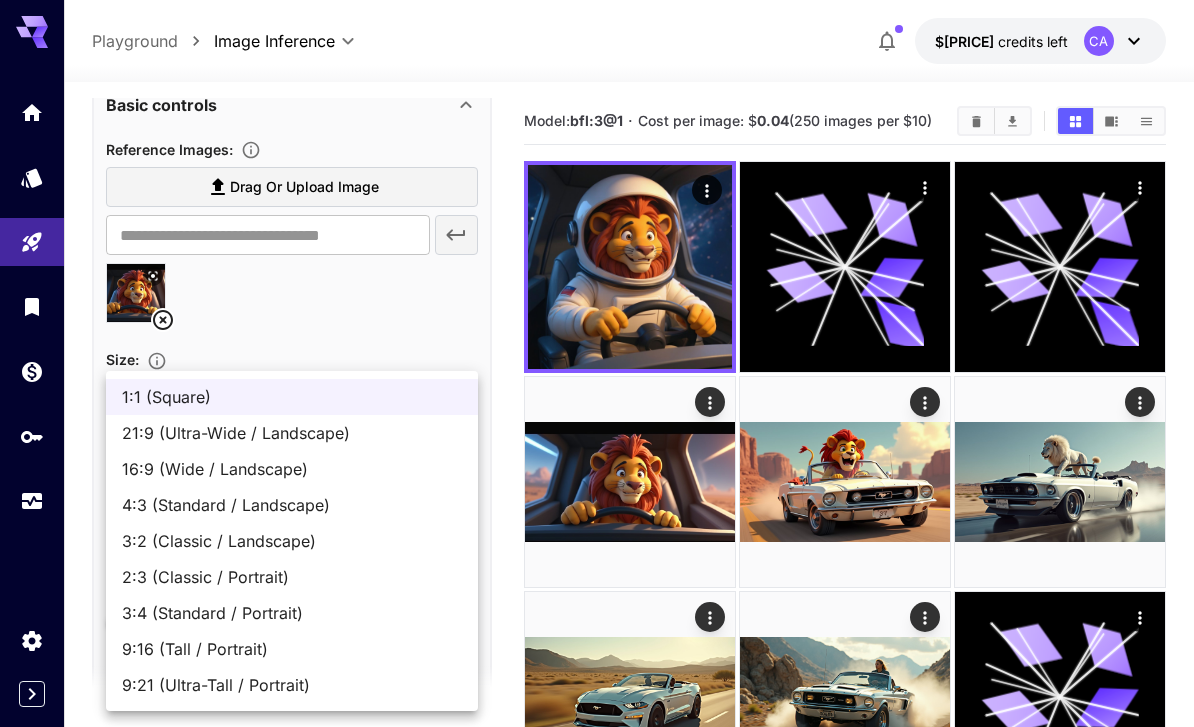 click on "4:3 (Standard / Landscape)" at bounding box center [292, 505] 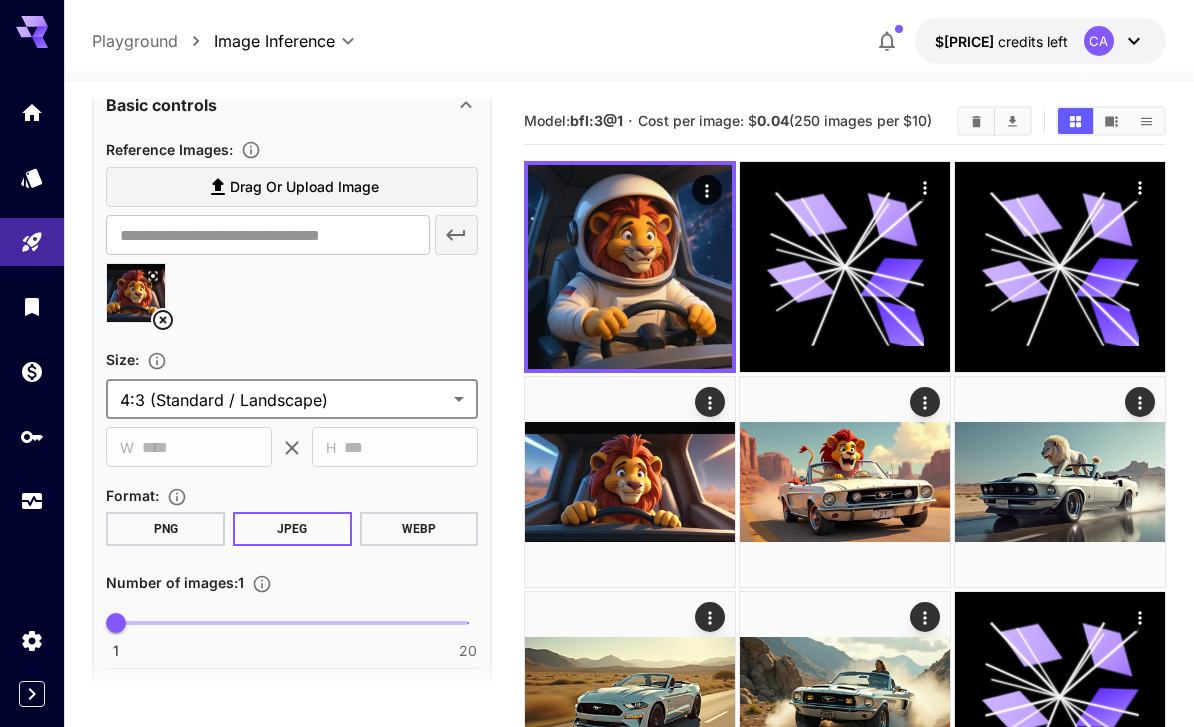 type on "**********" 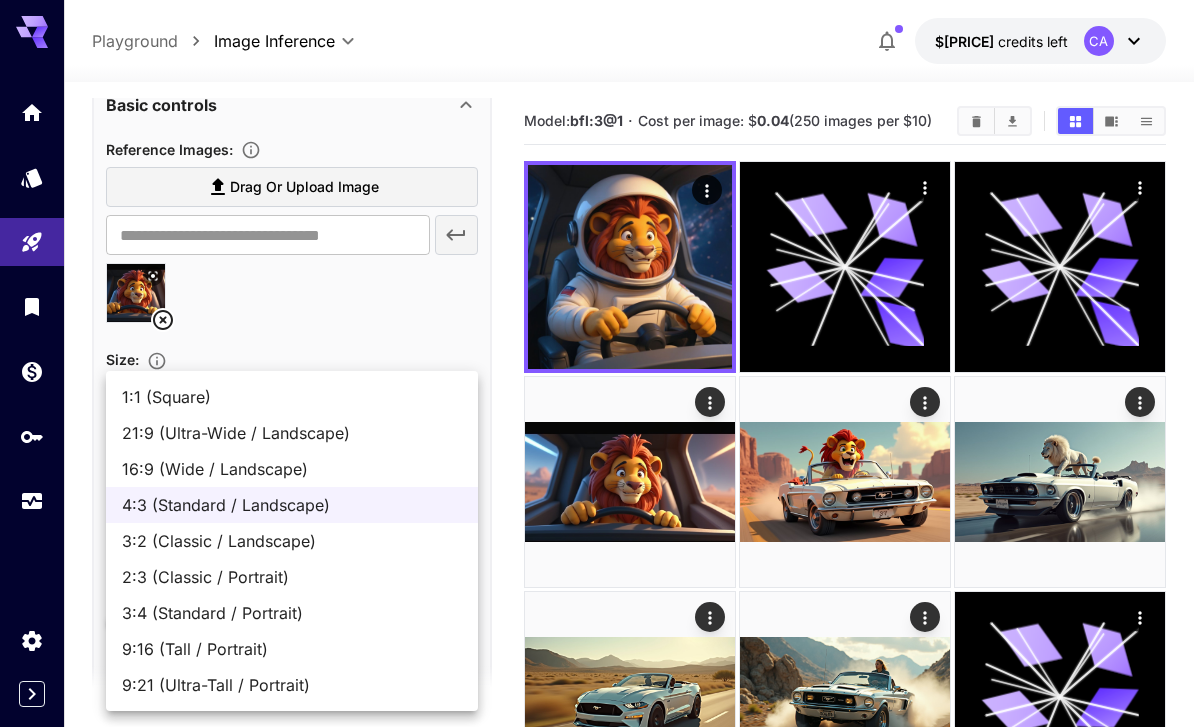 click on "16:9 (Wide / Landscape)" at bounding box center [292, 469] 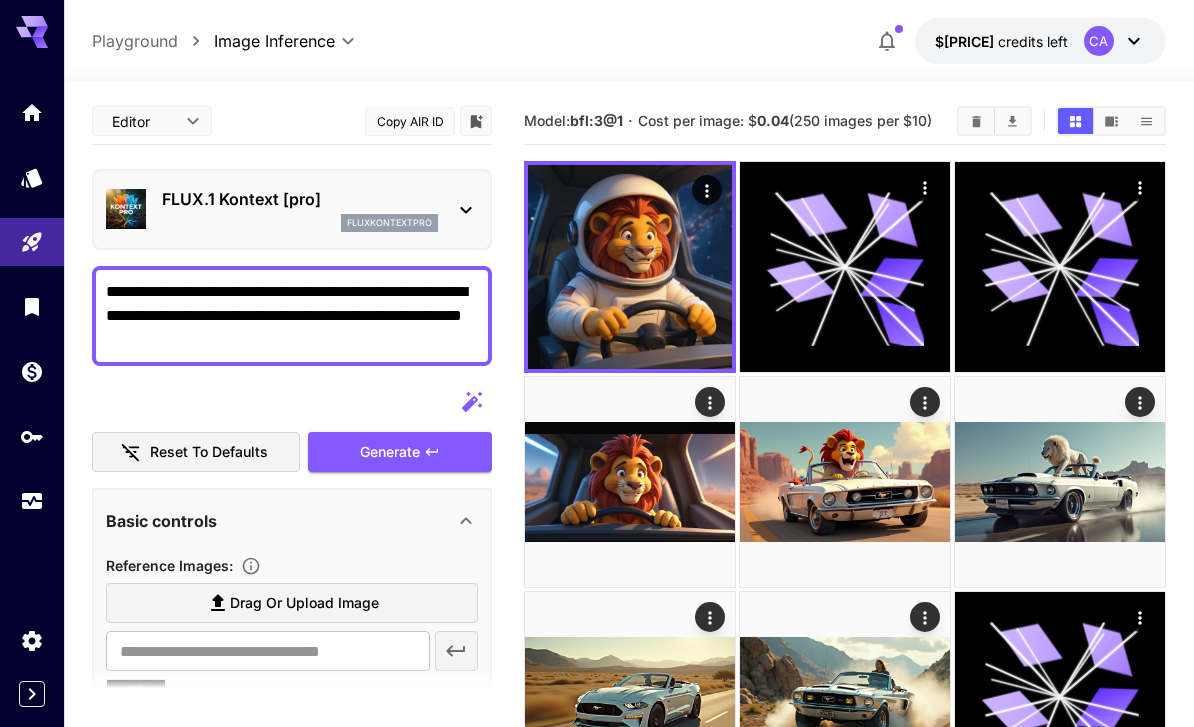 scroll, scrollTop: 0, scrollLeft: 0, axis: both 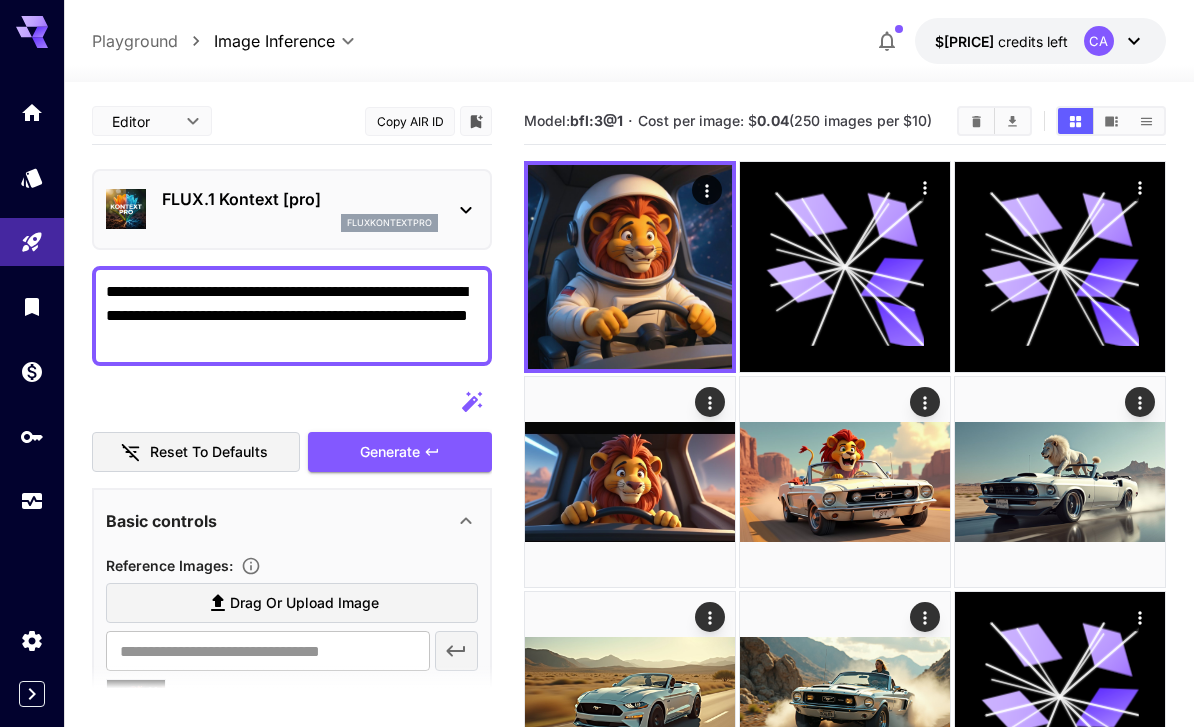 click on "**********" at bounding box center (292, 787) 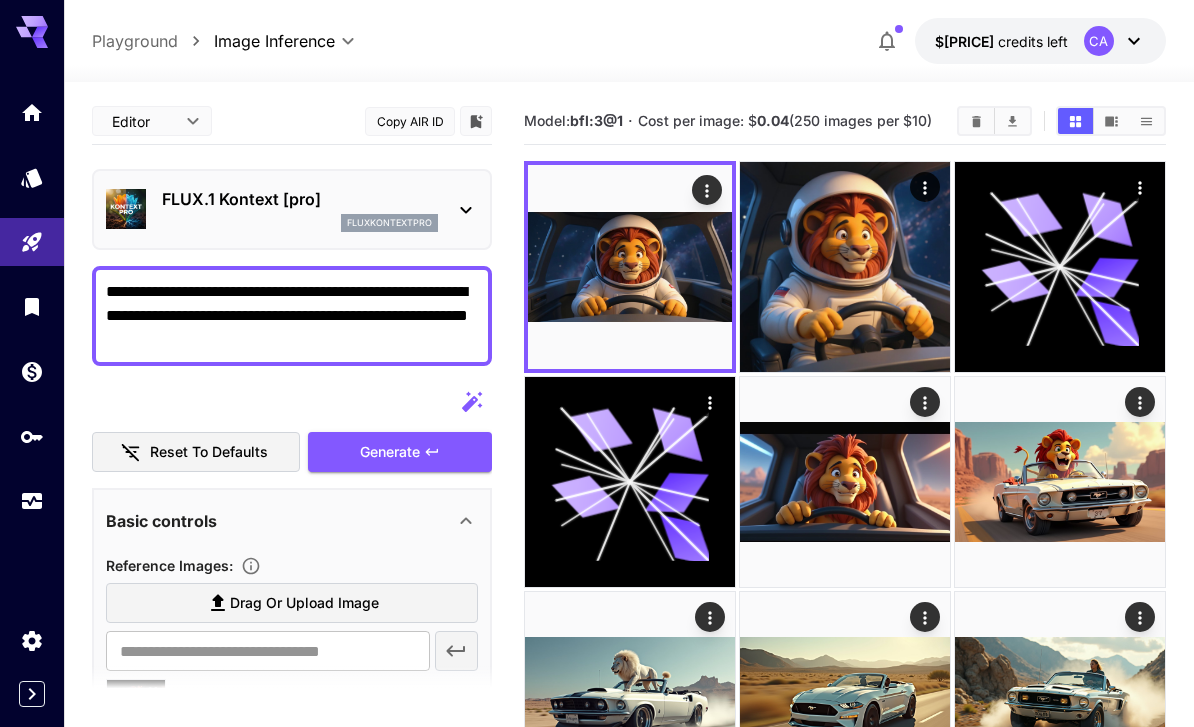 click at bounding box center [630, 267] 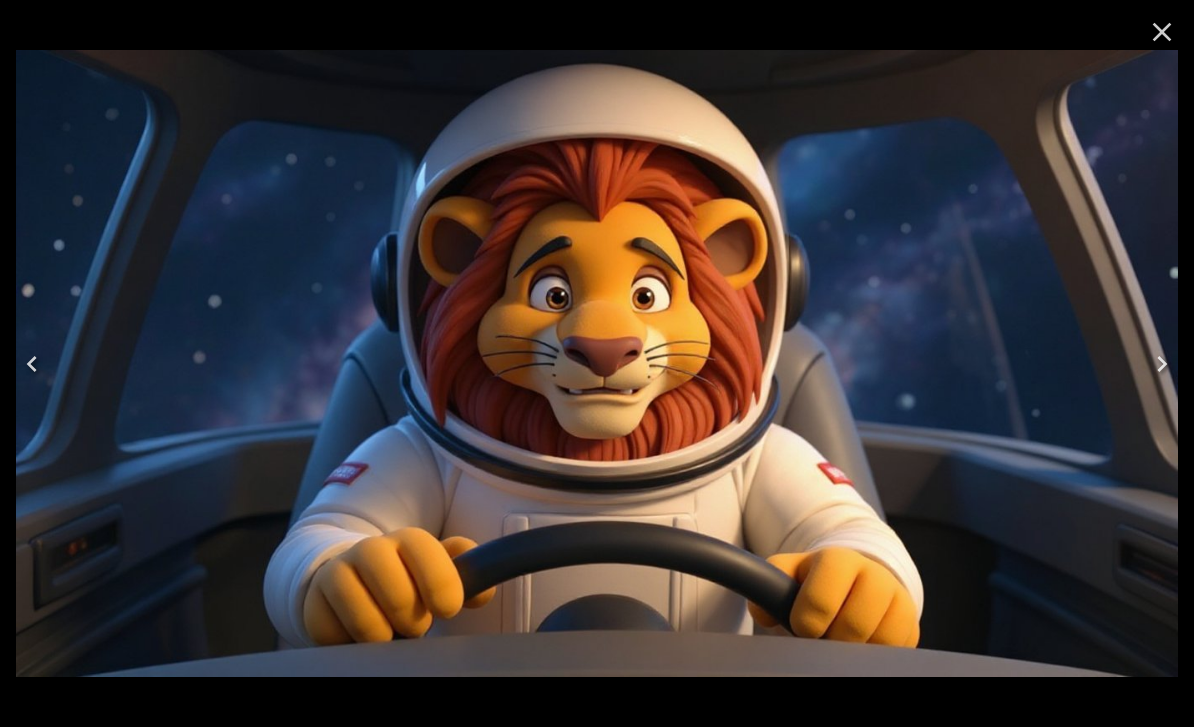 click at bounding box center (1162, 32) 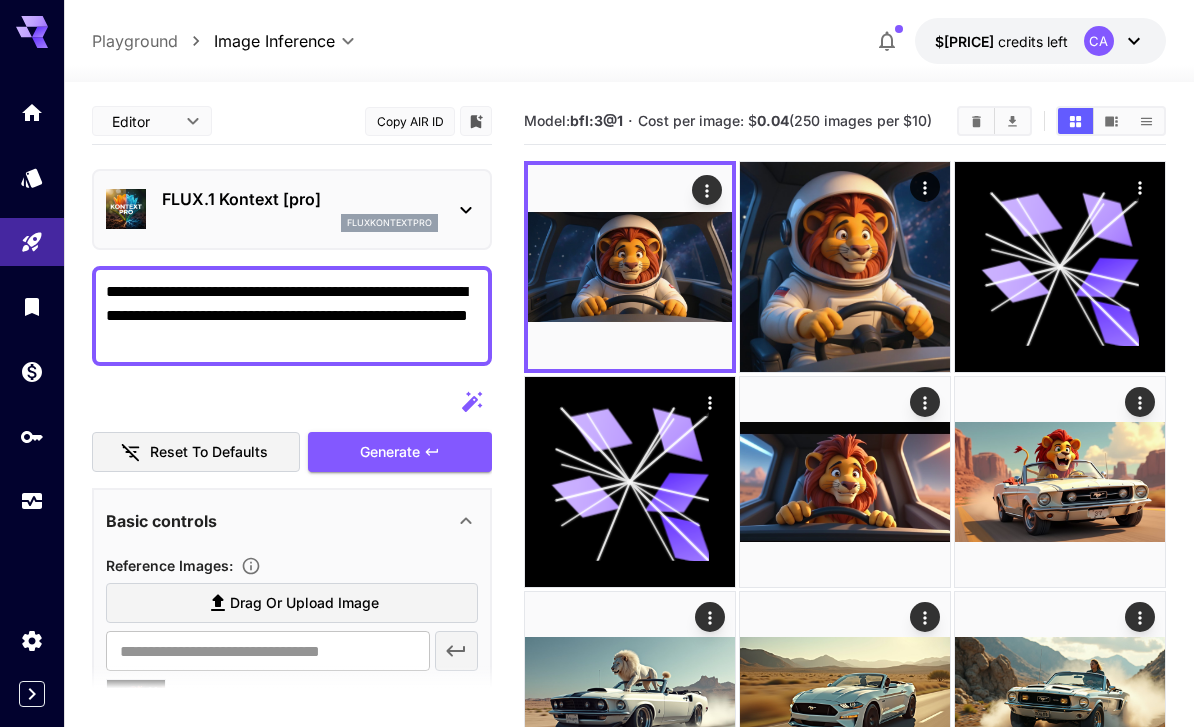 click 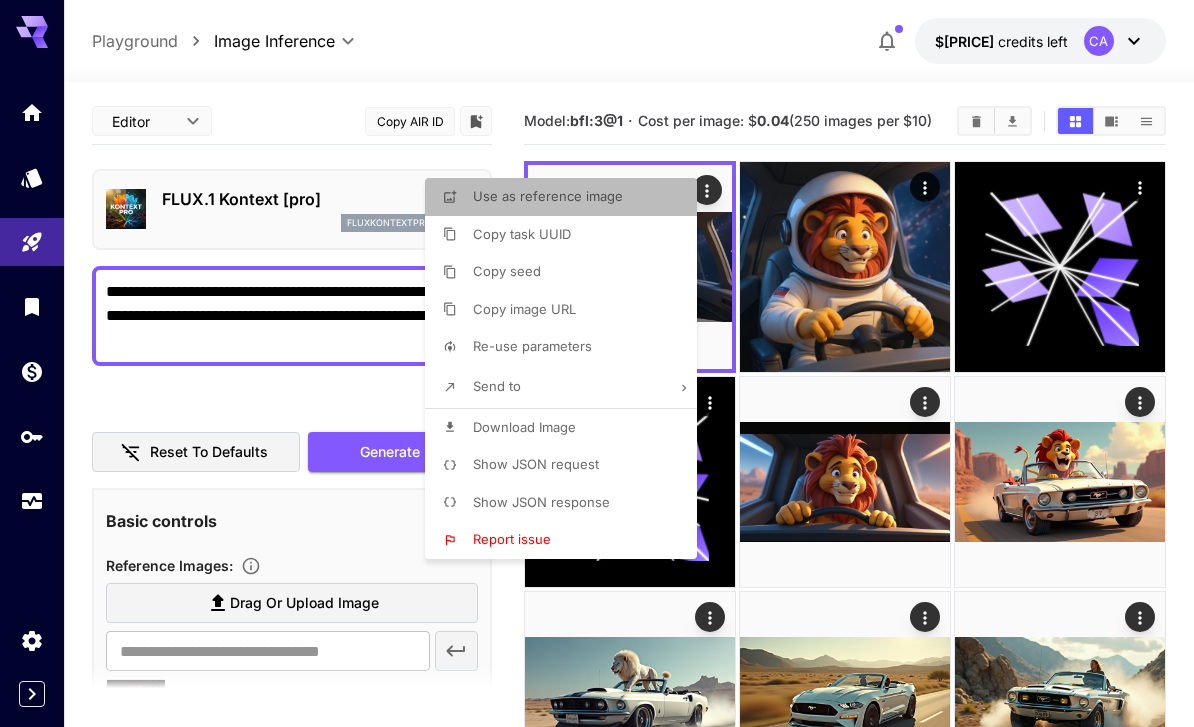 click on "Use as reference image" at bounding box center (548, 196) 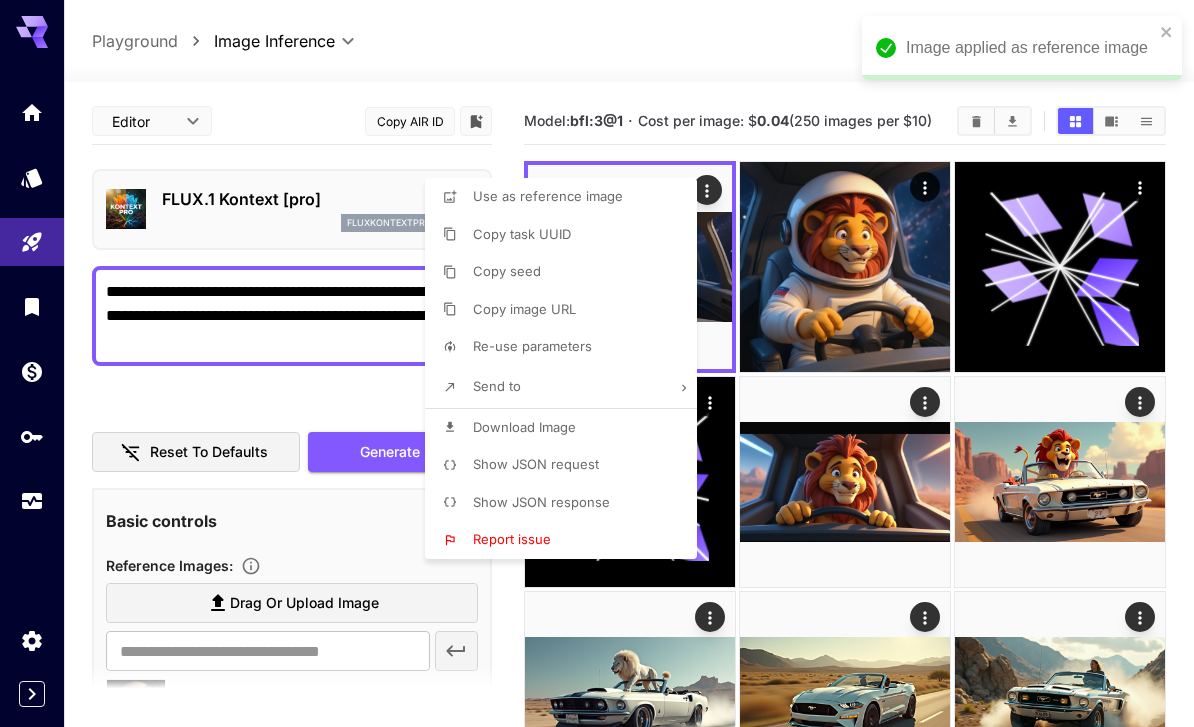 click at bounding box center (597, 363) 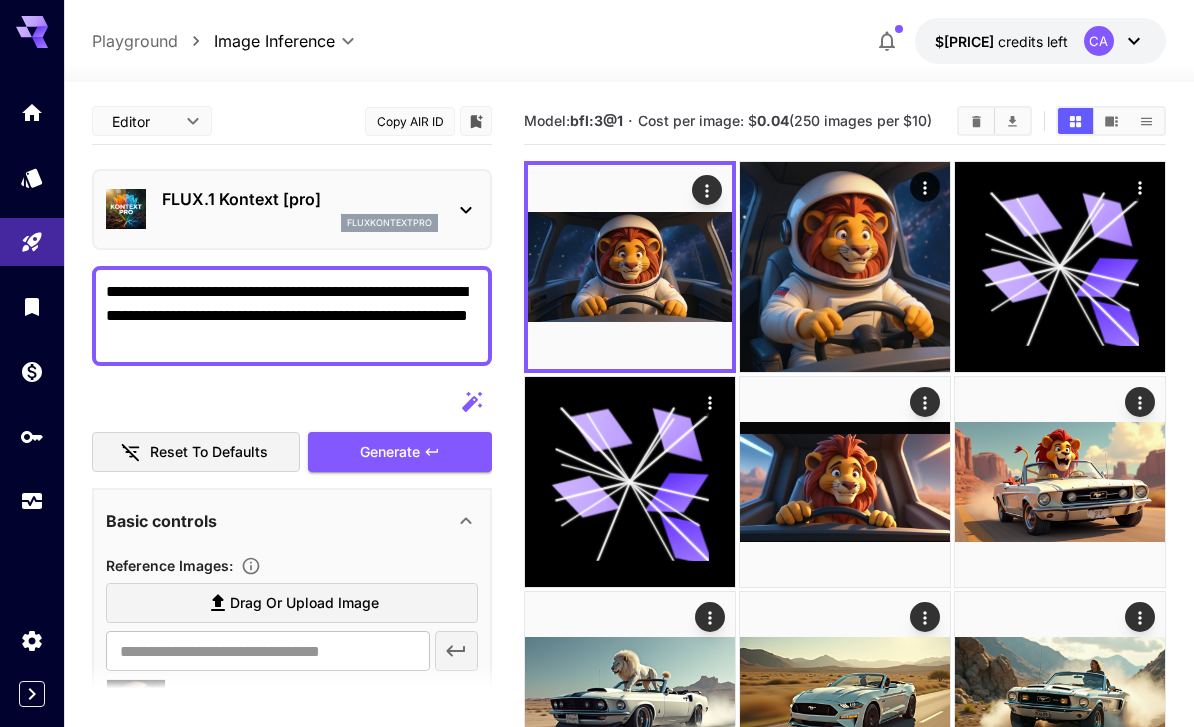 click on "**********" at bounding box center [292, 316] 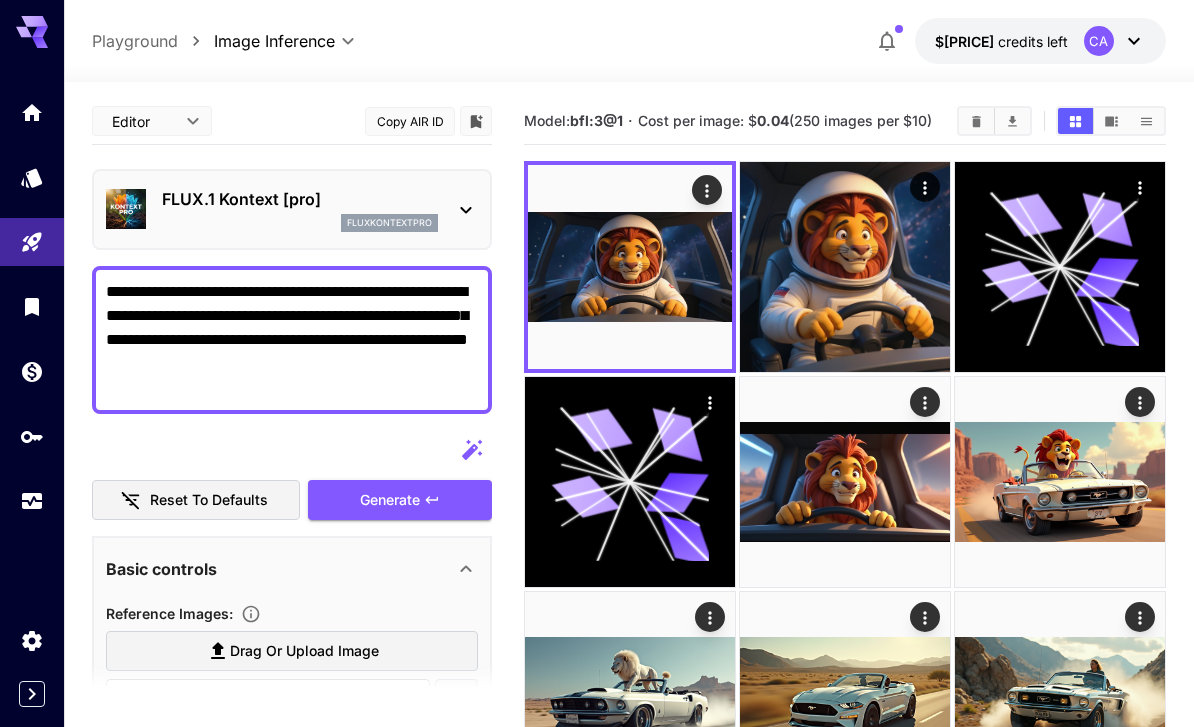 click on "**********" at bounding box center [292, 340] 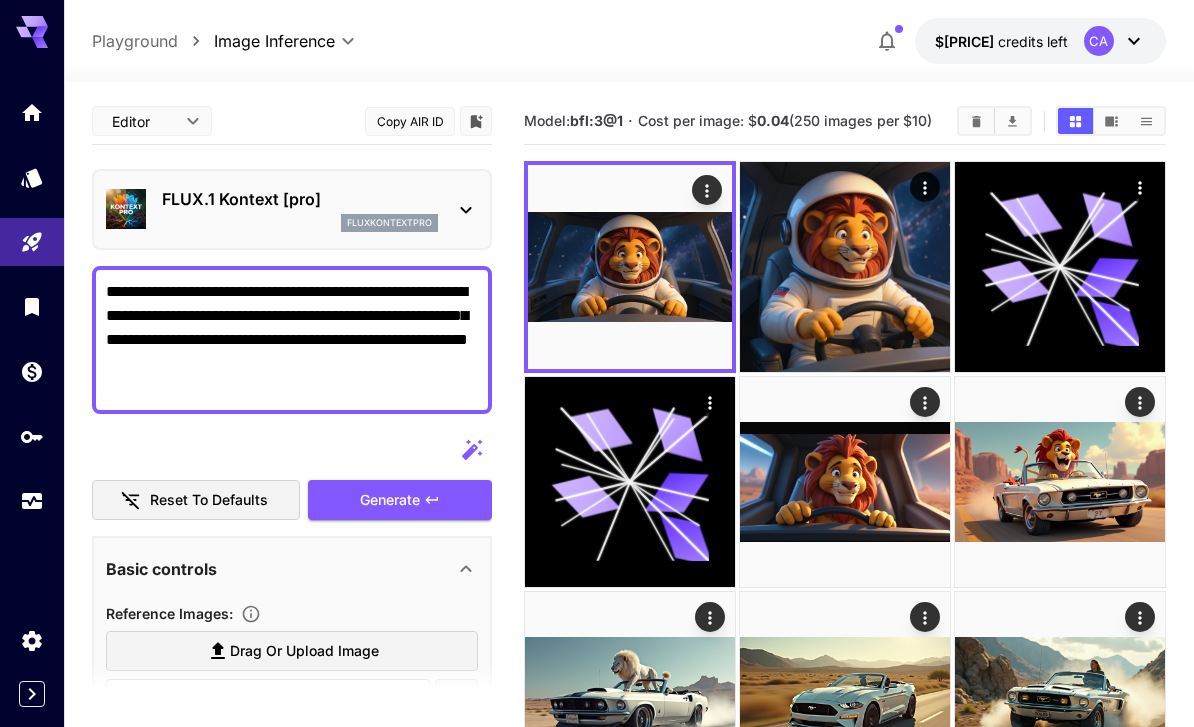 scroll, scrollTop: 0, scrollLeft: 0, axis: both 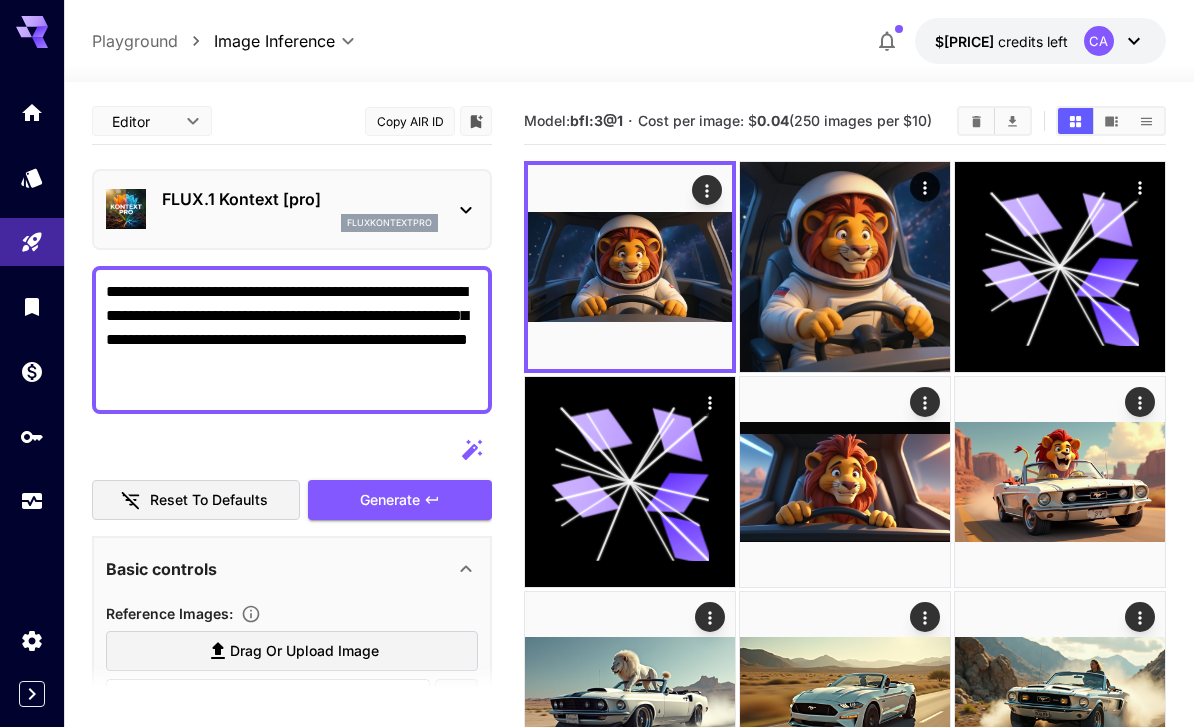 click on "Generate" at bounding box center (400, 500) 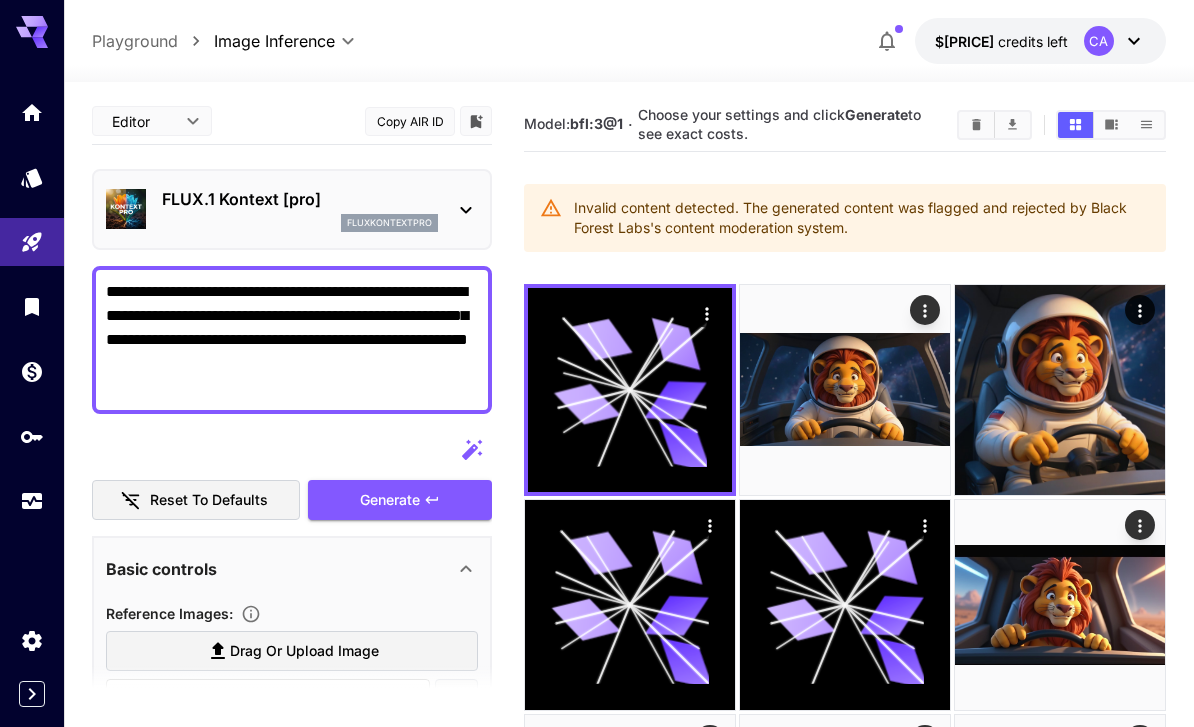 click on "**********" at bounding box center [292, 340] 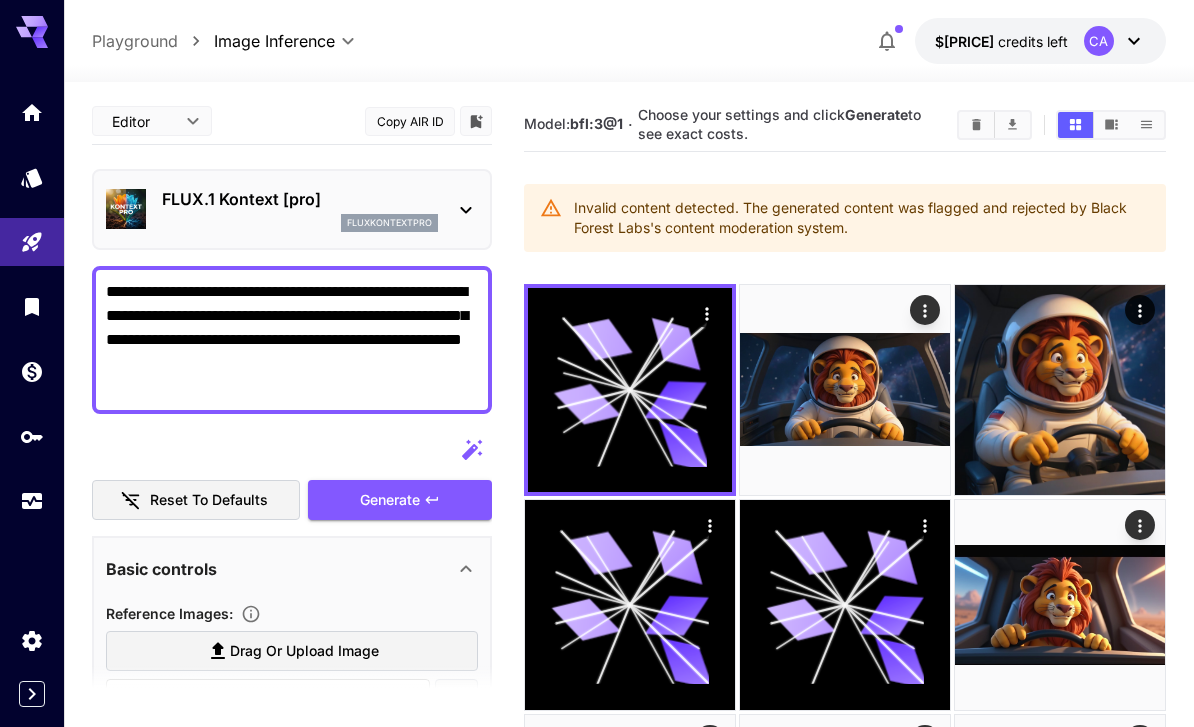 scroll, scrollTop: 0, scrollLeft: 0, axis: both 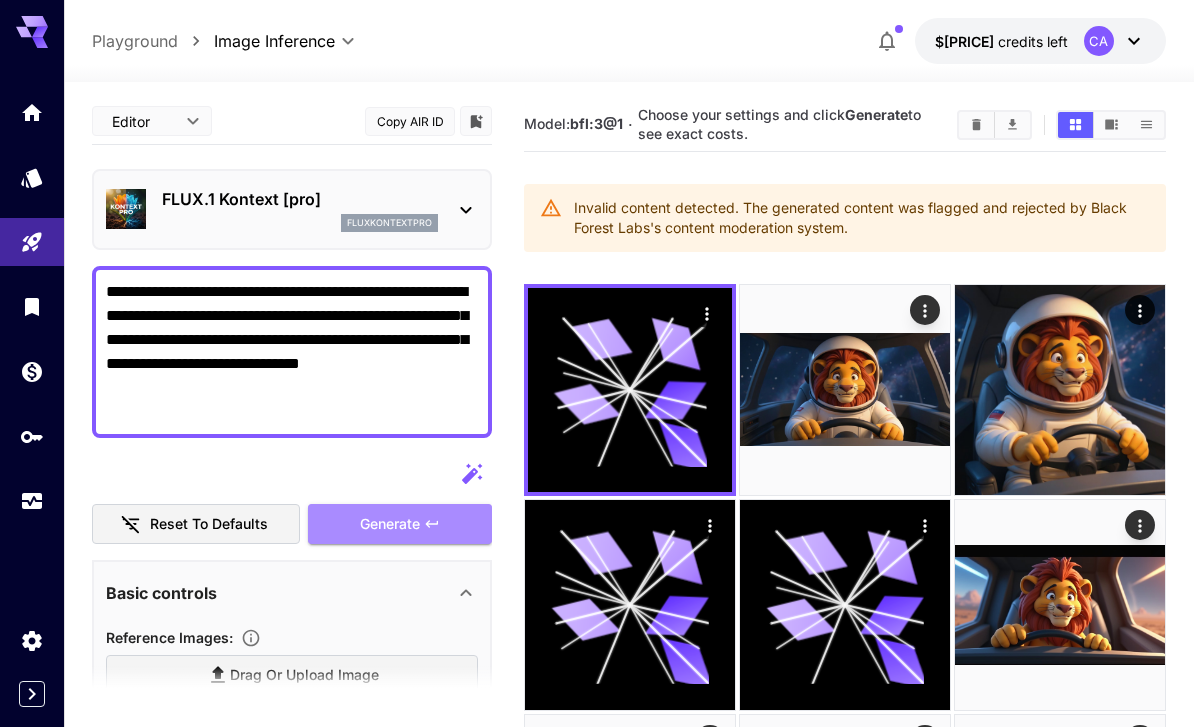 type on "**********" 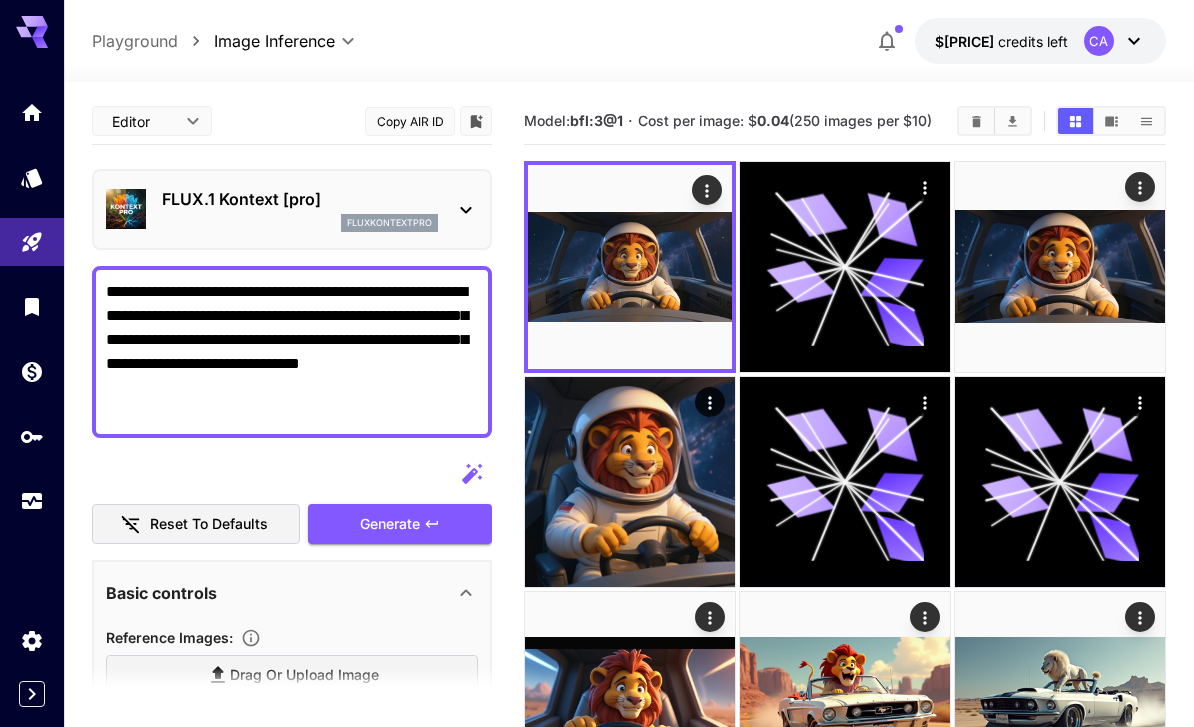 scroll, scrollTop: 0, scrollLeft: 0, axis: both 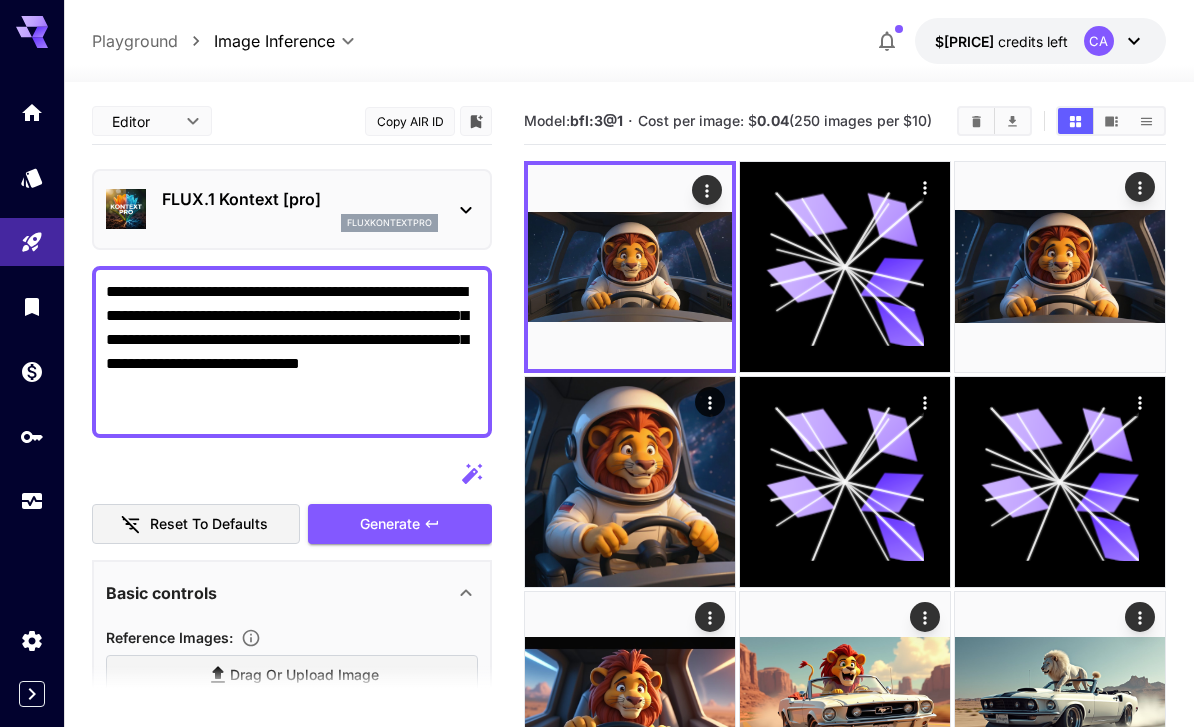 click at bounding box center (0, 0) 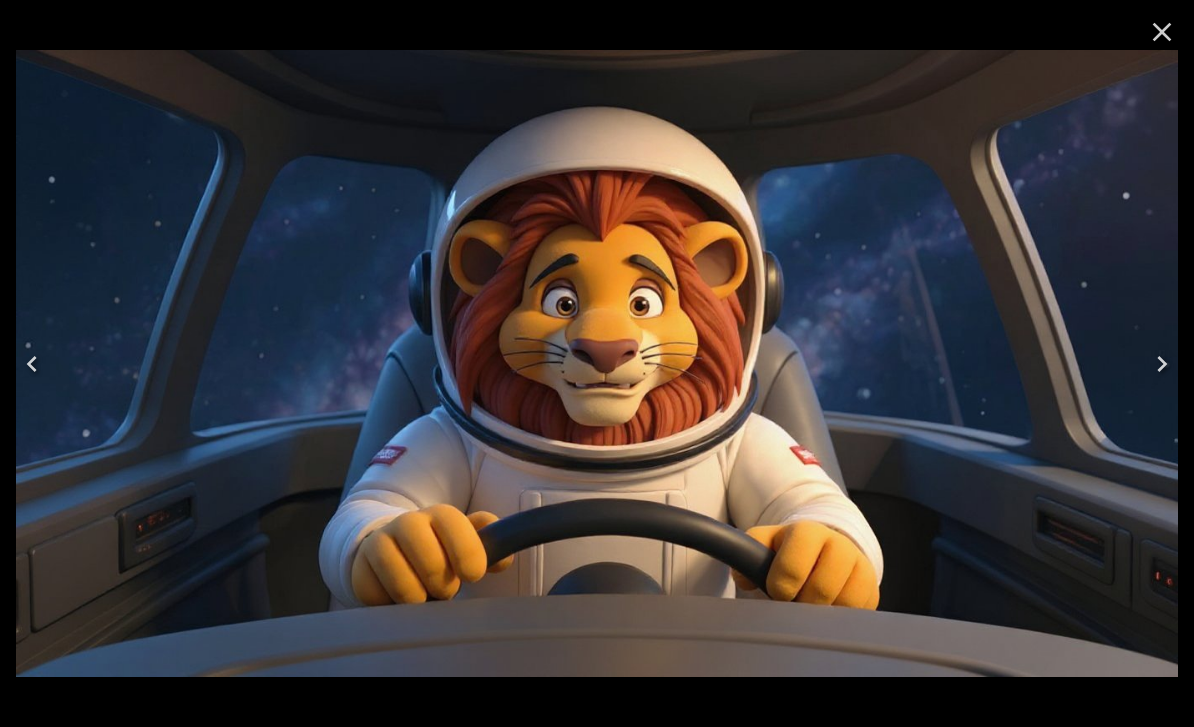 click at bounding box center [597, 364] 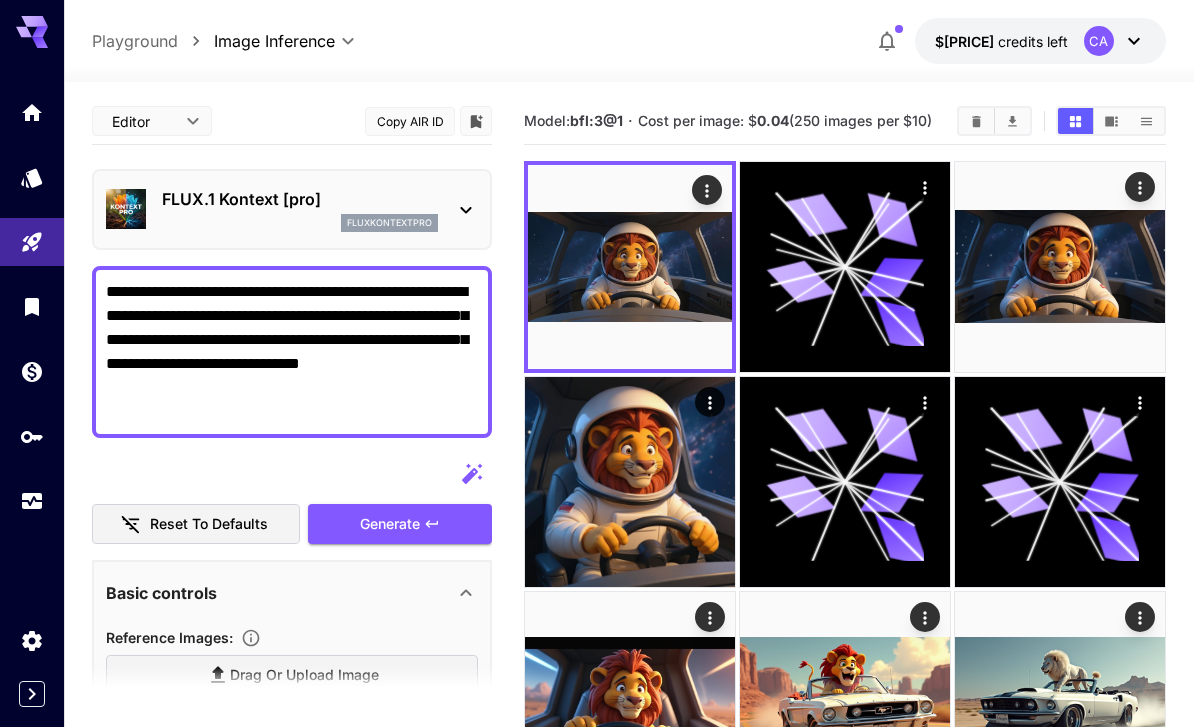 click 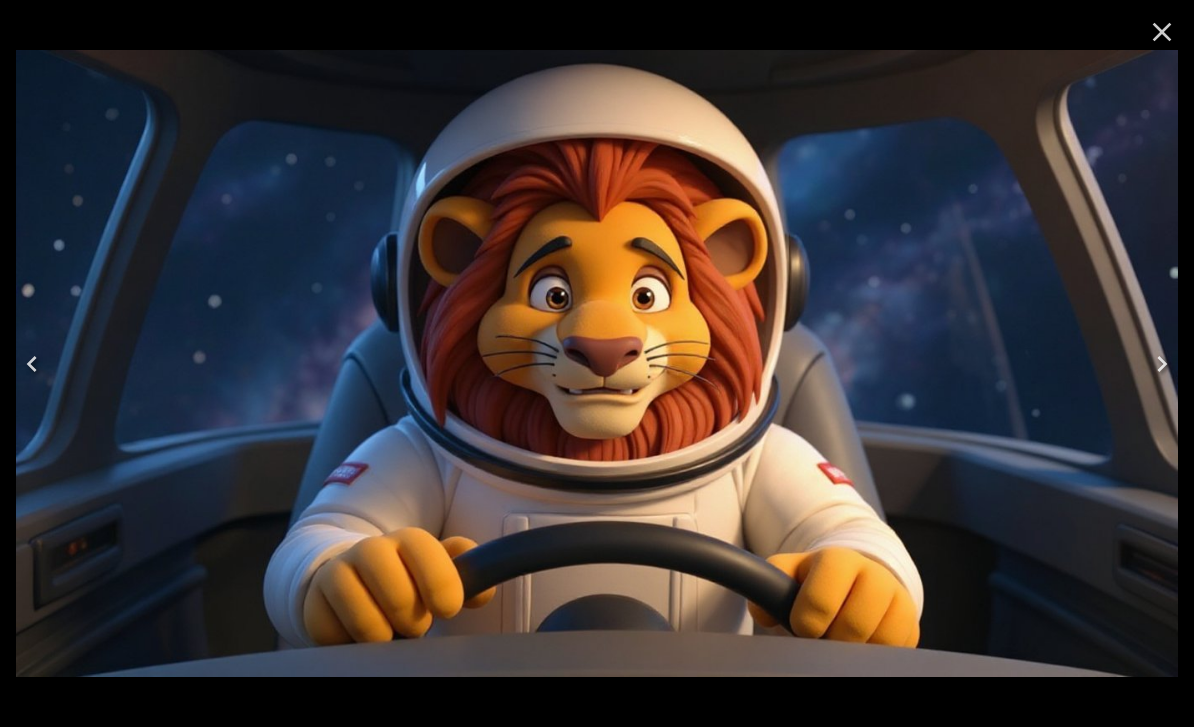 click at bounding box center (1162, 32) 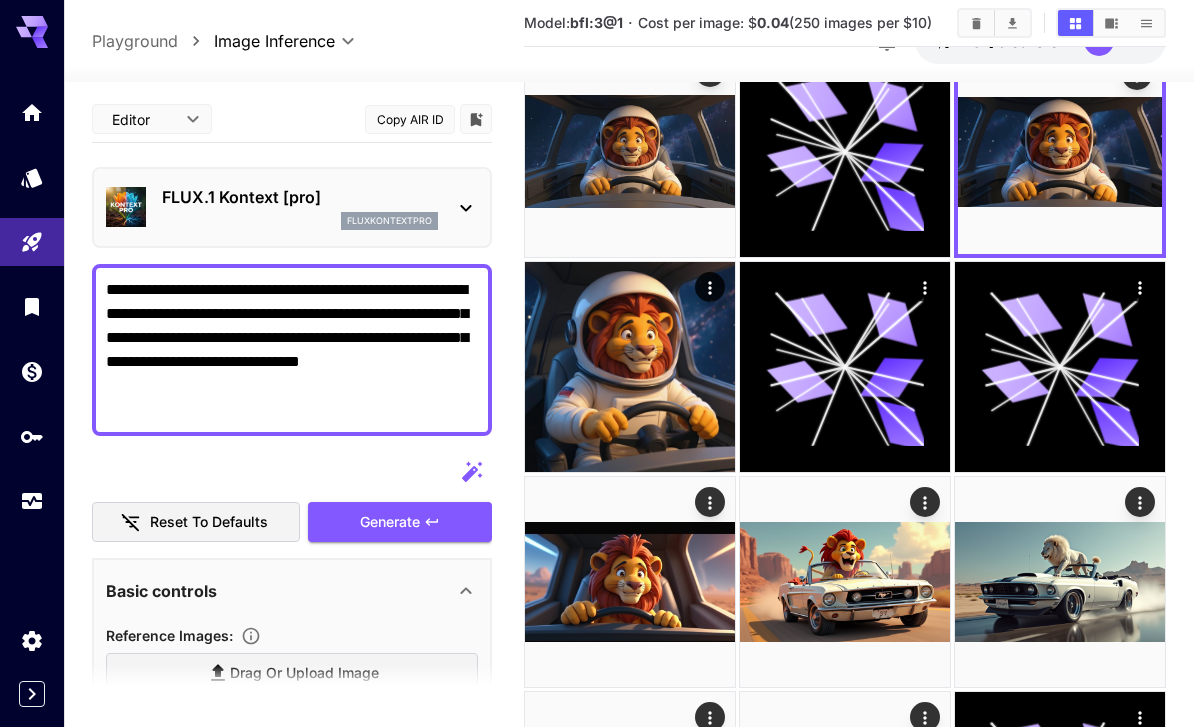 scroll, scrollTop: 0, scrollLeft: 0, axis: both 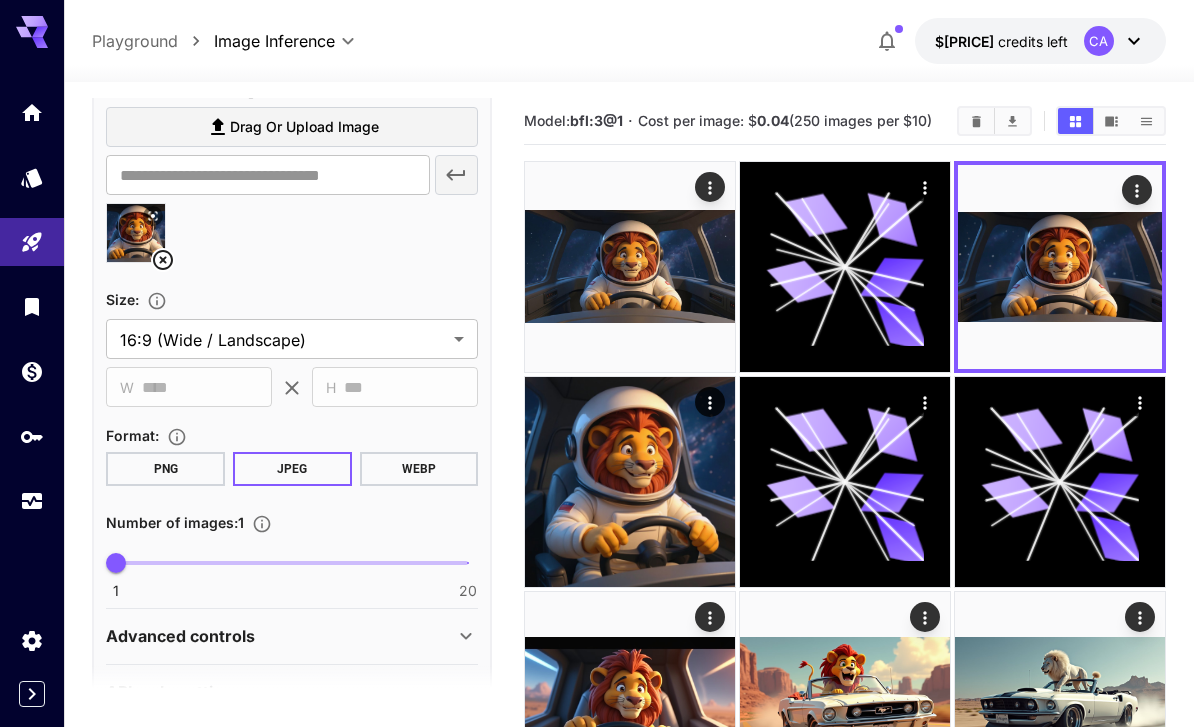 click on "Advanced controls" at bounding box center [292, 636] 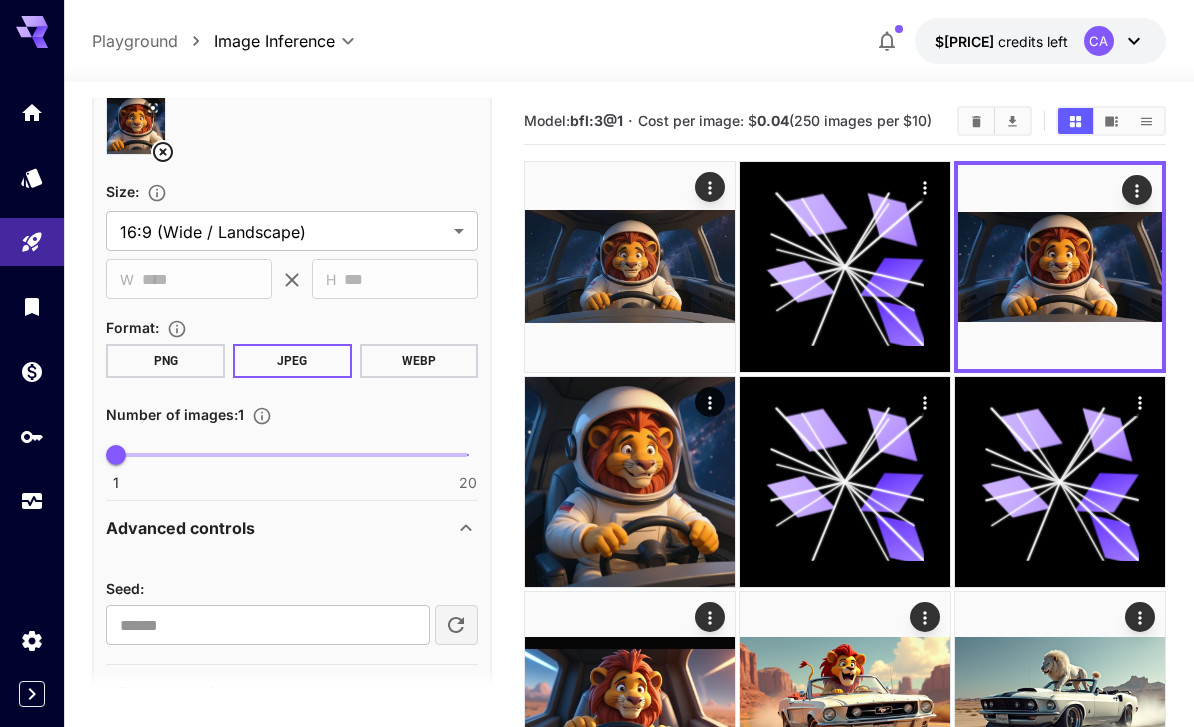click on "API-only settings" at bounding box center (280, 693) 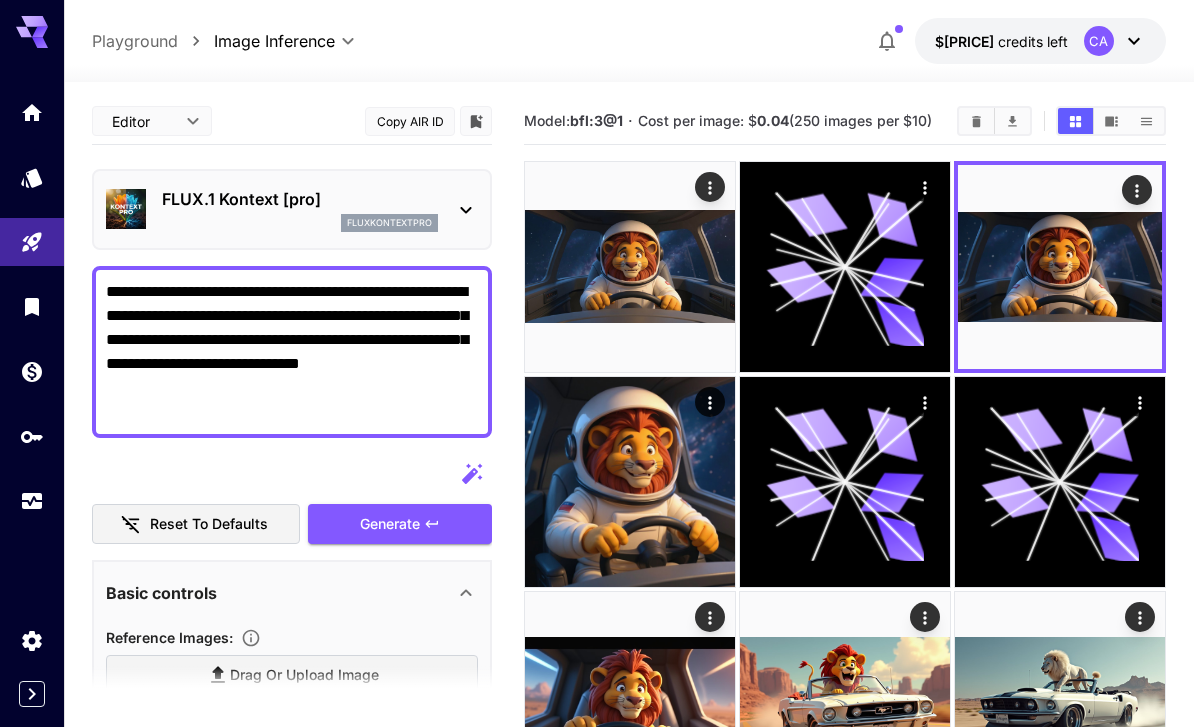 scroll, scrollTop: 0, scrollLeft: 0, axis: both 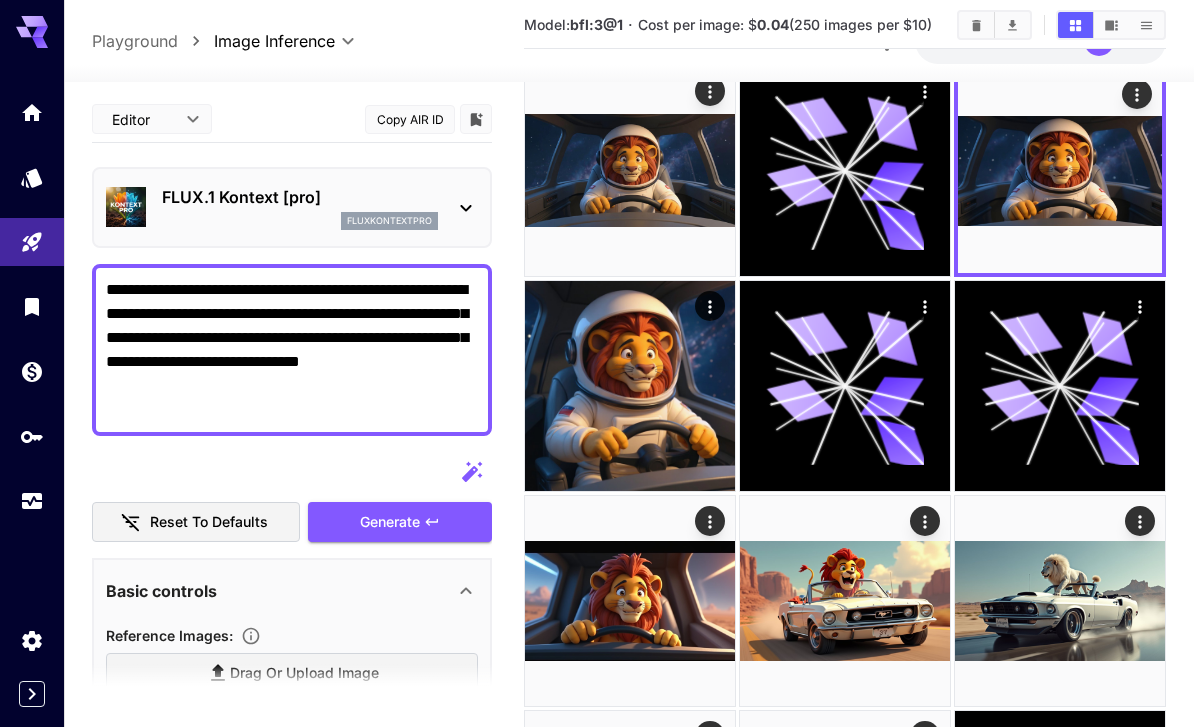 click at bounding box center (845, 601) 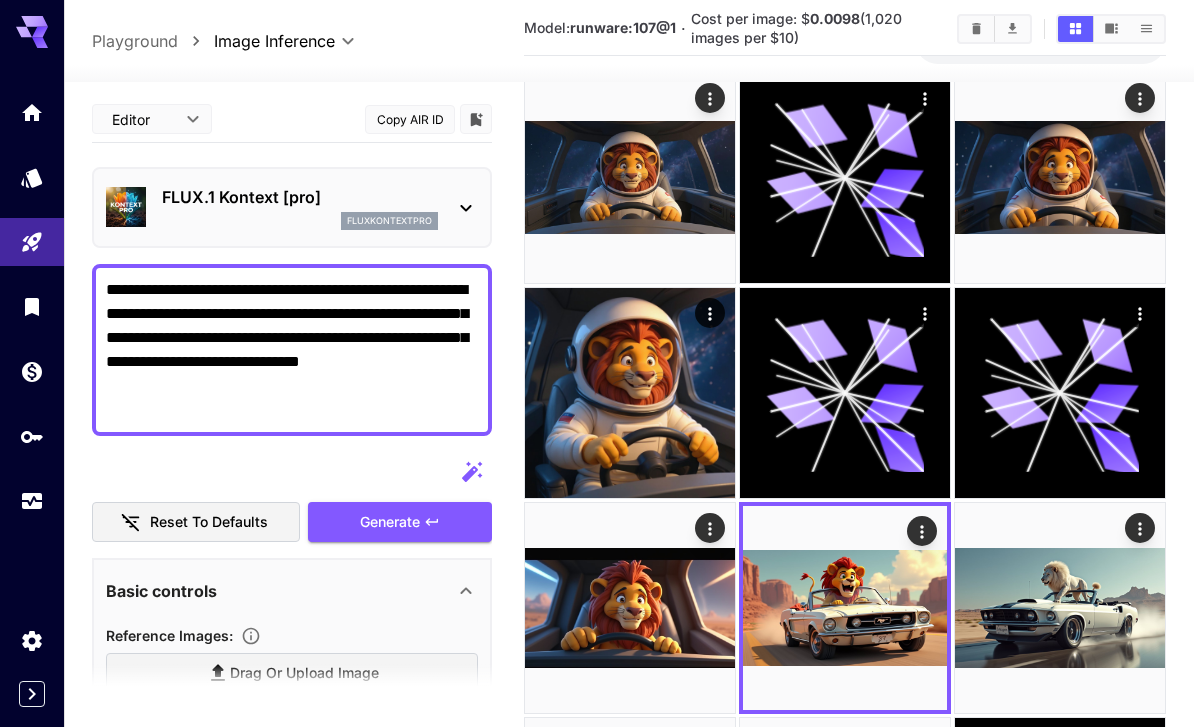 click 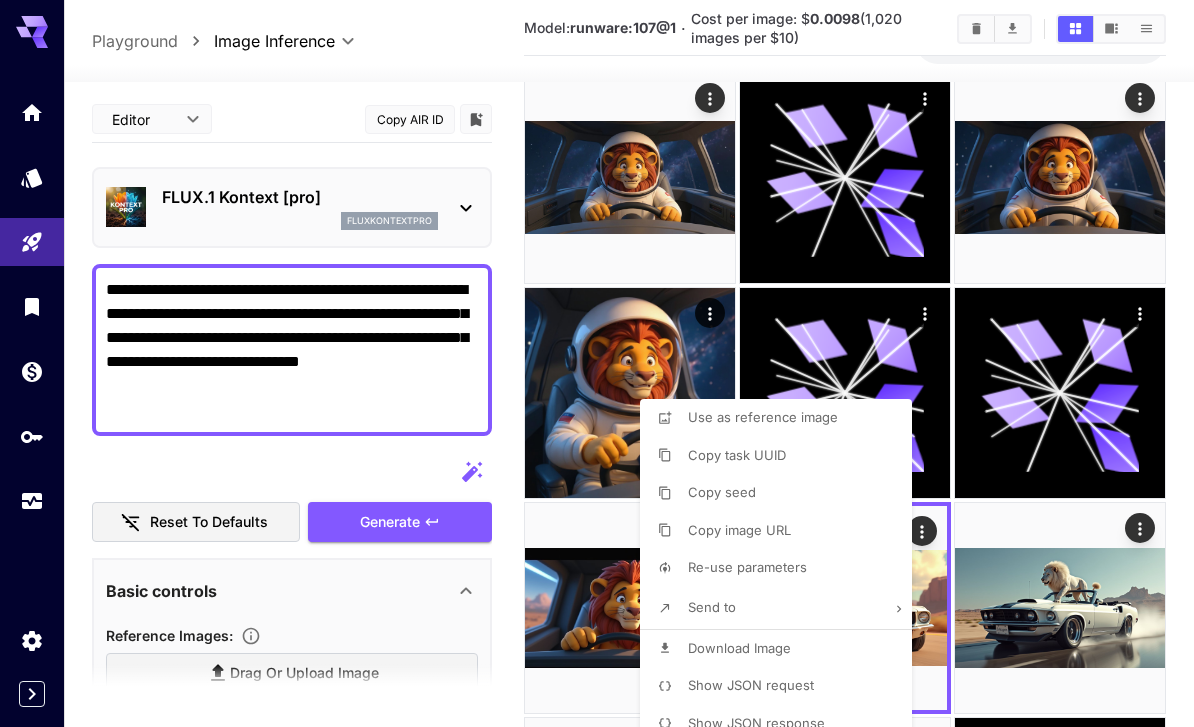 click on "Use as reference image" at bounding box center (782, 418) 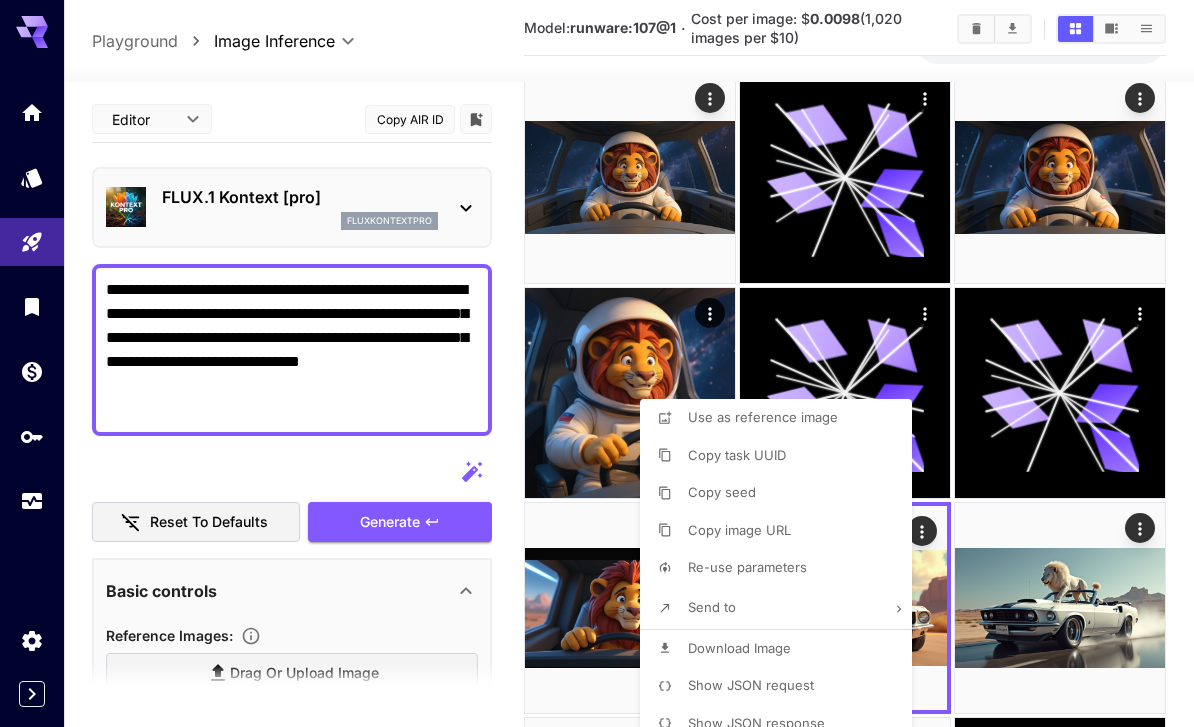 click at bounding box center [597, 363] 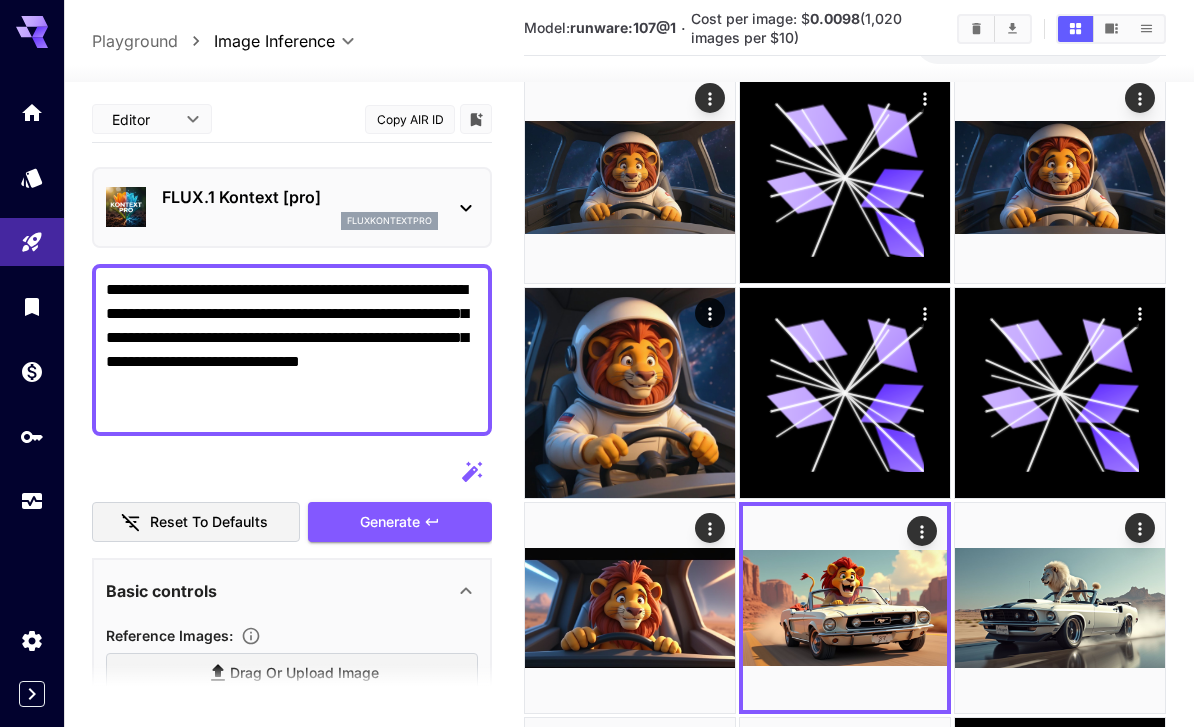 click on "**********" at bounding box center [292, 350] 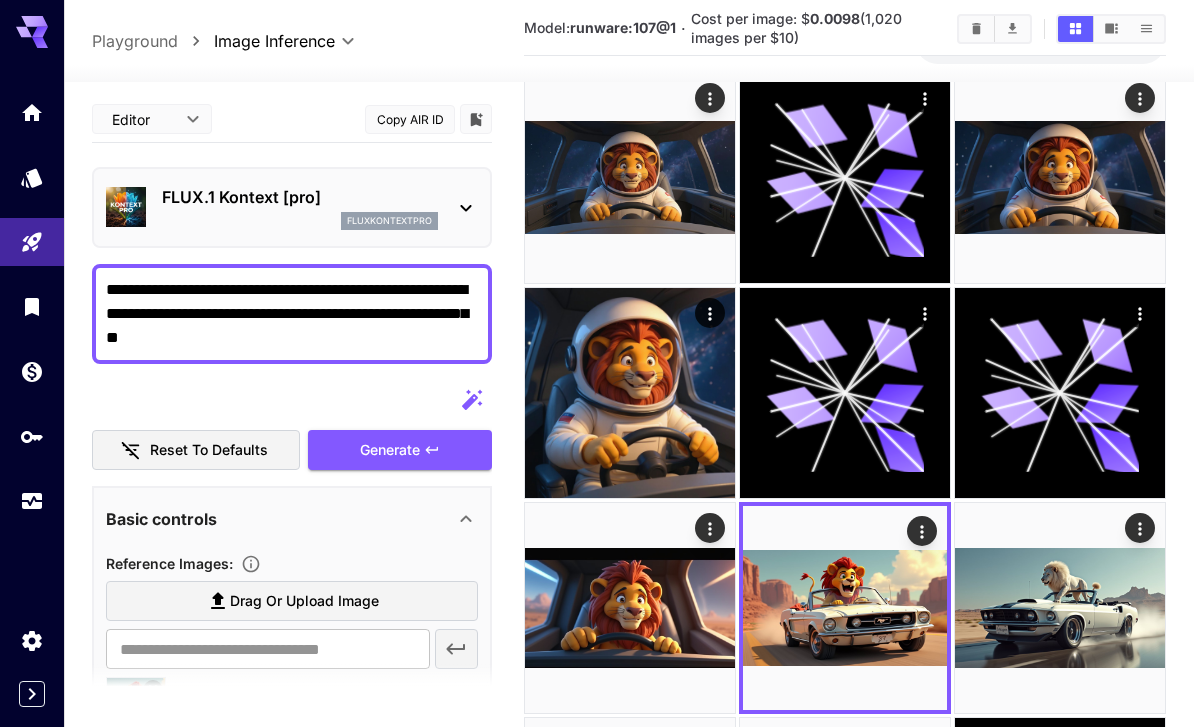 scroll, scrollTop: 0, scrollLeft: 0, axis: both 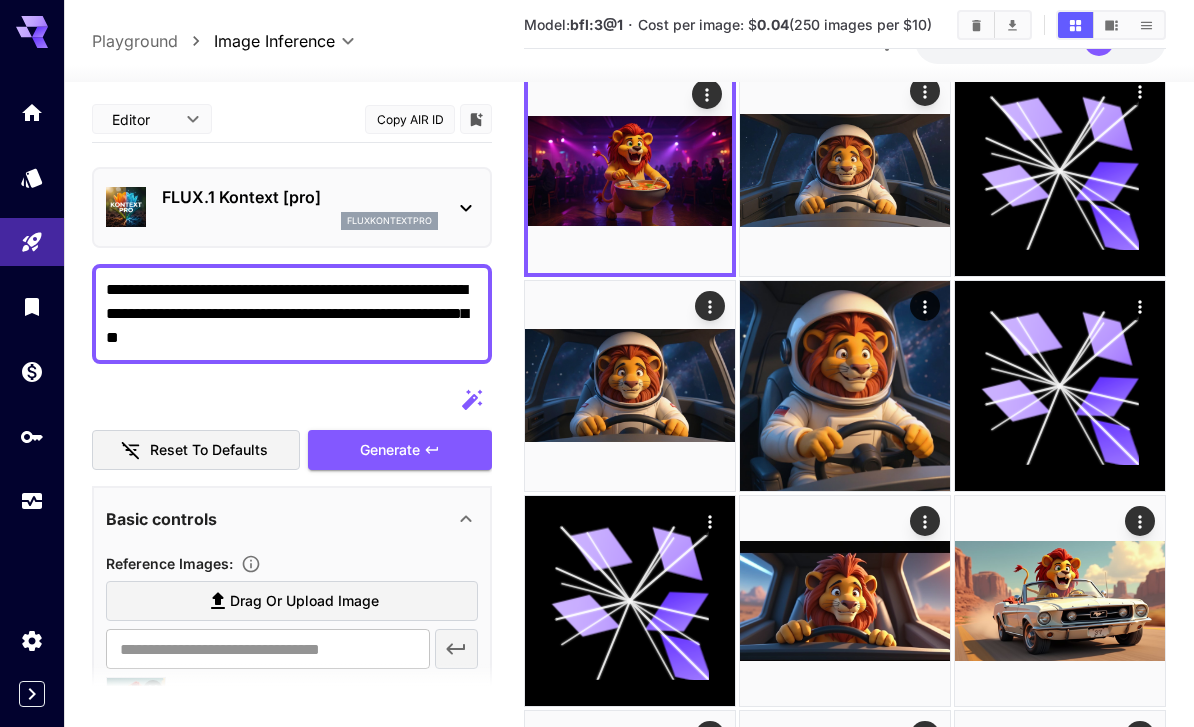 click 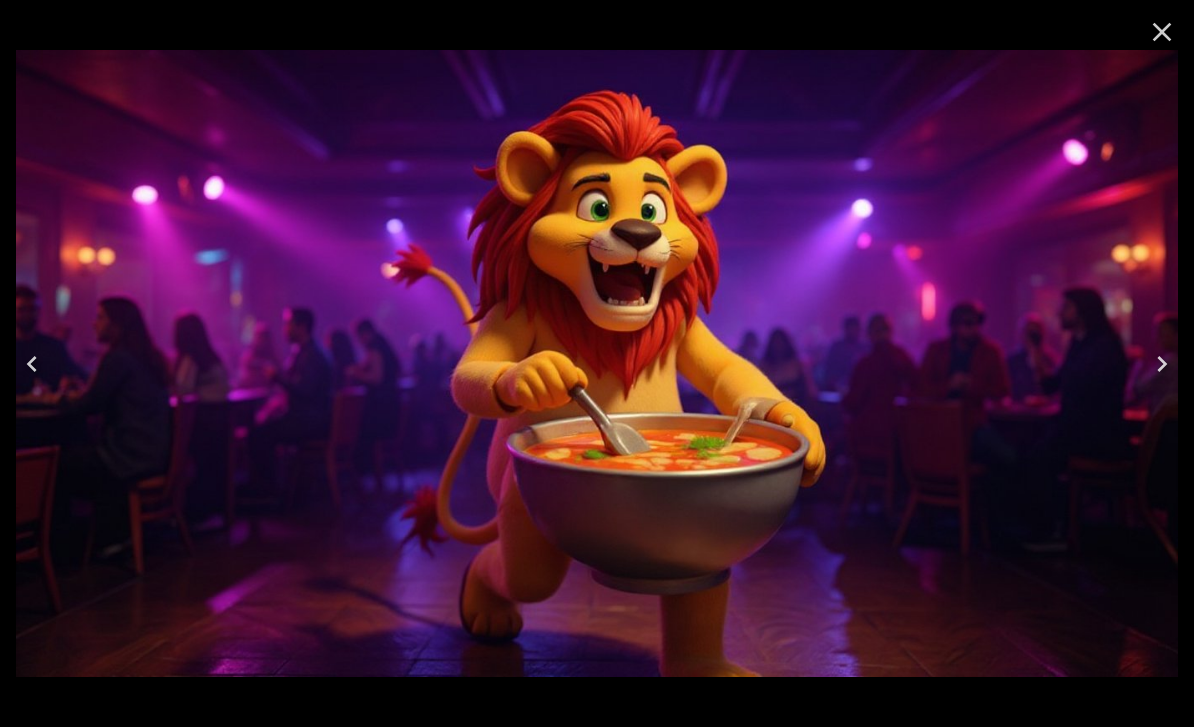 click 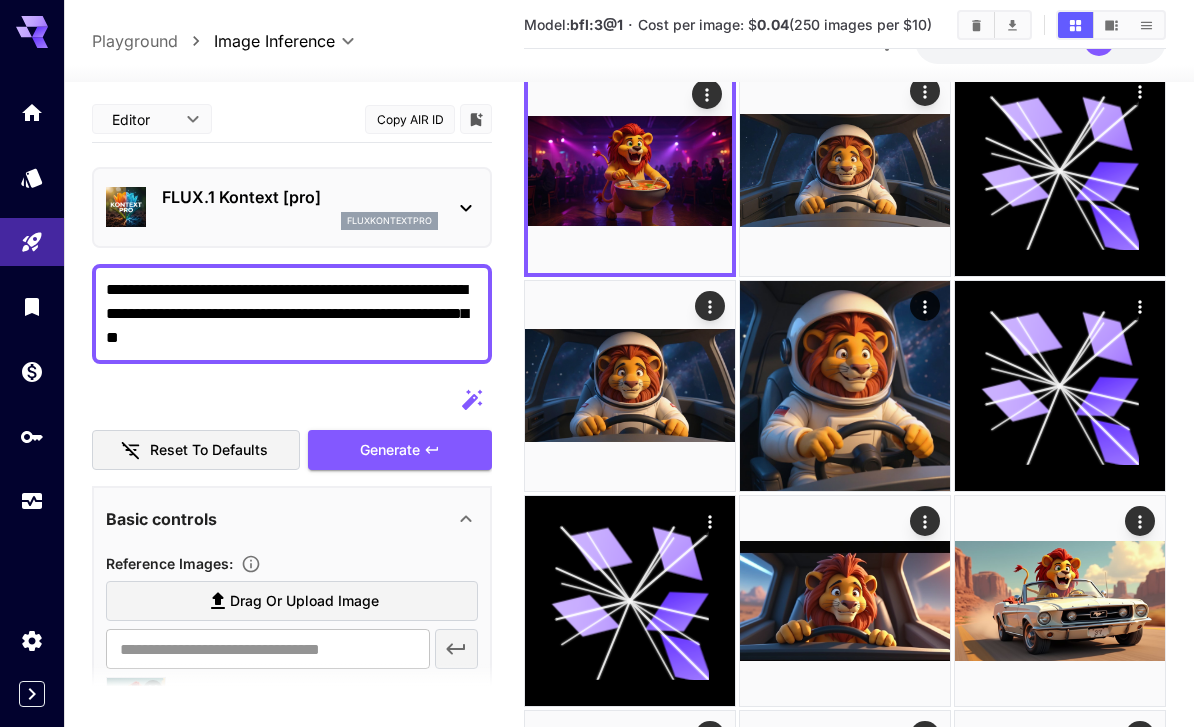 click on "**********" at bounding box center (292, 314) 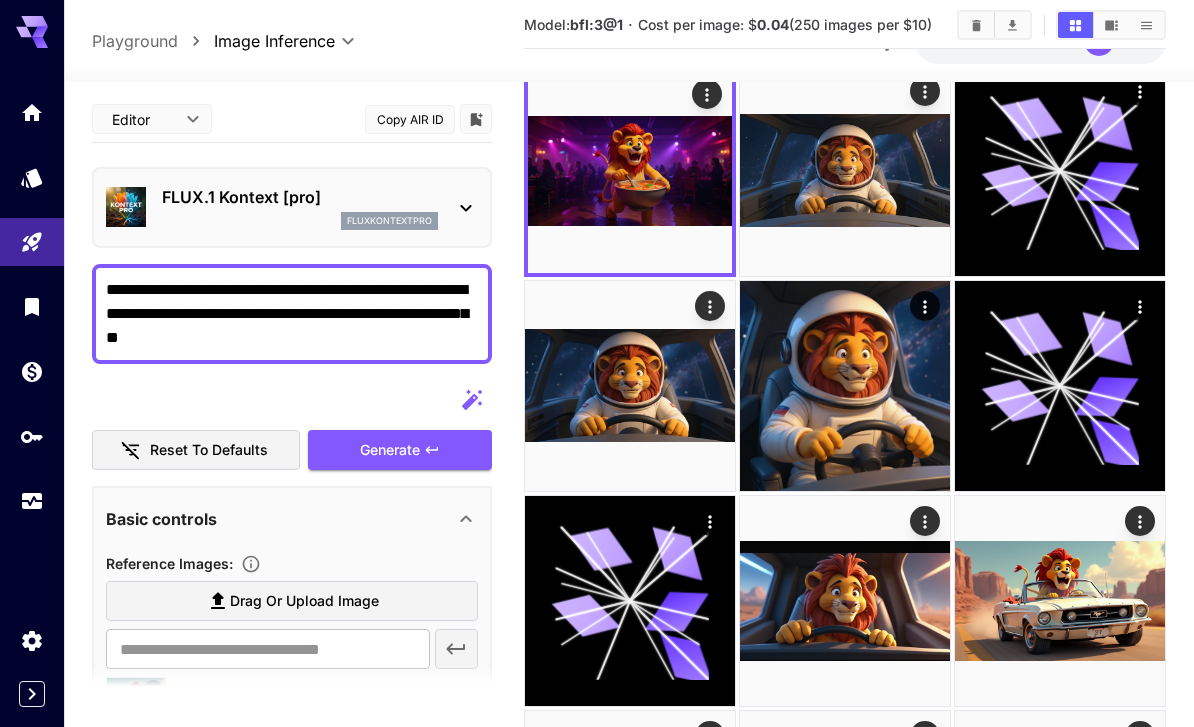 click on "**********" at bounding box center (292, 314) 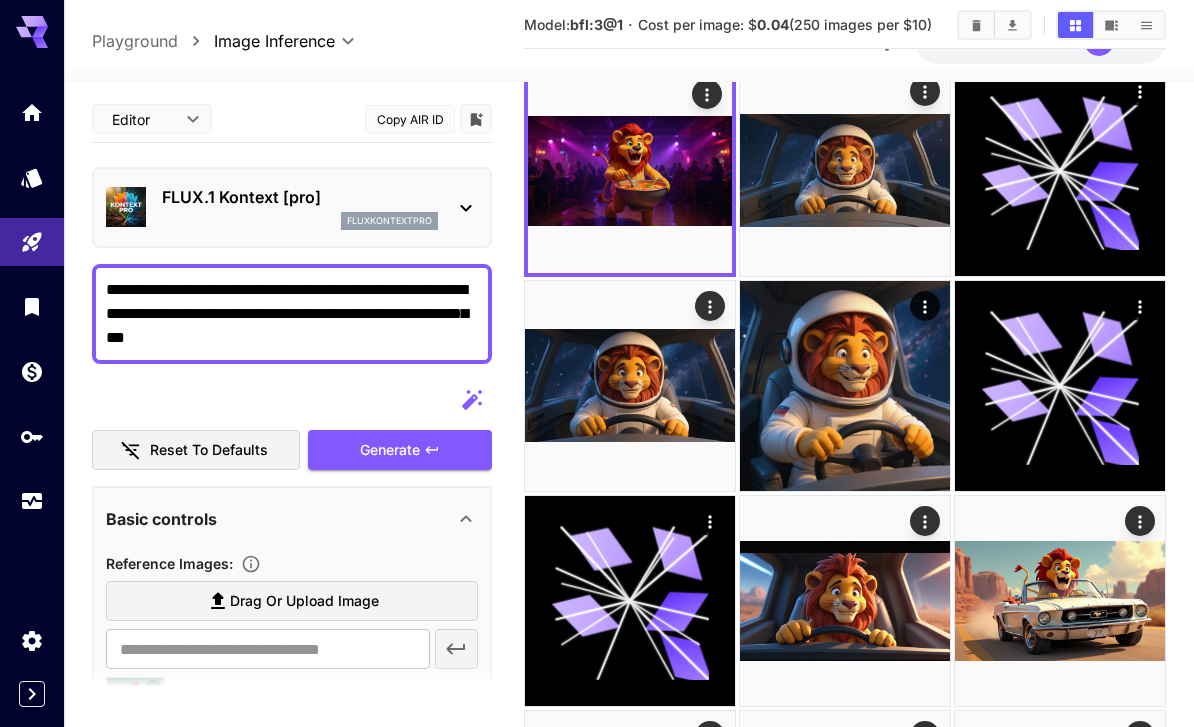 click on "**********" at bounding box center (292, 314) 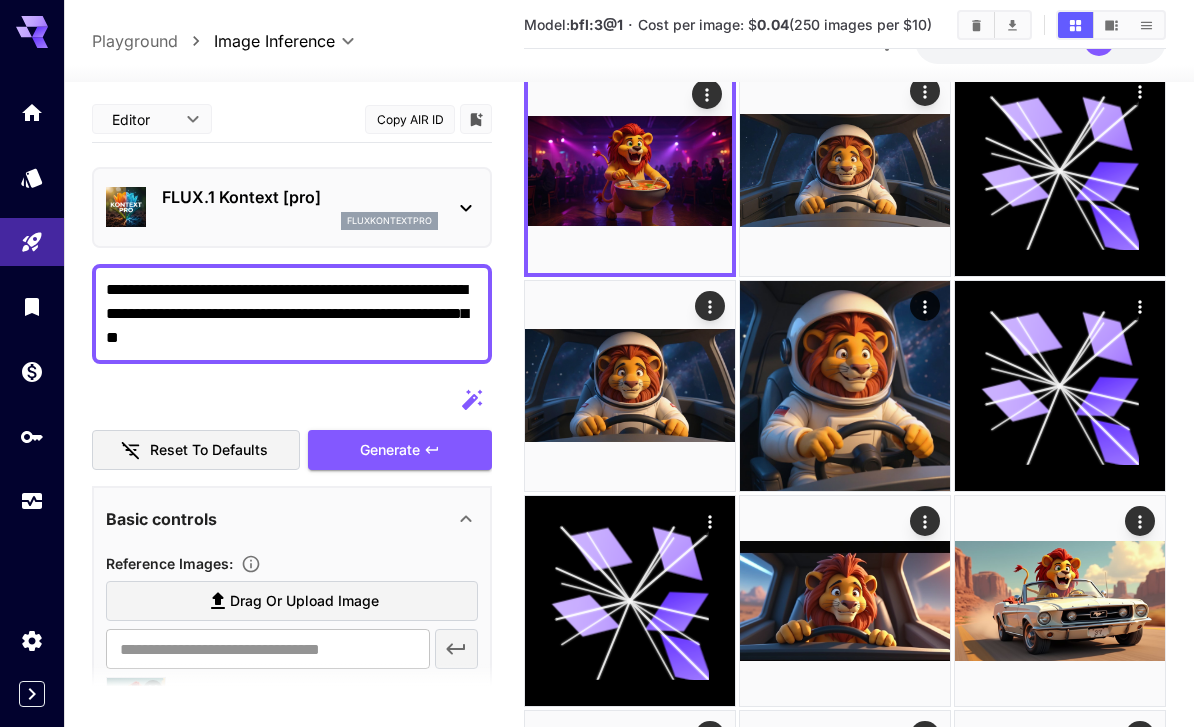scroll, scrollTop: 0, scrollLeft: 0, axis: both 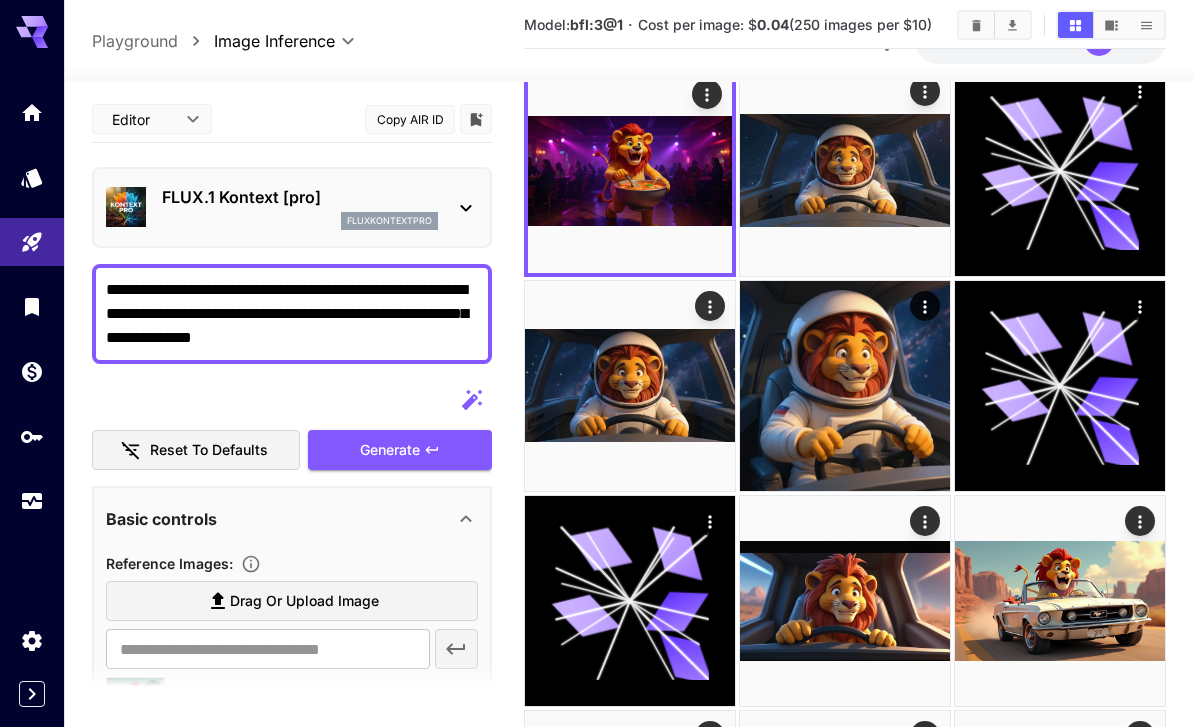 type on "**********" 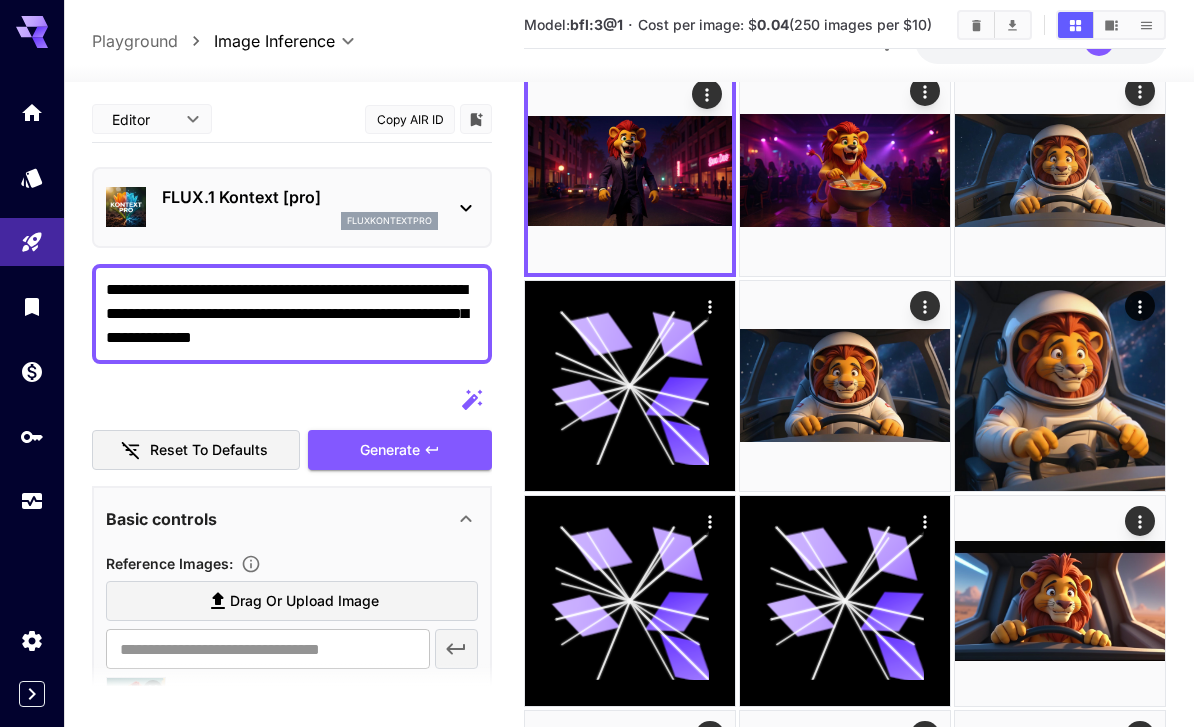 click at bounding box center (630, 171) 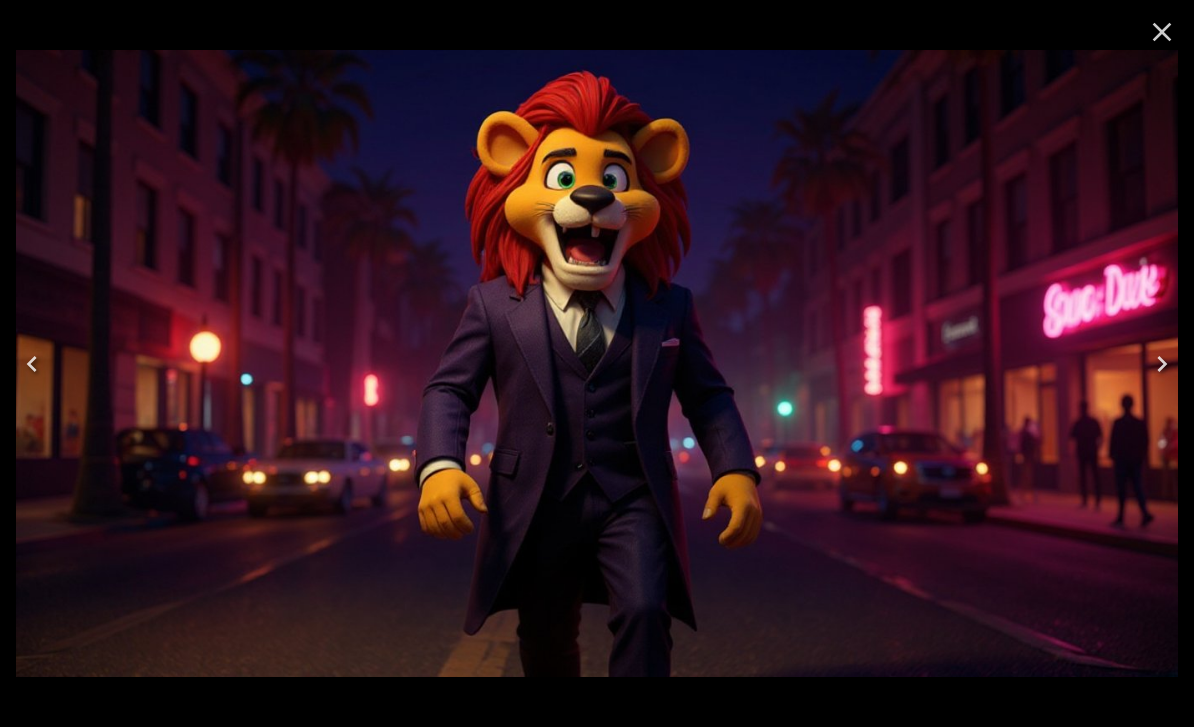 click 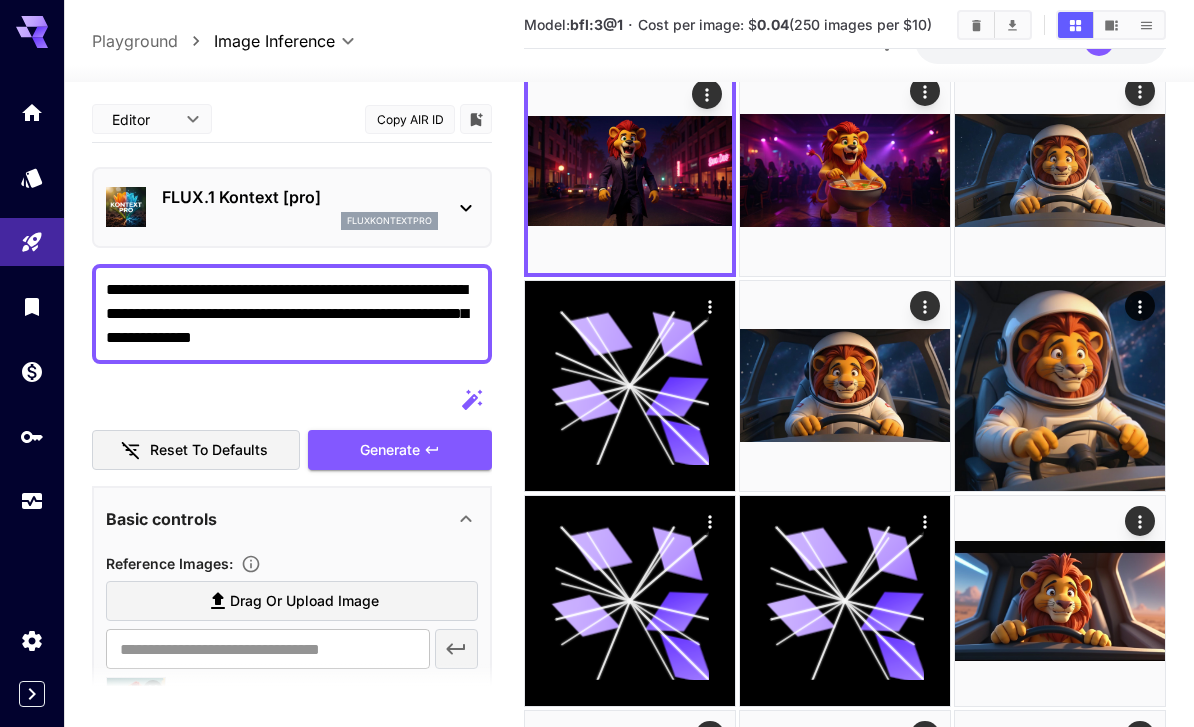click at bounding box center (707, 94) 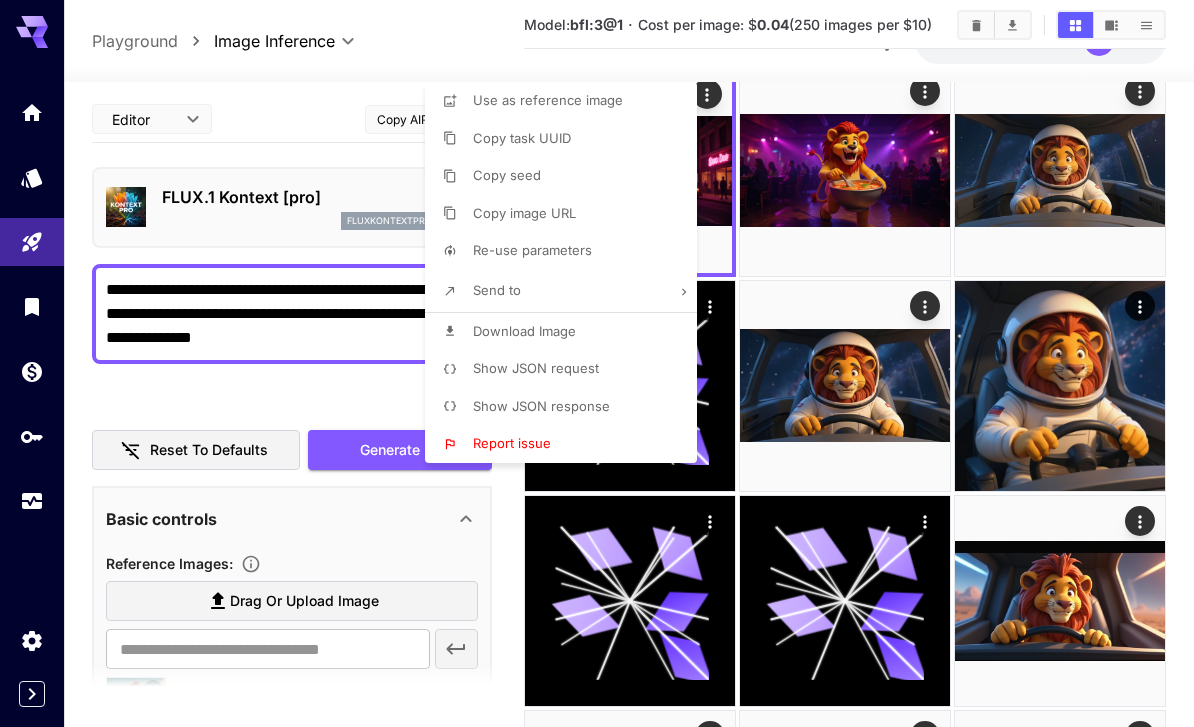 click on "Use as reference image" at bounding box center [548, 100] 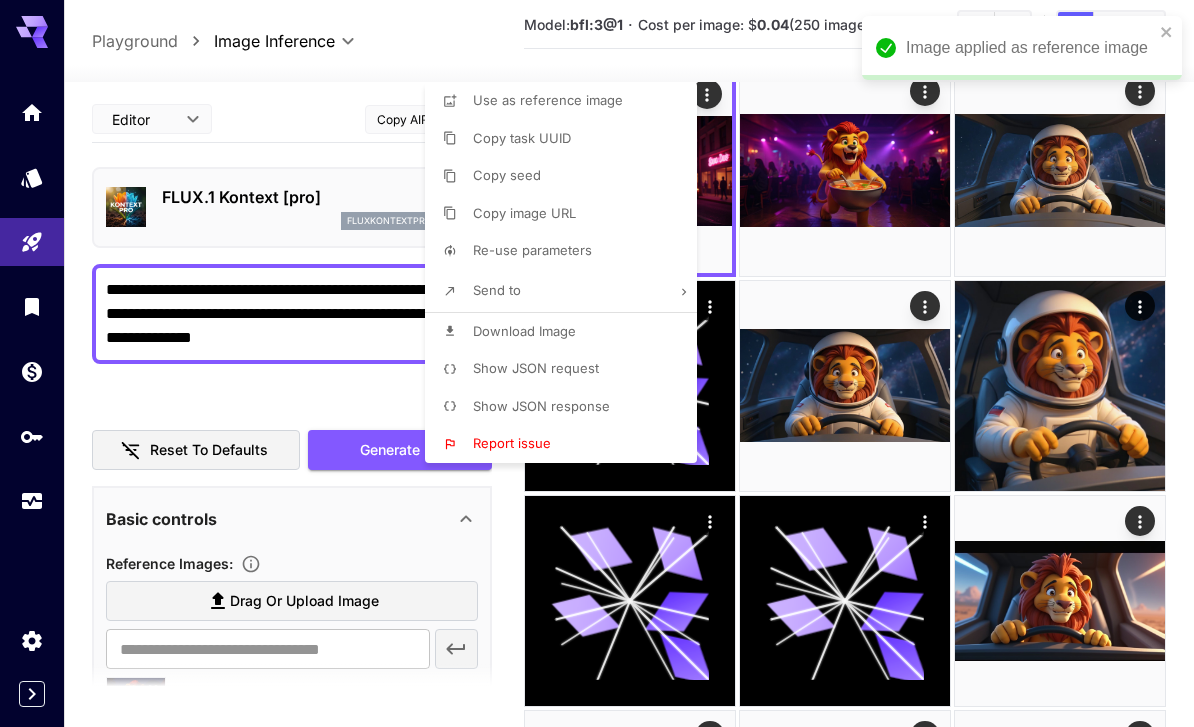 click at bounding box center [597, 363] 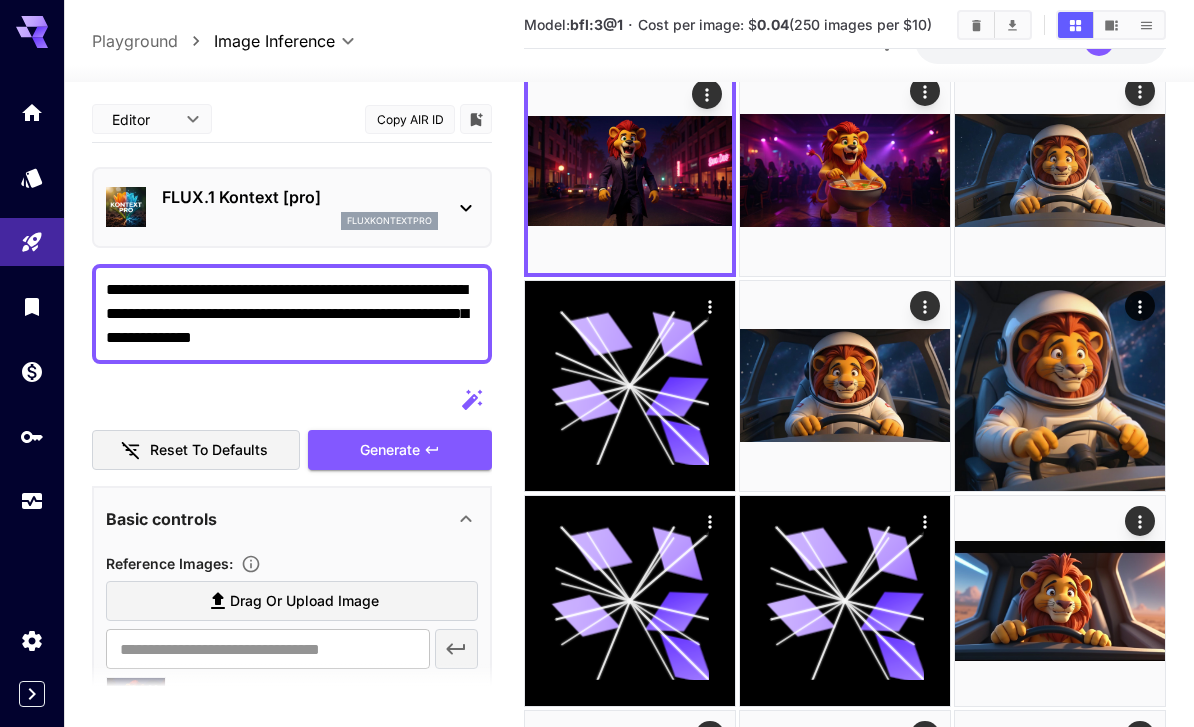click on "Use as reference image Copy task UUID Copy seed Copy image URL Re-use parameters Send to Download Image Show JSON request Show JSON response Report issue" at bounding box center (152, 363) 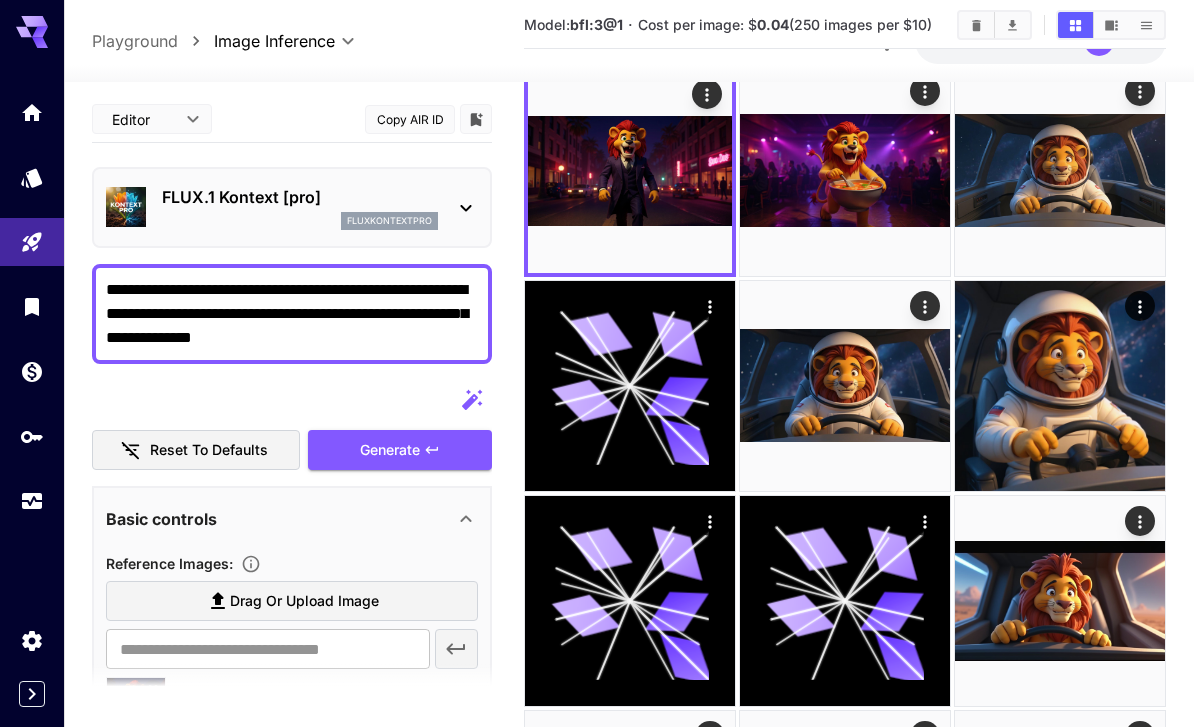 click on "**********" at bounding box center [292, 314] 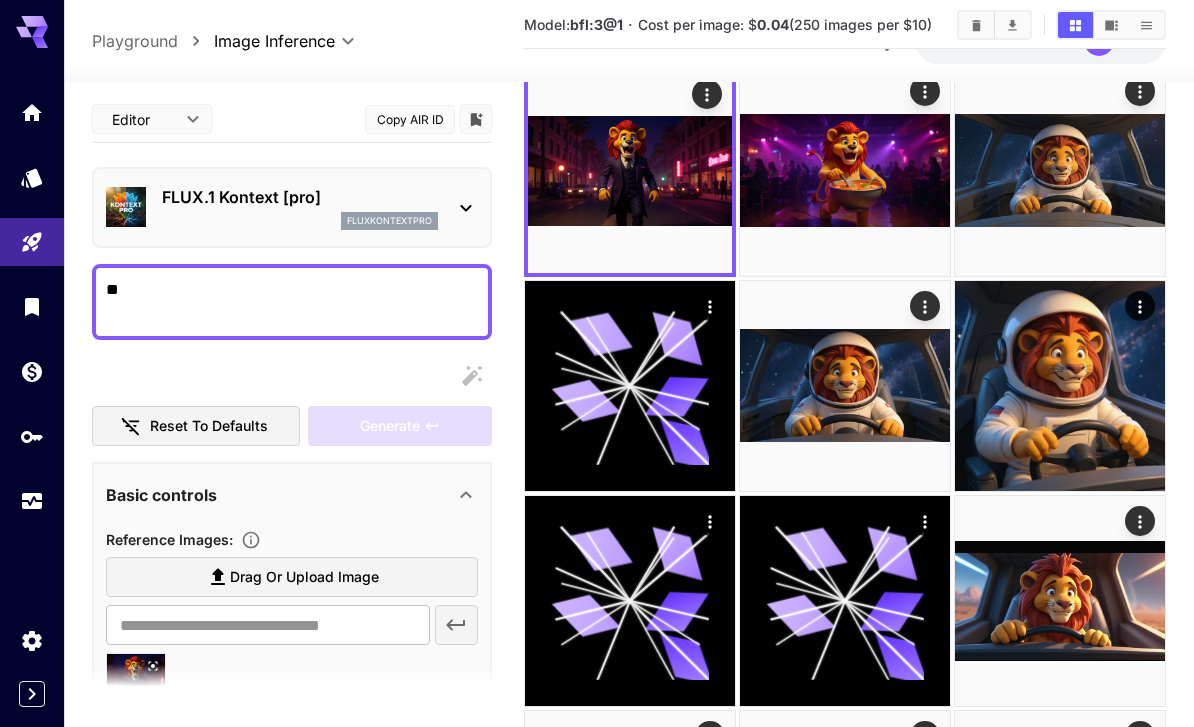 type on "*" 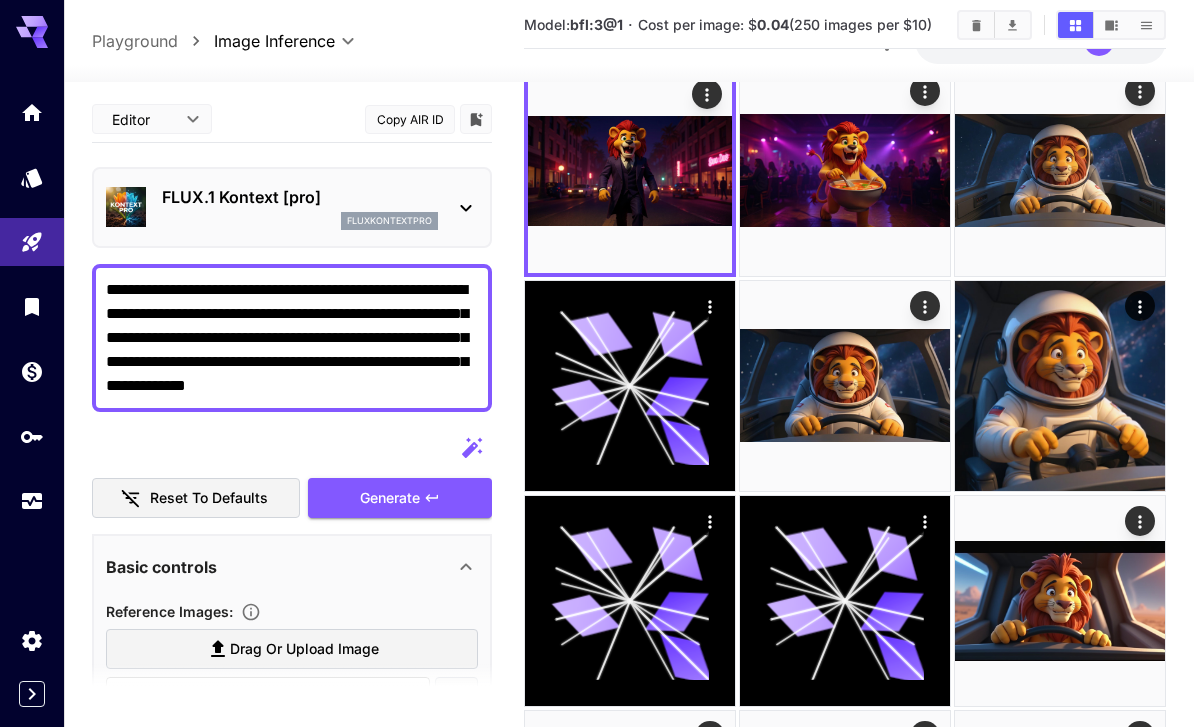 type on "**********" 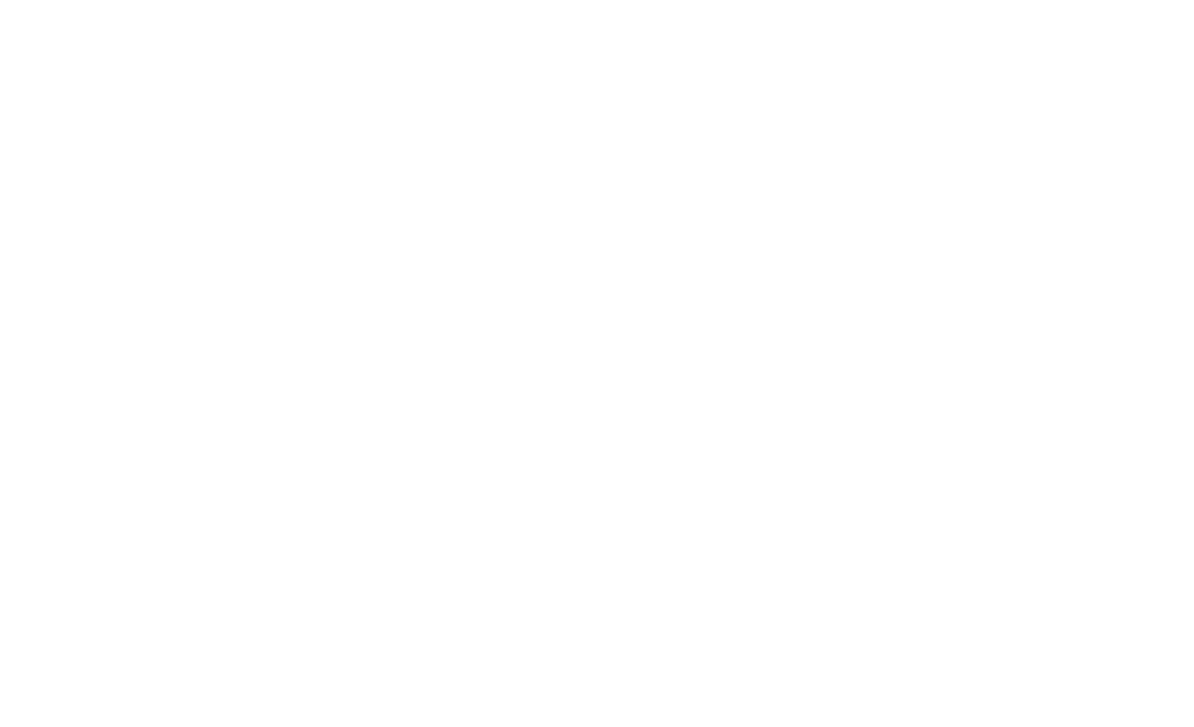 scroll, scrollTop: 0, scrollLeft: 0, axis: both 